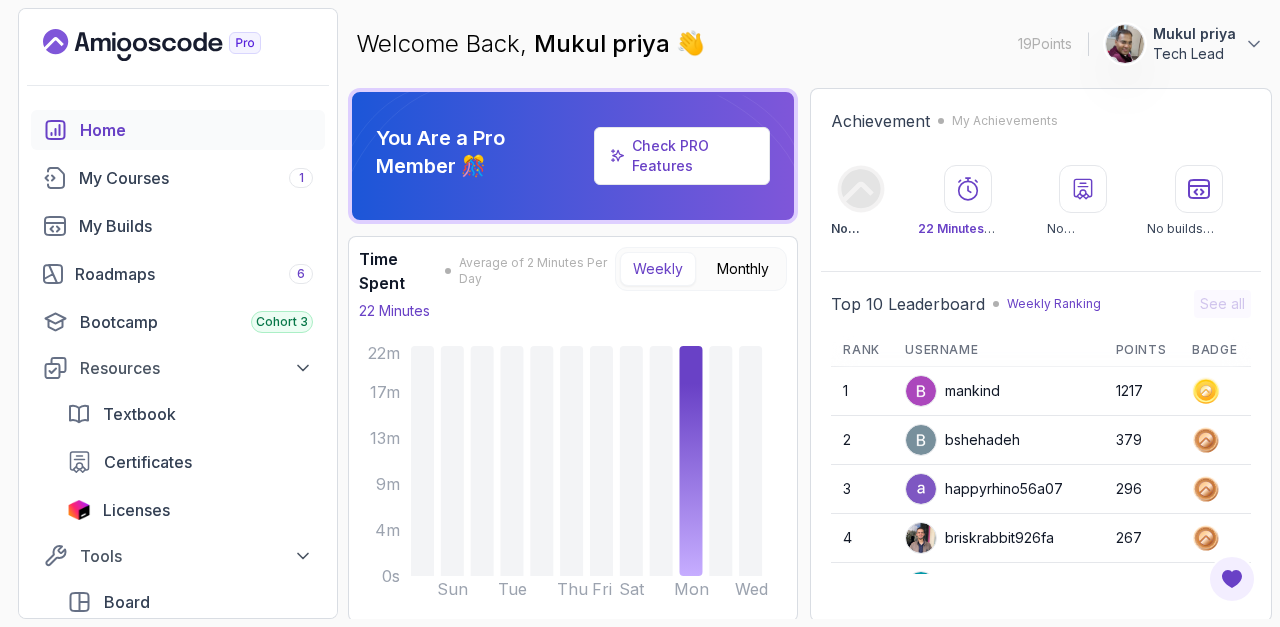 scroll, scrollTop: 0, scrollLeft: 0, axis: both 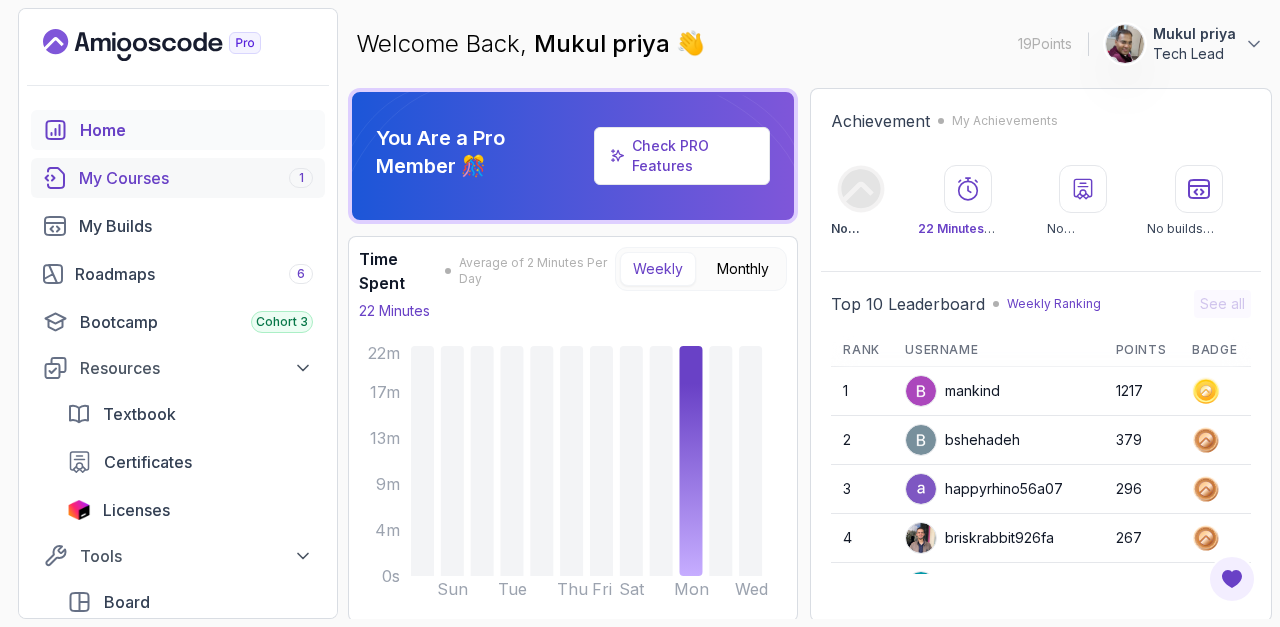 click on "My Courses 1" at bounding box center [196, 178] 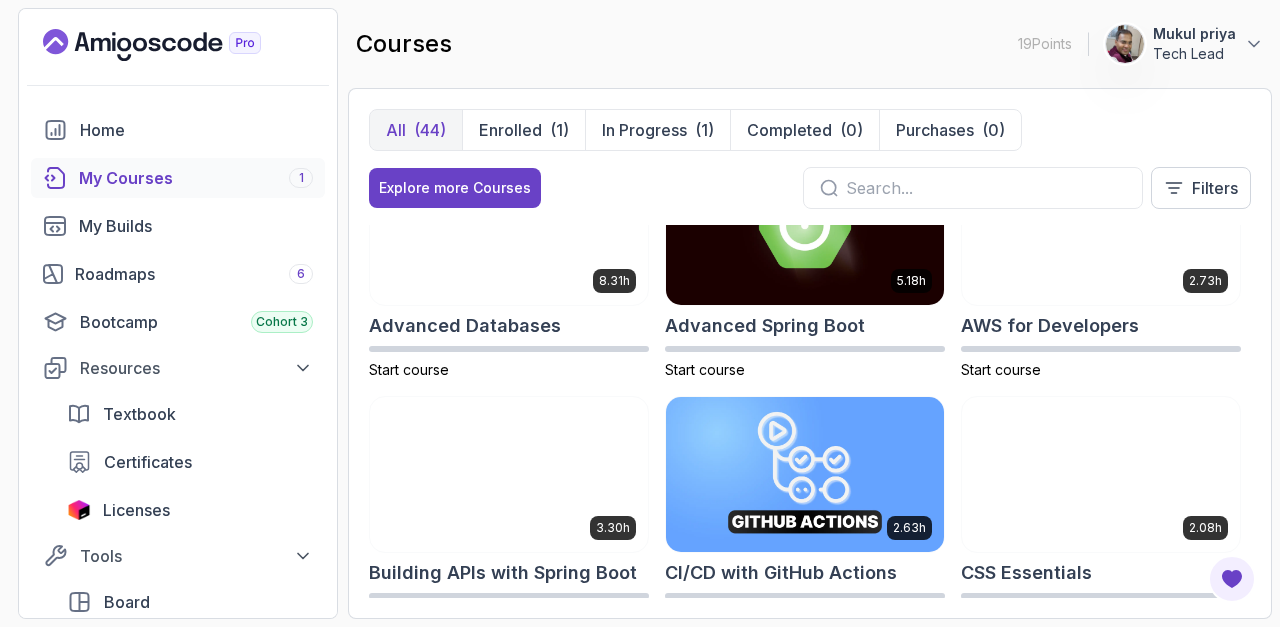 scroll, scrollTop: 0, scrollLeft: 0, axis: both 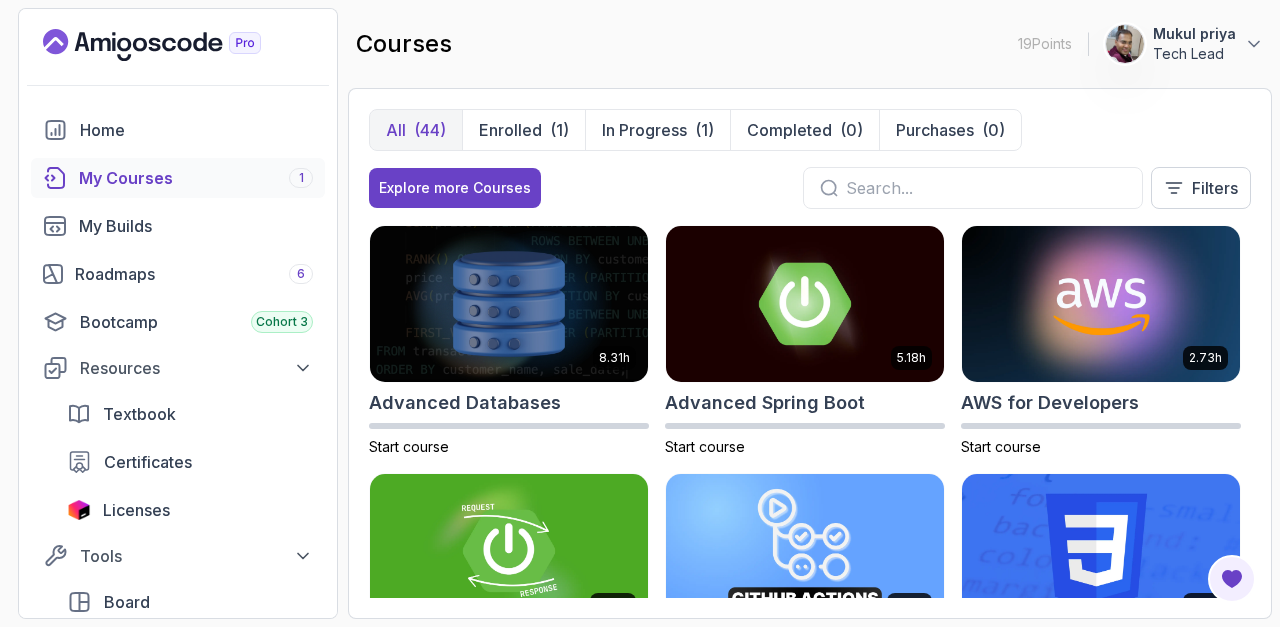 click at bounding box center [986, 188] 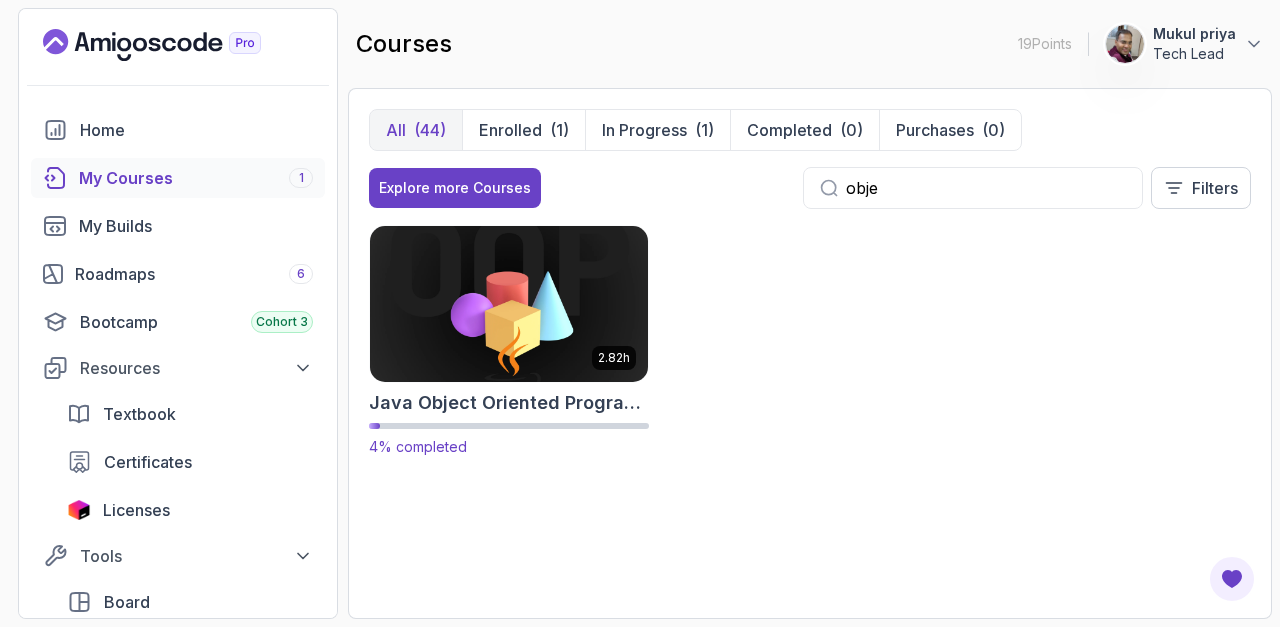 type on "obje" 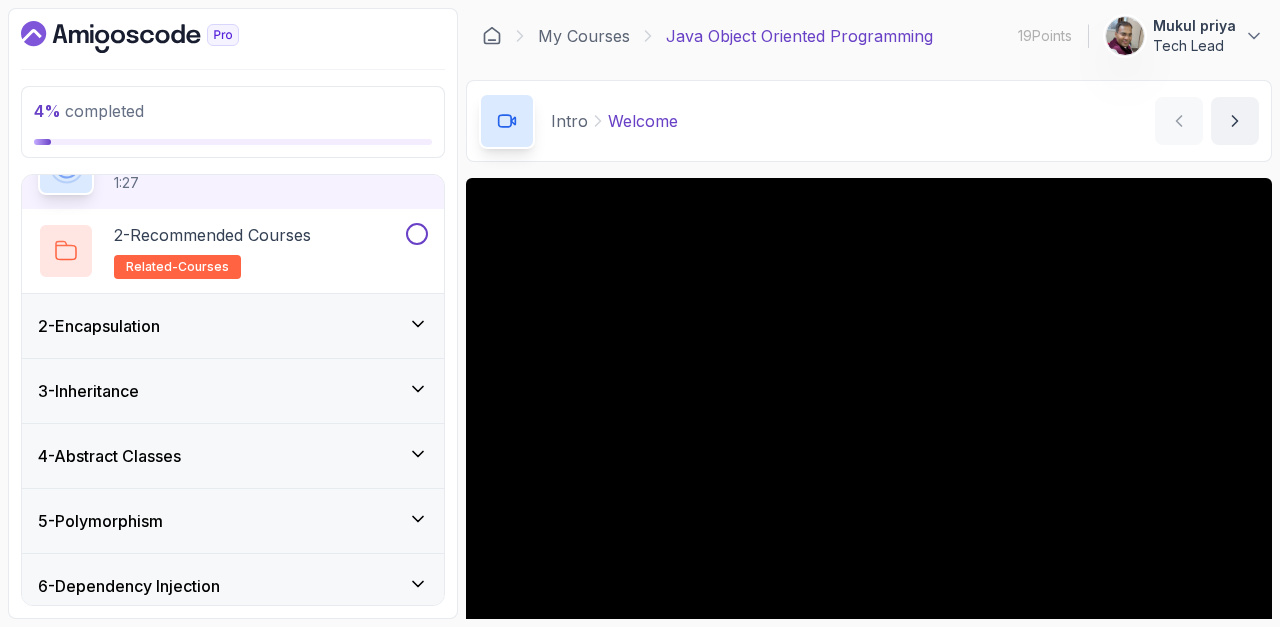 scroll, scrollTop: 257, scrollLeft: 0, axis: vertical 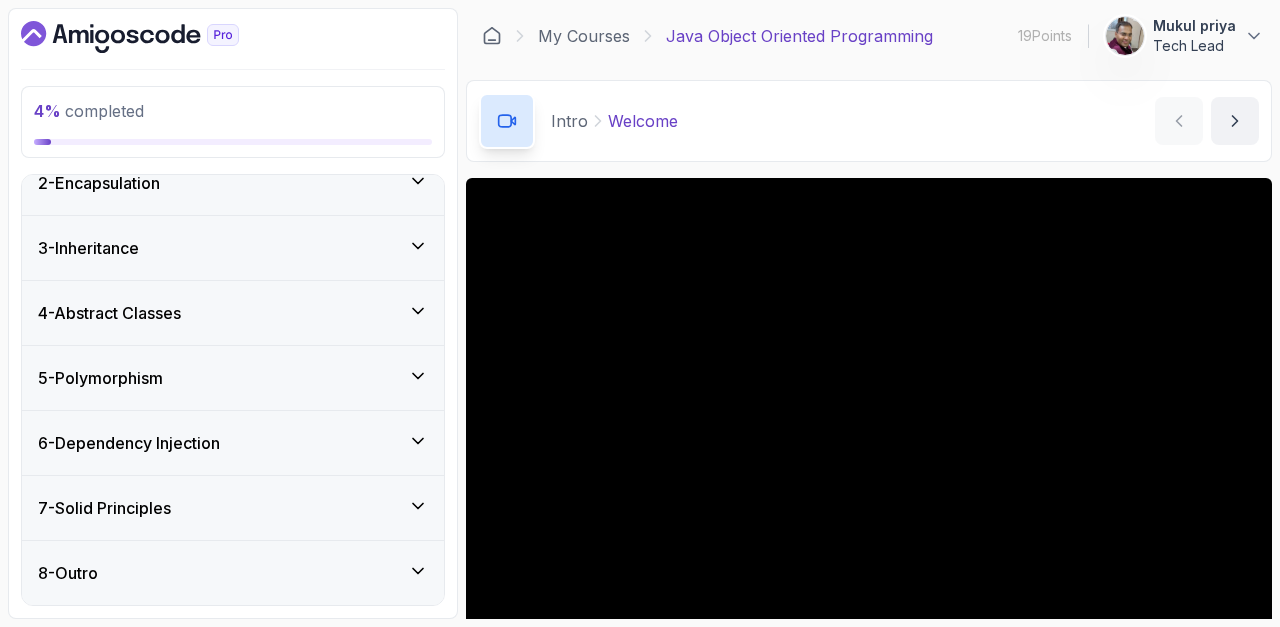 click on "5  -  Polymorphism" at bounding box center [233, 378] 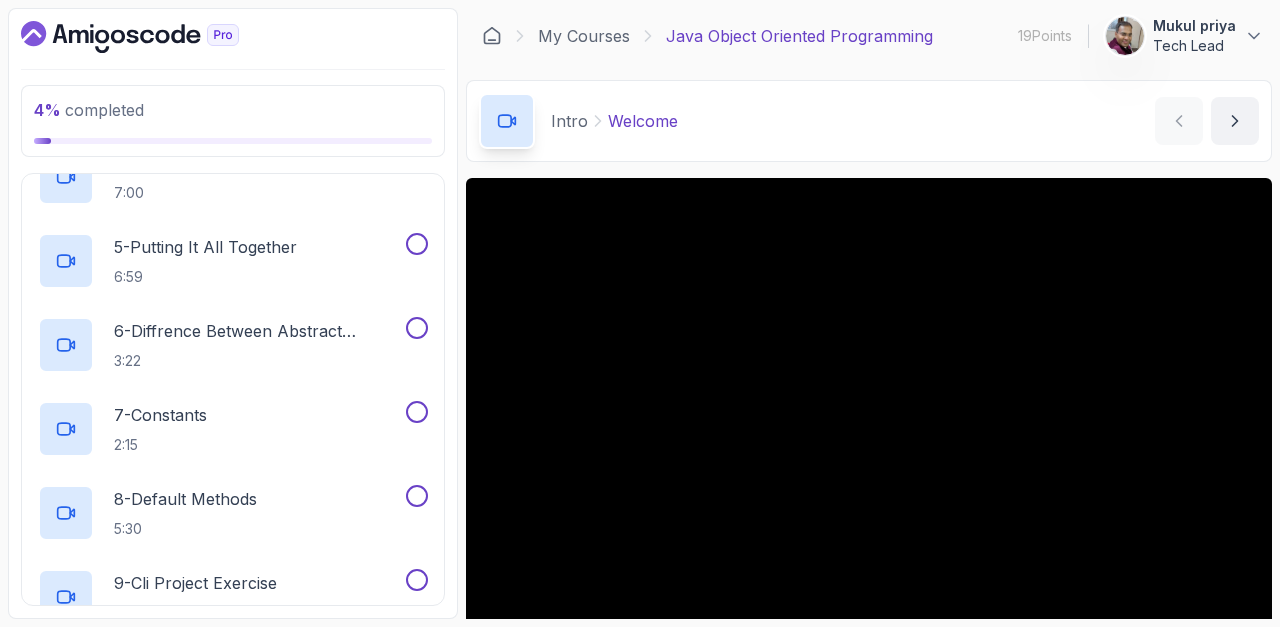 scroll, scrollTop: 928, scrollLeft: 0, axis: vertical 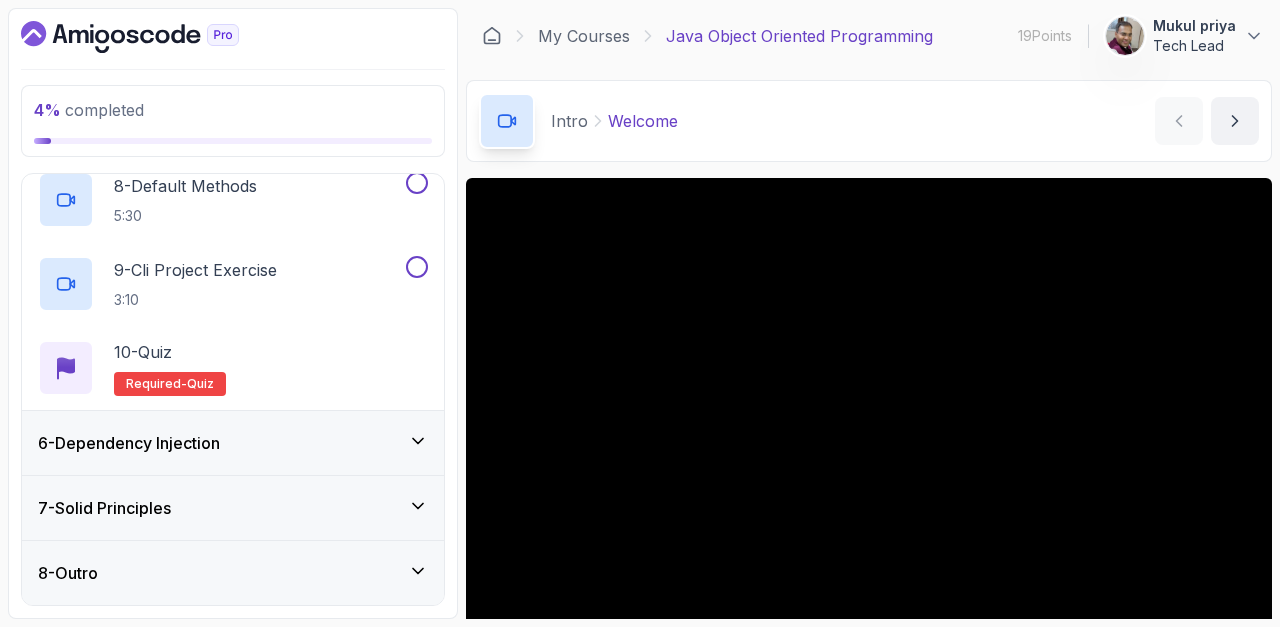 click on "6  -  Dependency Injection" at bounding box center [233, 443] 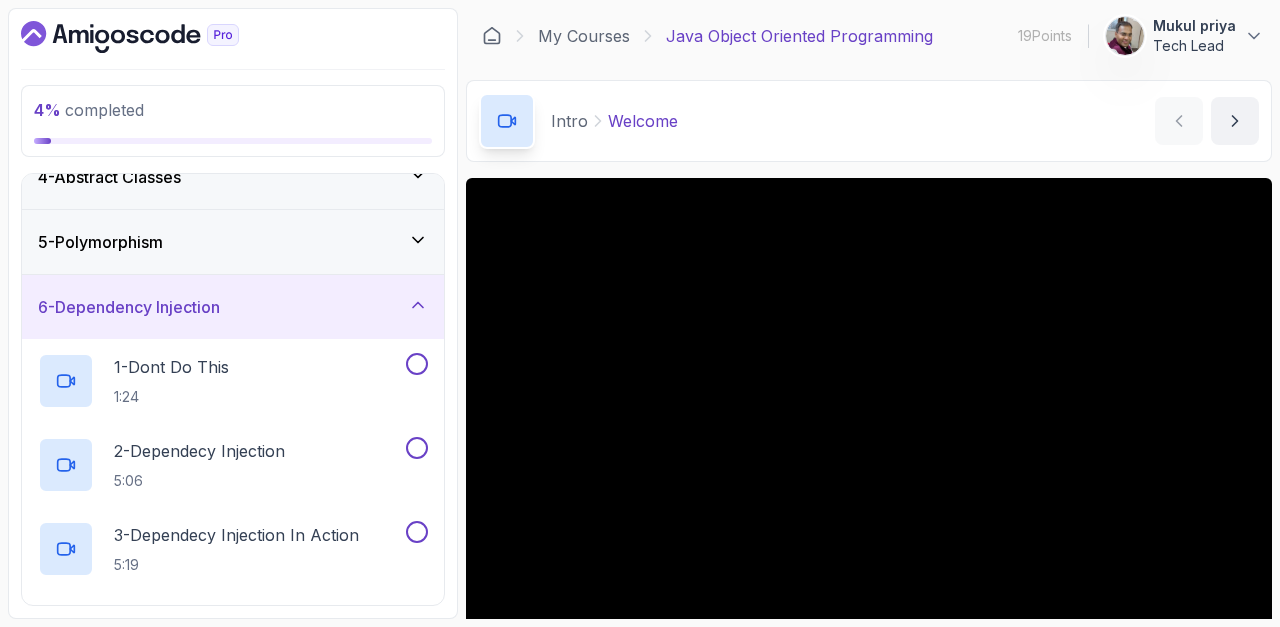 scroll, scrollTop: 241, scrollLeft: 0, axis: vertical 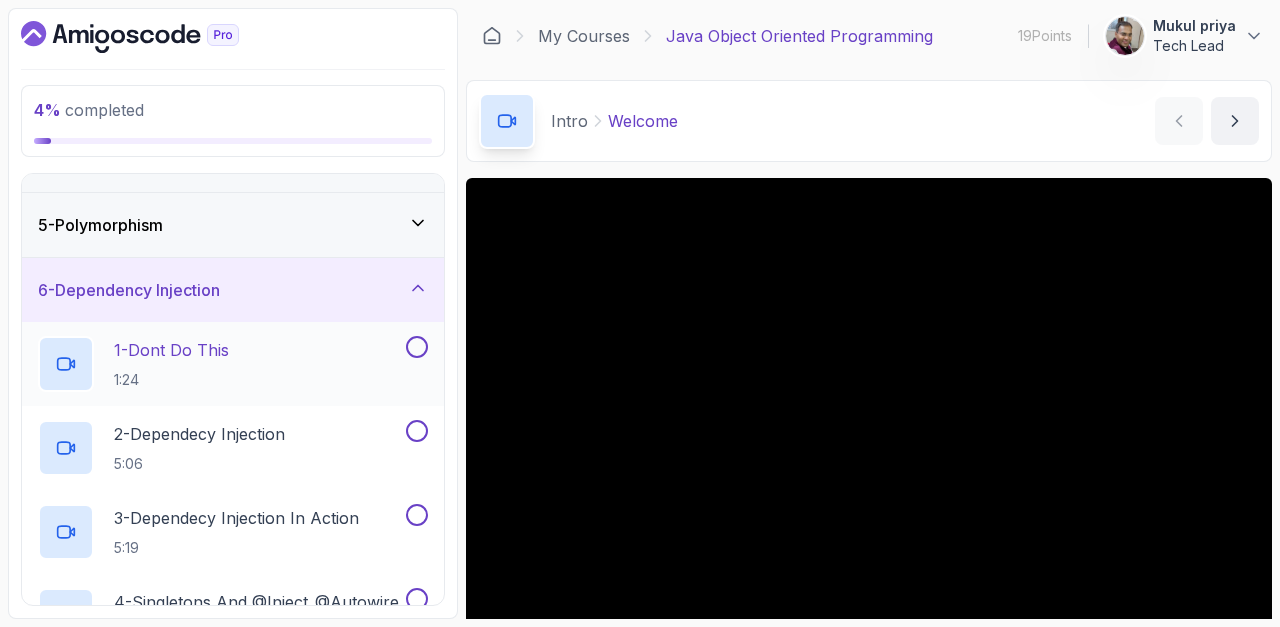 click on "1  -  Dont Do This 1:24" at bounding box center (220, 364) 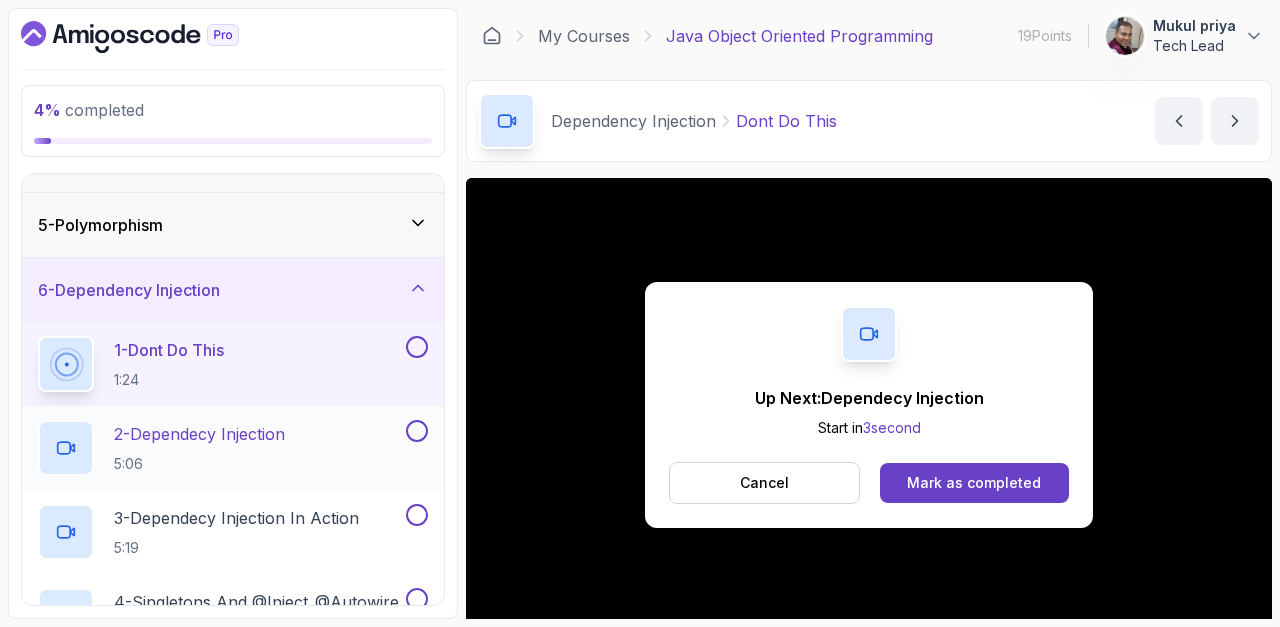 click on "2  -  Dependecy Injection" at bounding box center [199, 434] 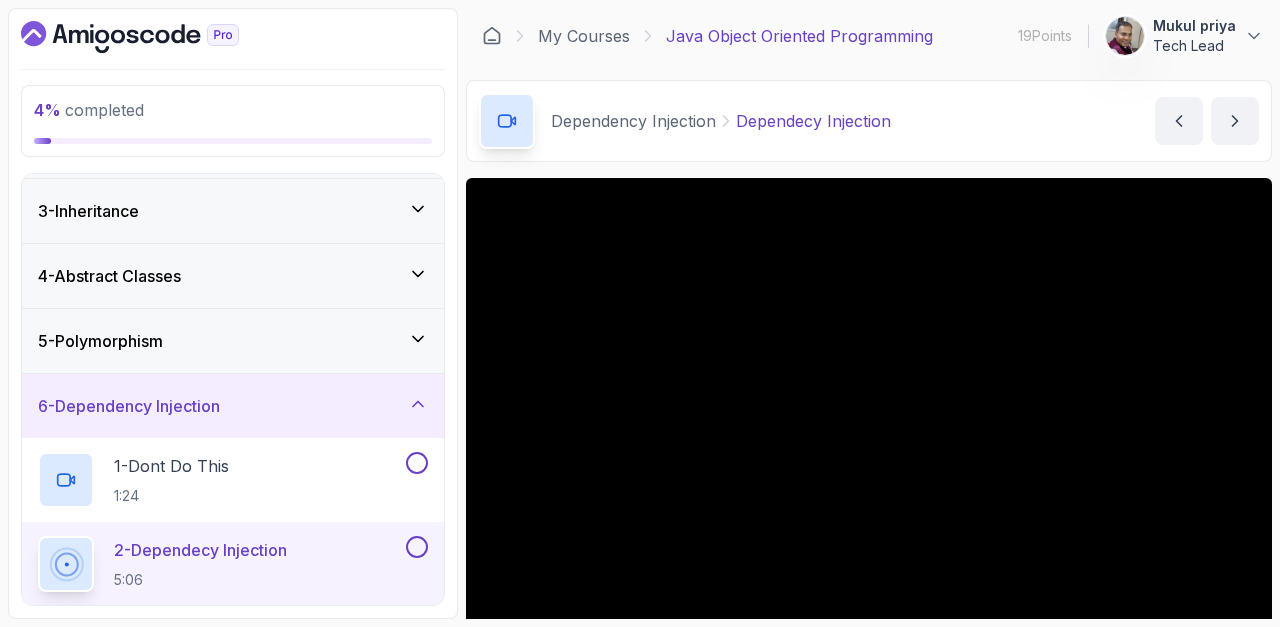 scroll, scrollTop: 182, scrollLeft: 0, axis: vertical 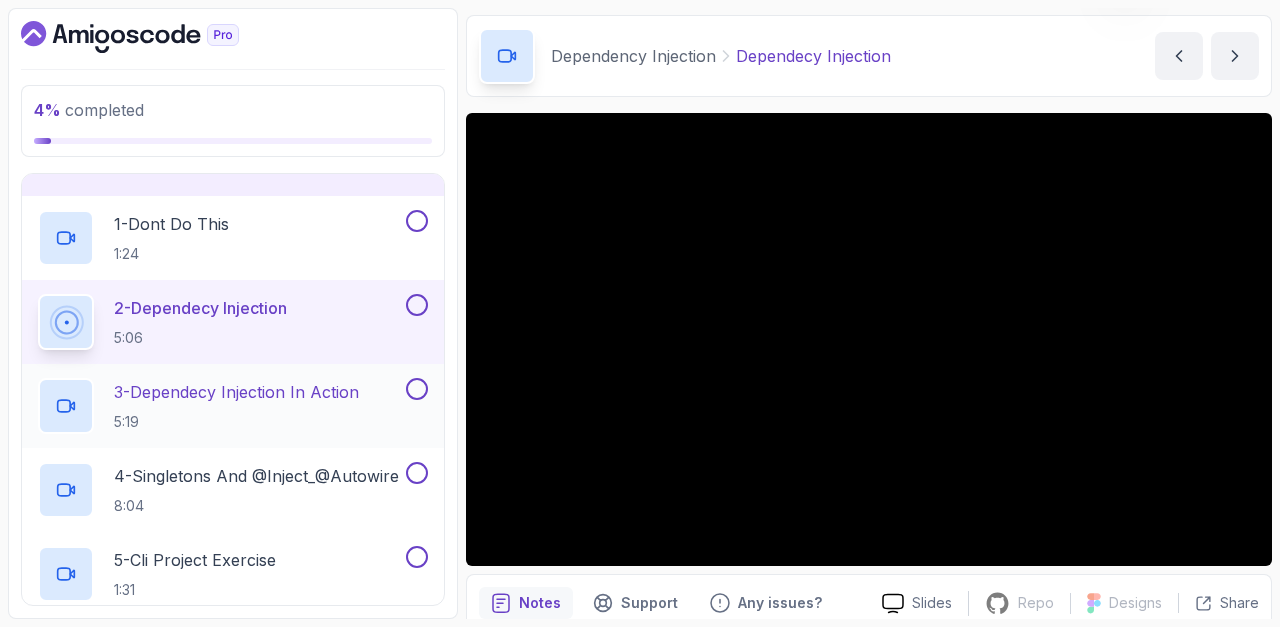 click on "3  -  Dependecy Injection In Action" at bounding box center (236, 392) 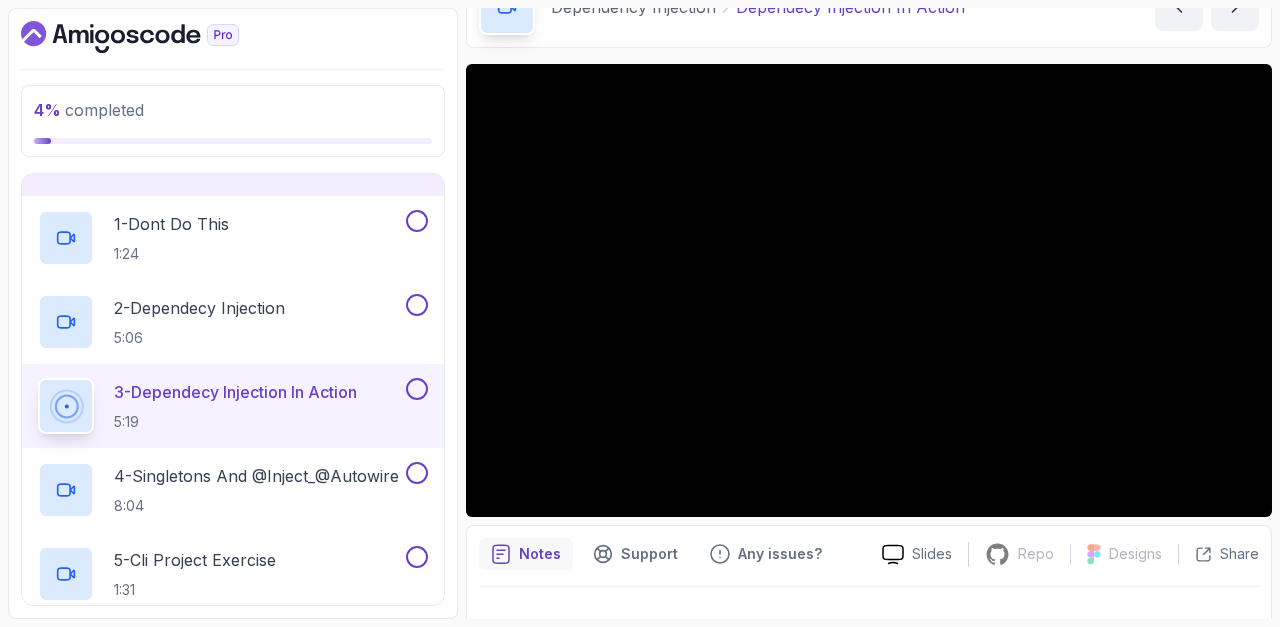 scroll, scrollTop: 151, scrollLeft: 0, axis: vertical 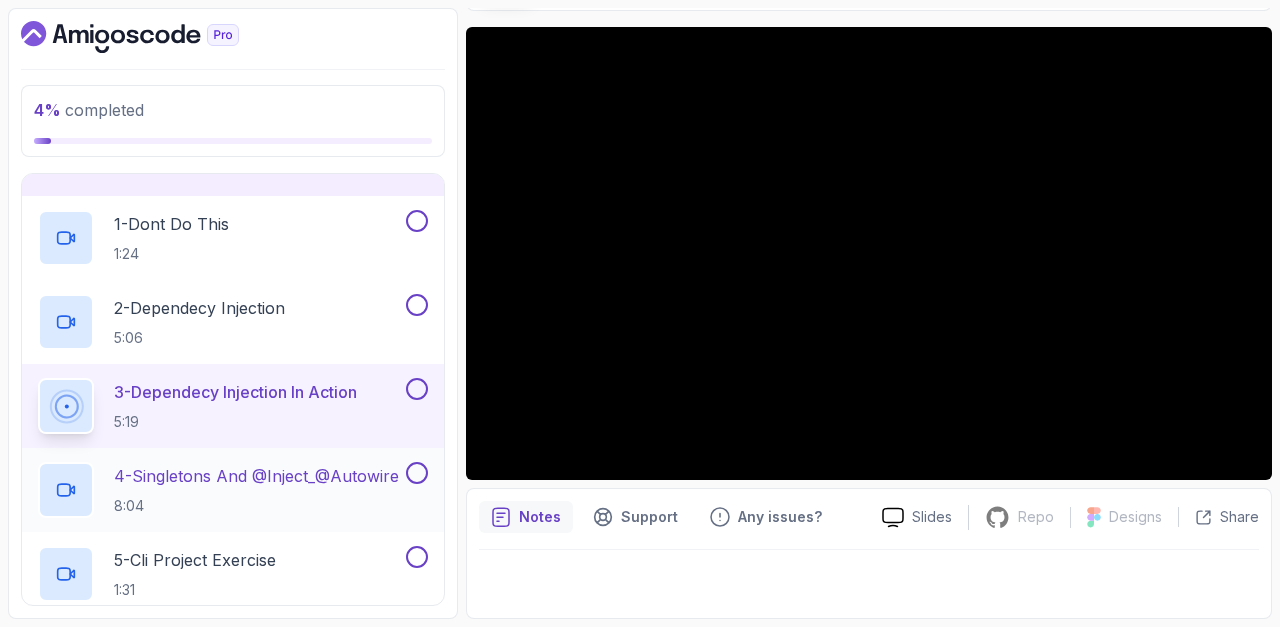 click on "4  -  Singletons And @Inject_@Autowire" at bounding box center (256, 476) 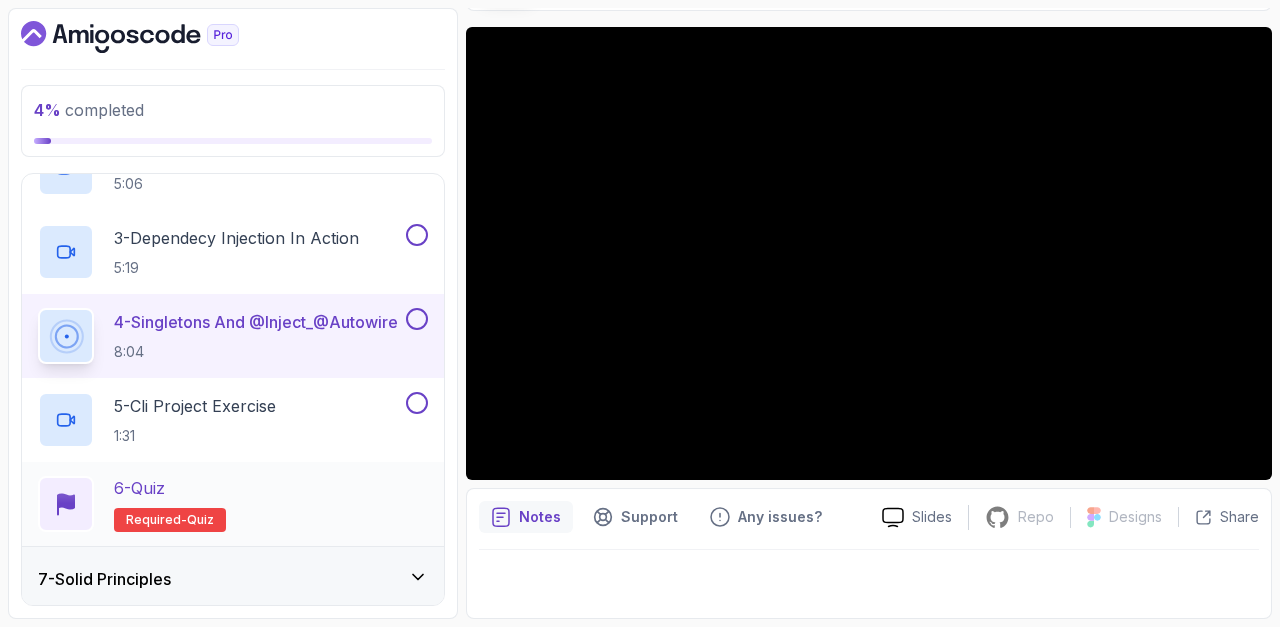 scroll, scrollTop: 513, scrollLeft: 0, axis: vertical 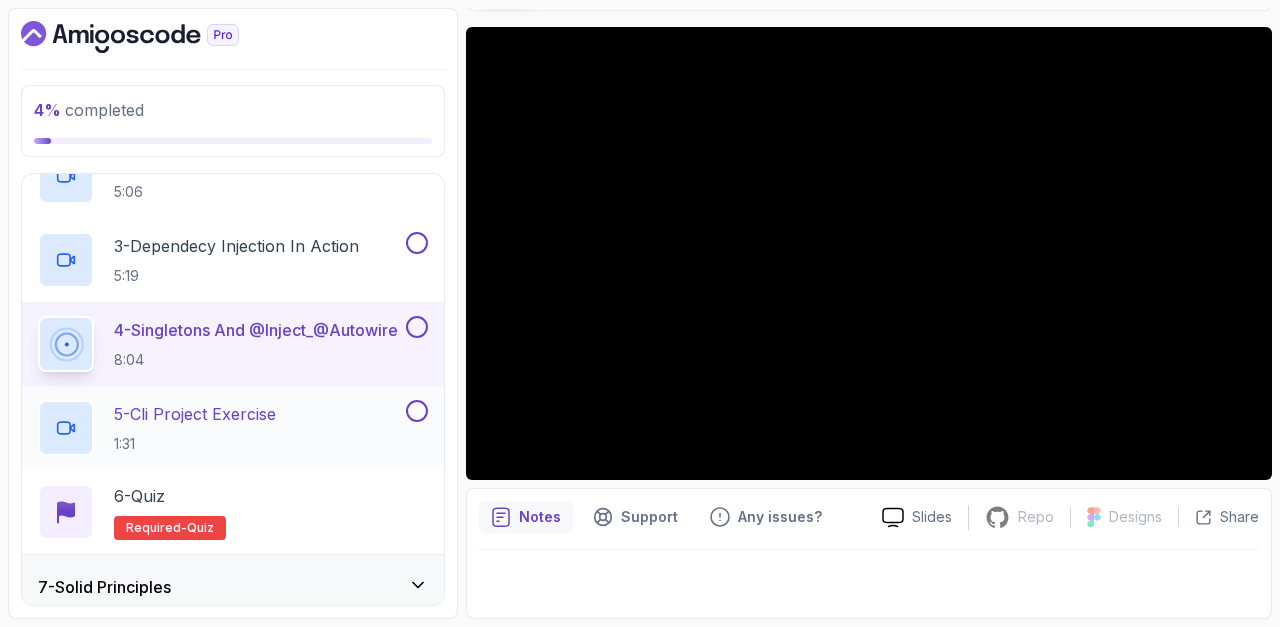 click on "5  -  Cli Project Exercise 1:31" at bounding box center [220, 428] 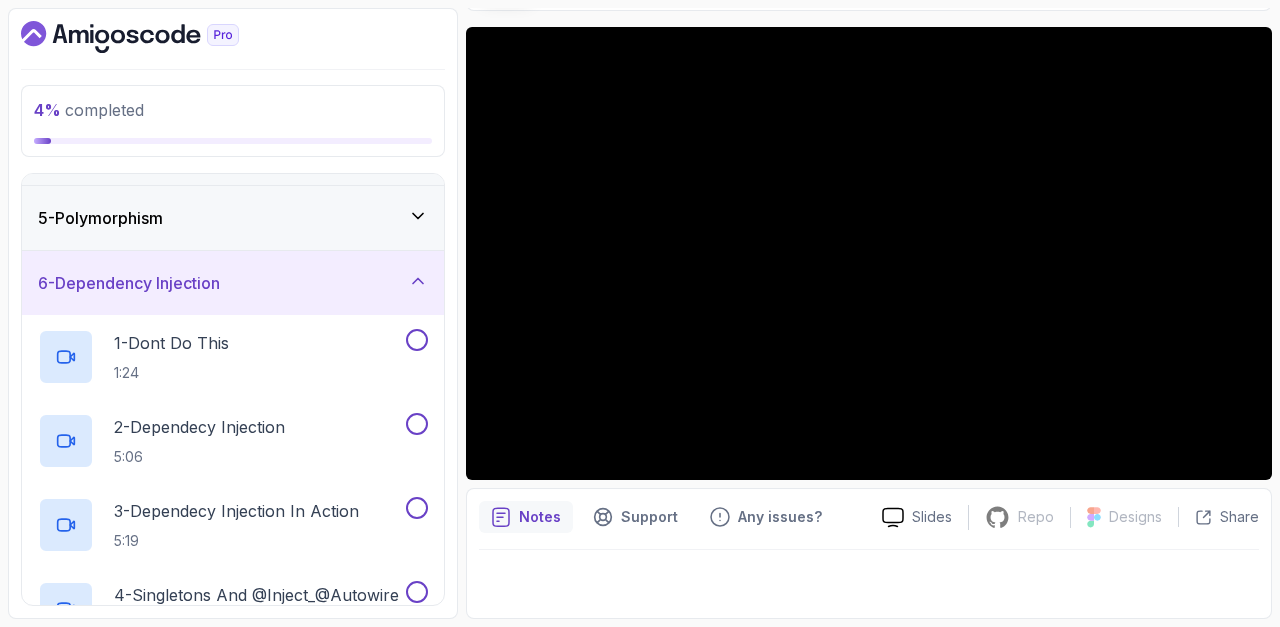 scroll, scrollTop: 247, scrollLeft: 0, axis: vertical 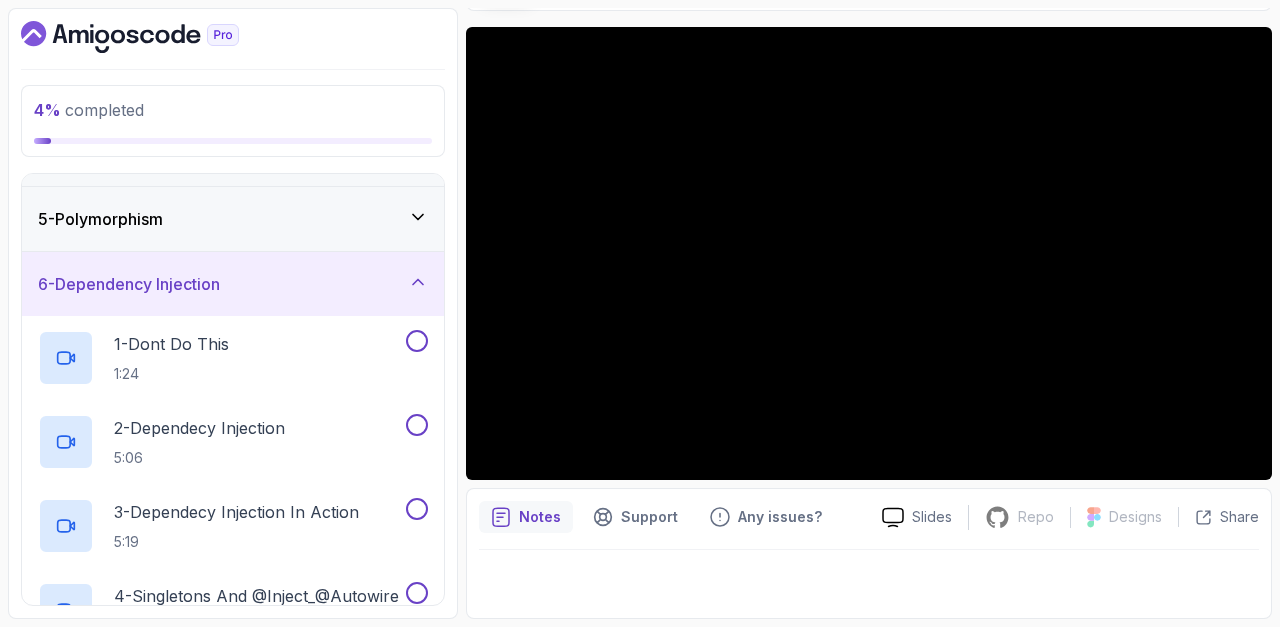 click 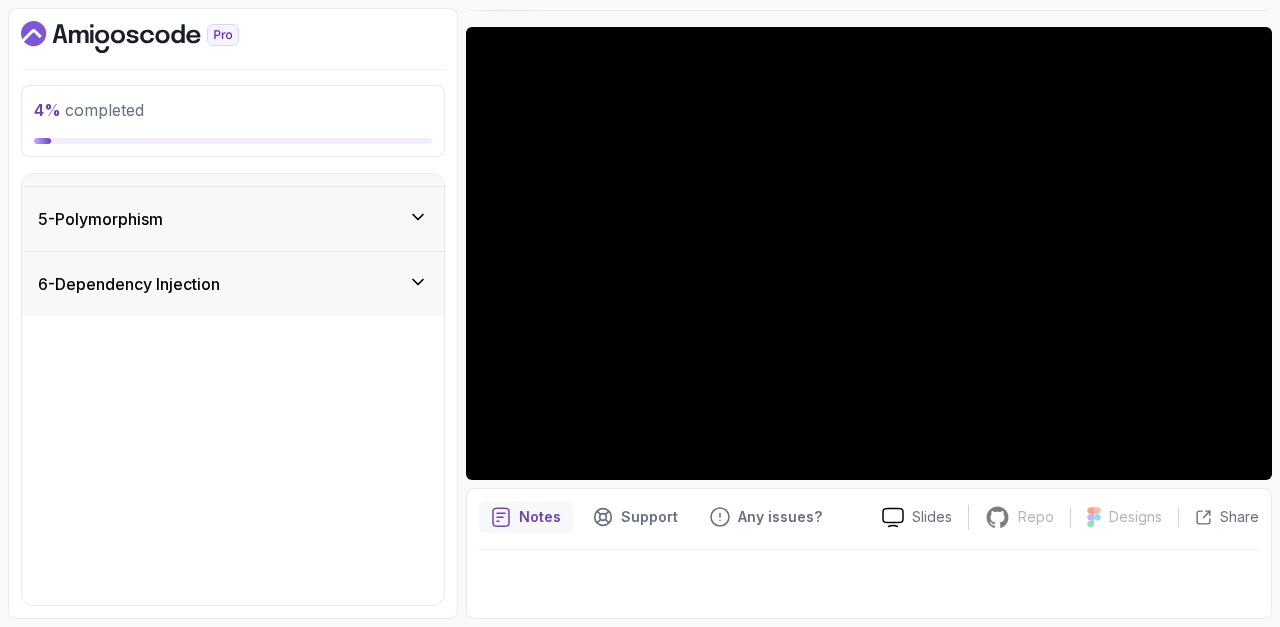 scroll, scrollTop: 89, scrollLeft: 0, axis: vertical 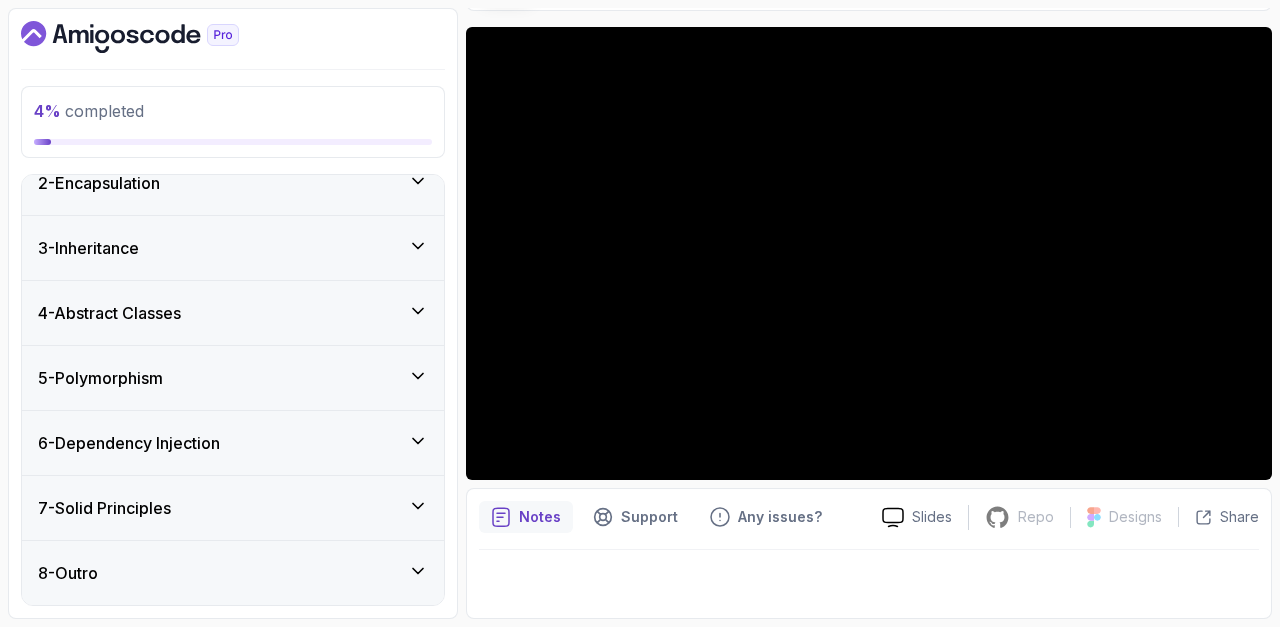 click on "7  -  Solid Principles" at bounding box center (233, 508) 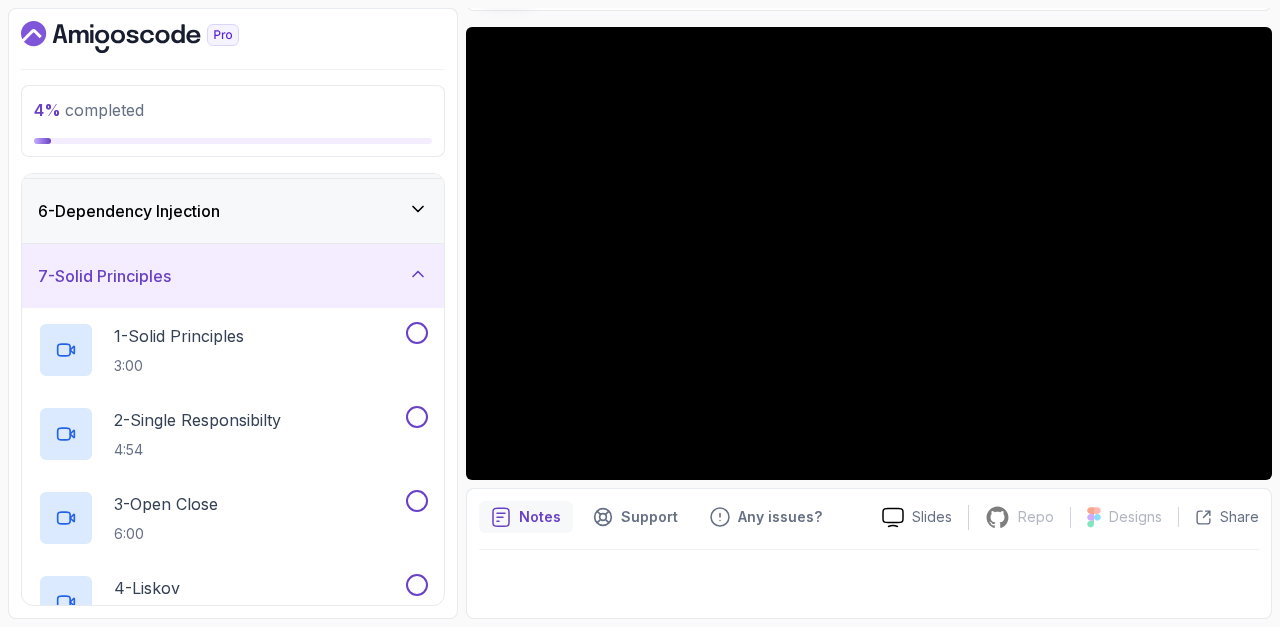 scroll, scrollTop: 359, scrollLeft: 0, axis: vertical 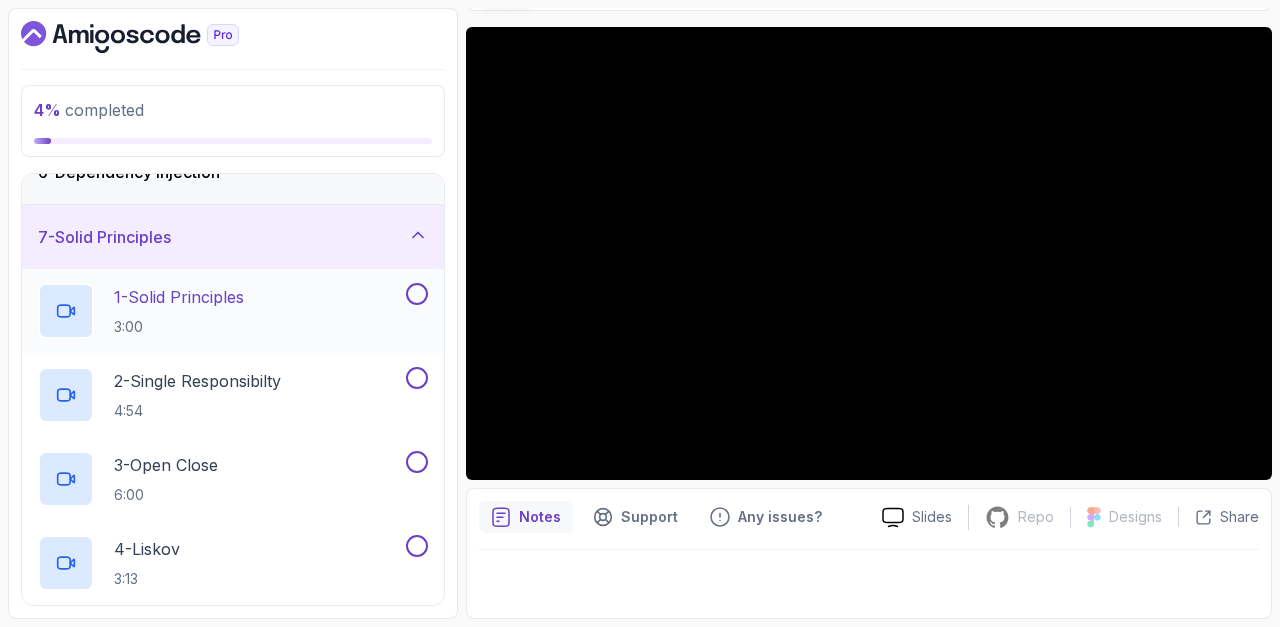 click at bounding box center [417, 294] 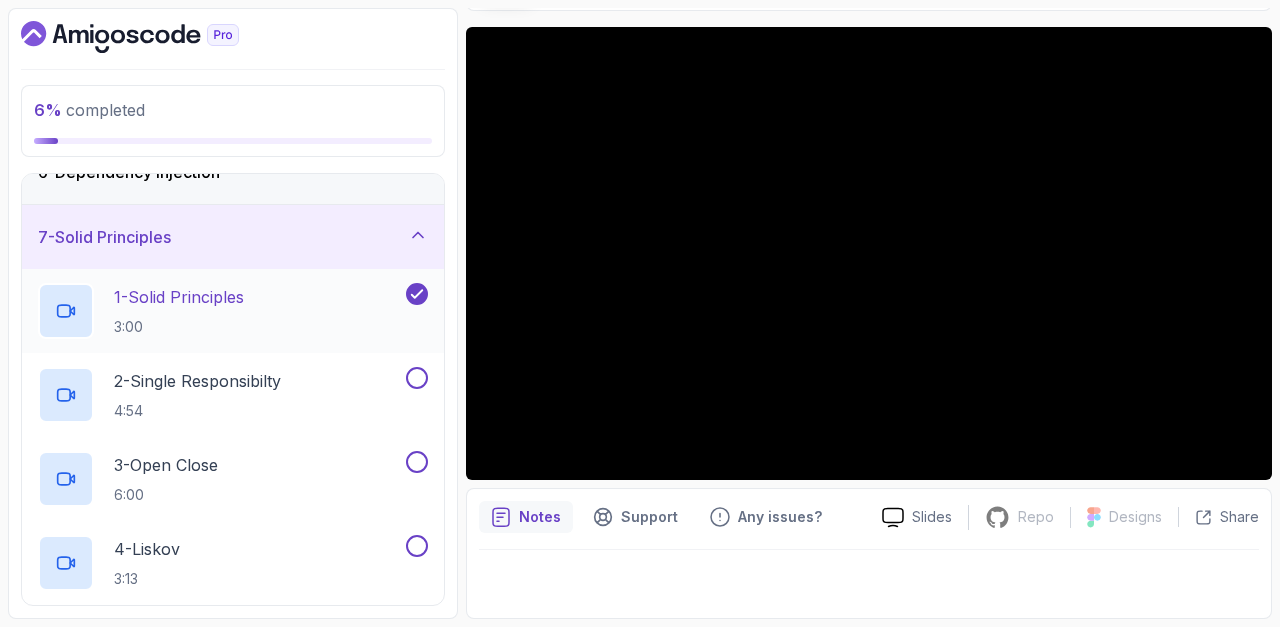 click on "1  -  Solid Principles 3:00" at bounding box center [220, 311] 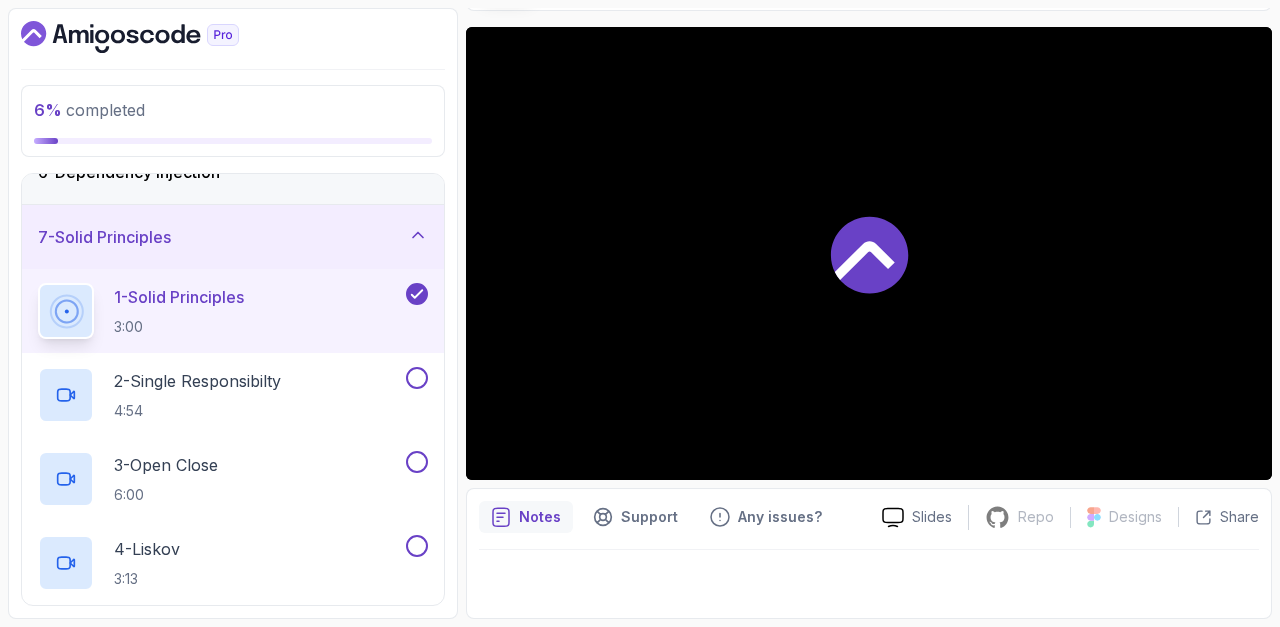 click 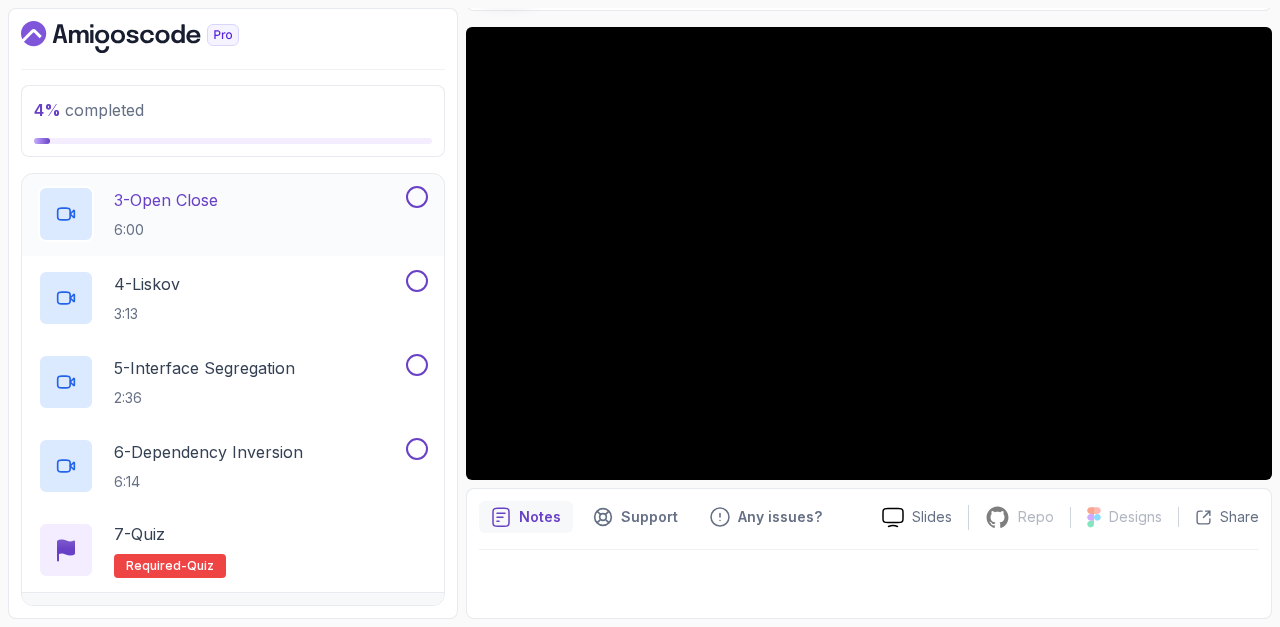 scroll, scrollTop: 676, scrollLeft: 0, axis: vertical 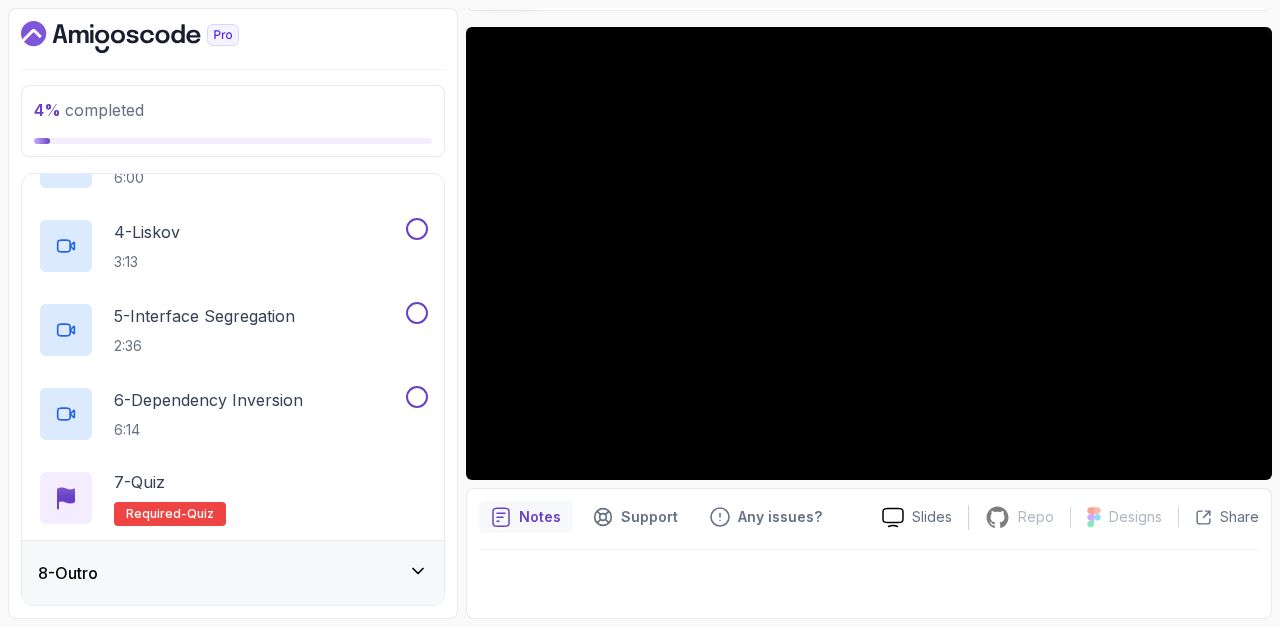 click on "8  -  Outro" at bounding box center [233, 573] 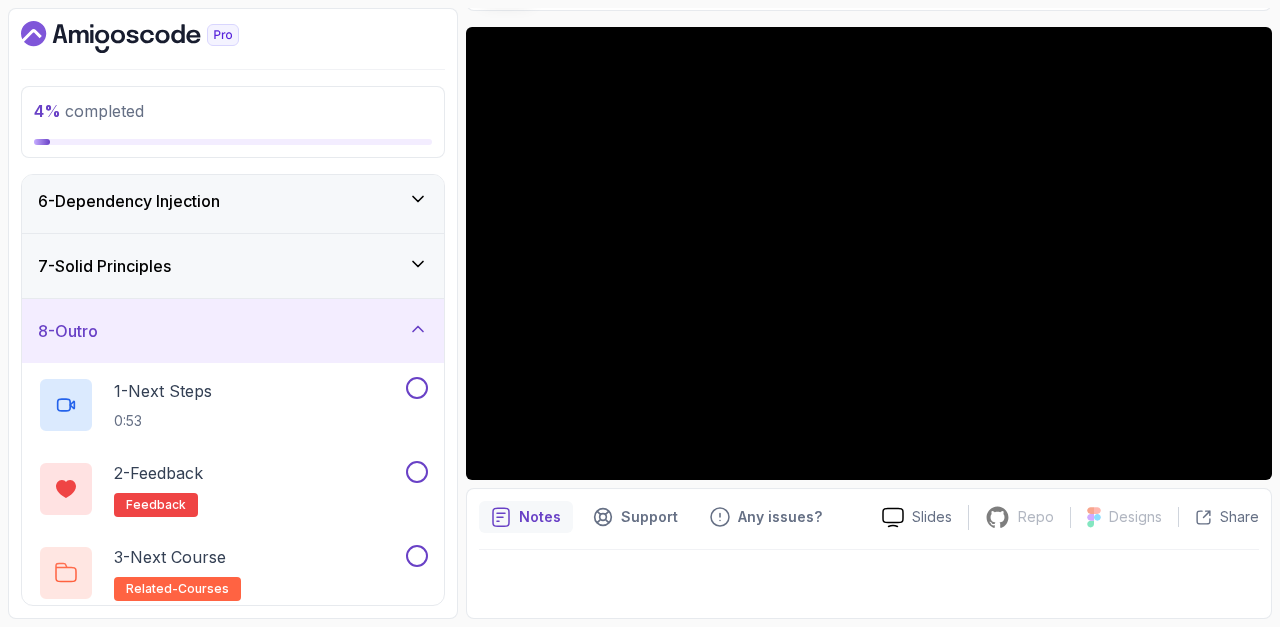 scroll, scrollTop: 341, scrollLeft: 0, axis: vertical 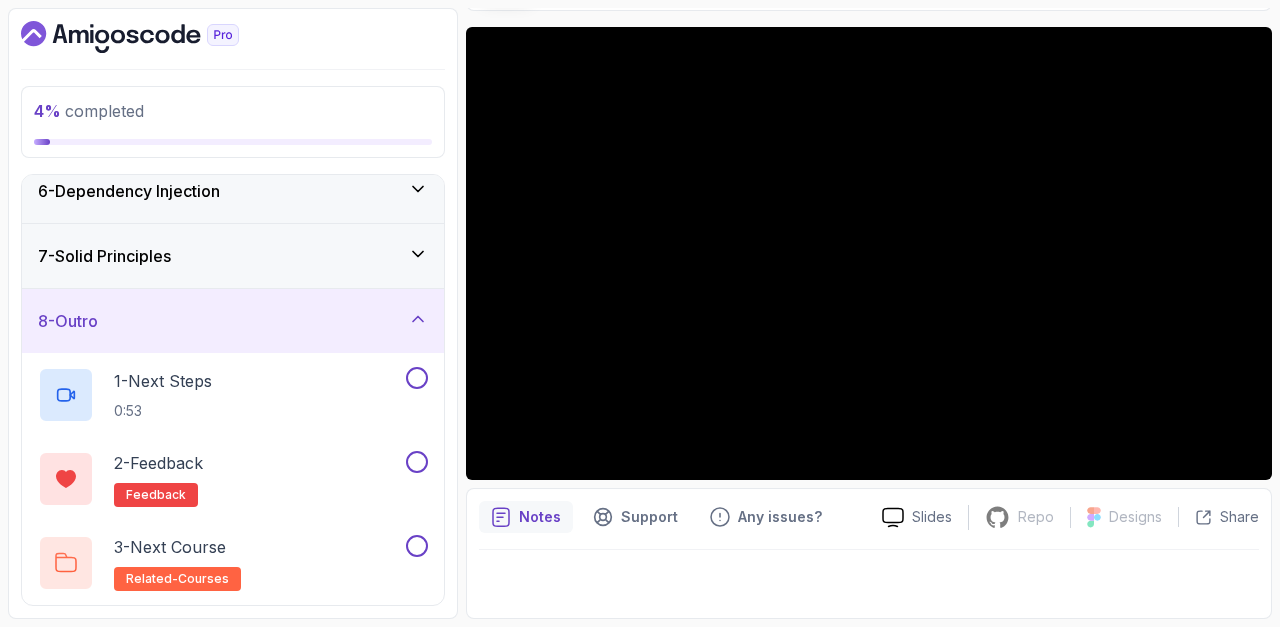 click 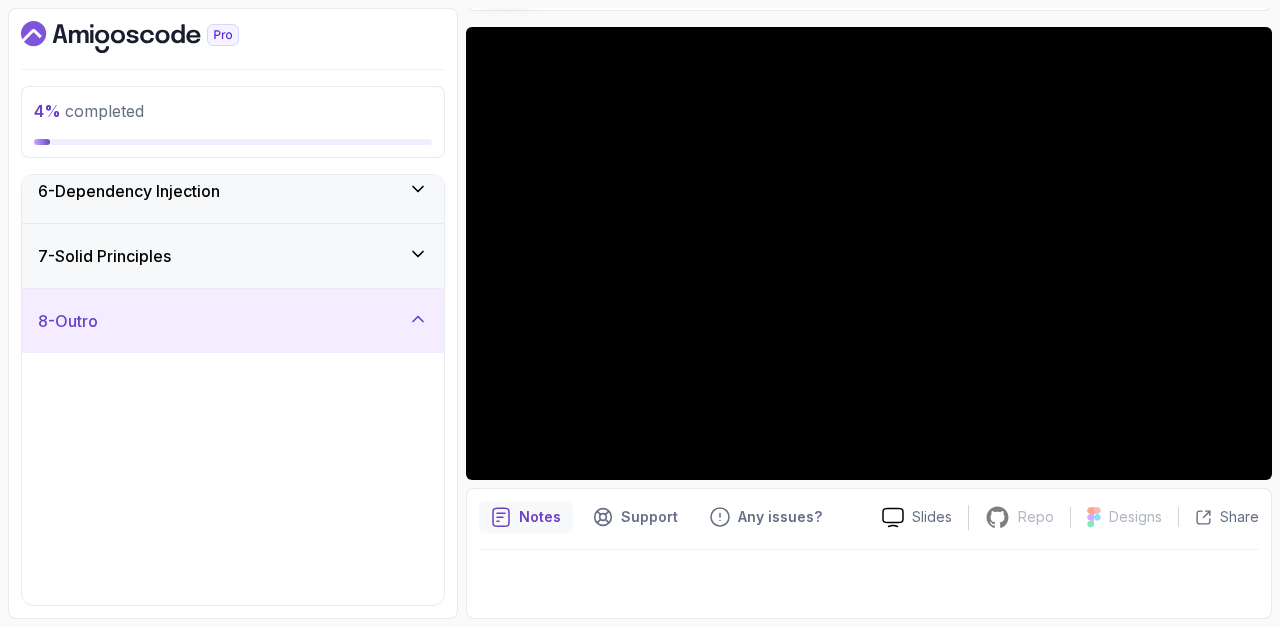 scroll, scrollTop: 89, scrollLeft: 0, axis: vertical 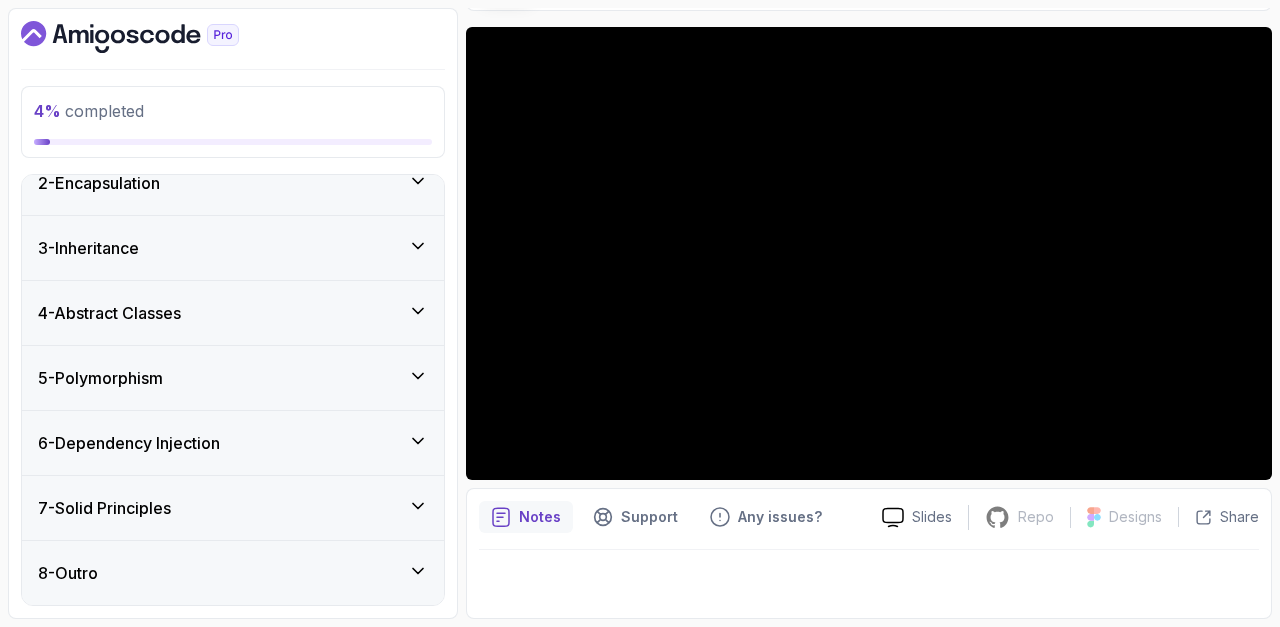 click on "7  -  Solid Principles" at bounding box center [233, 508] 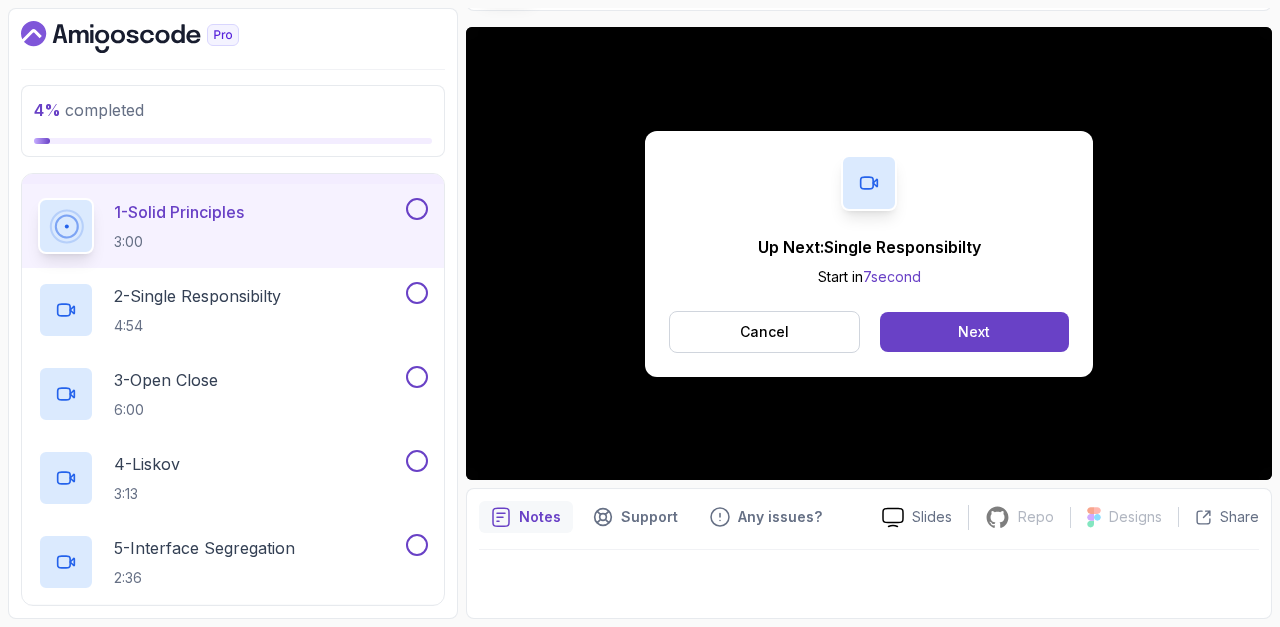 scroll, scrollTop: 437, scrollLeft: 0, axis: vertical 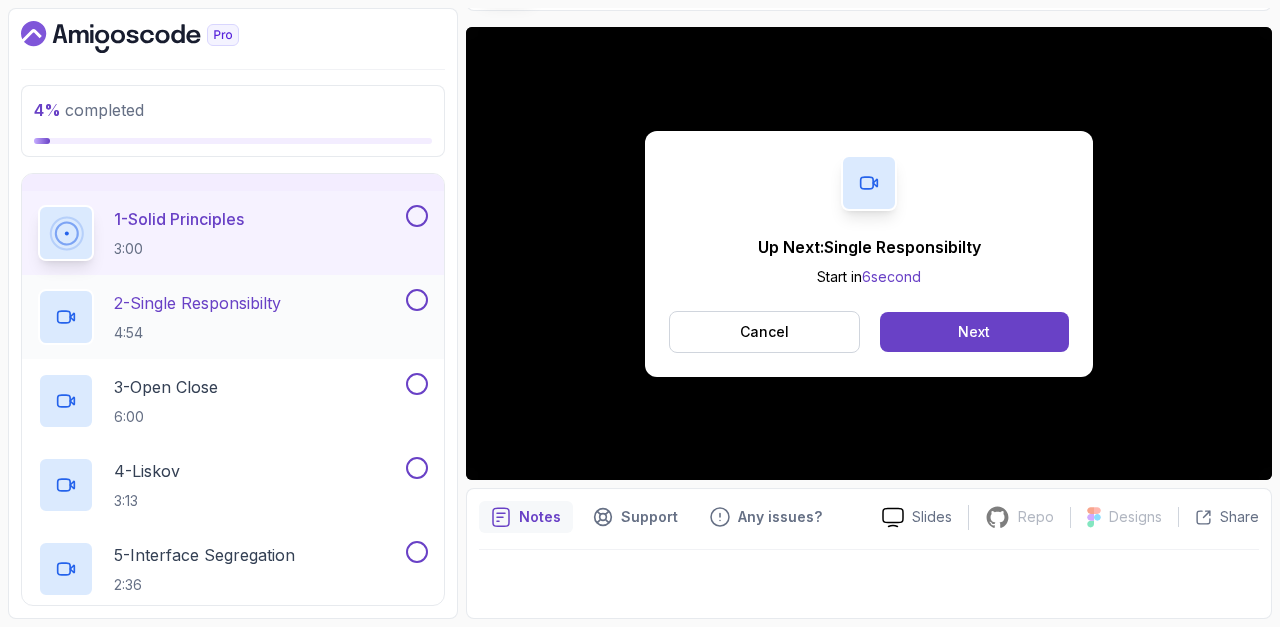 click on "2  -  Single Responsibilty 4:54" at bounding box center (220, 317) 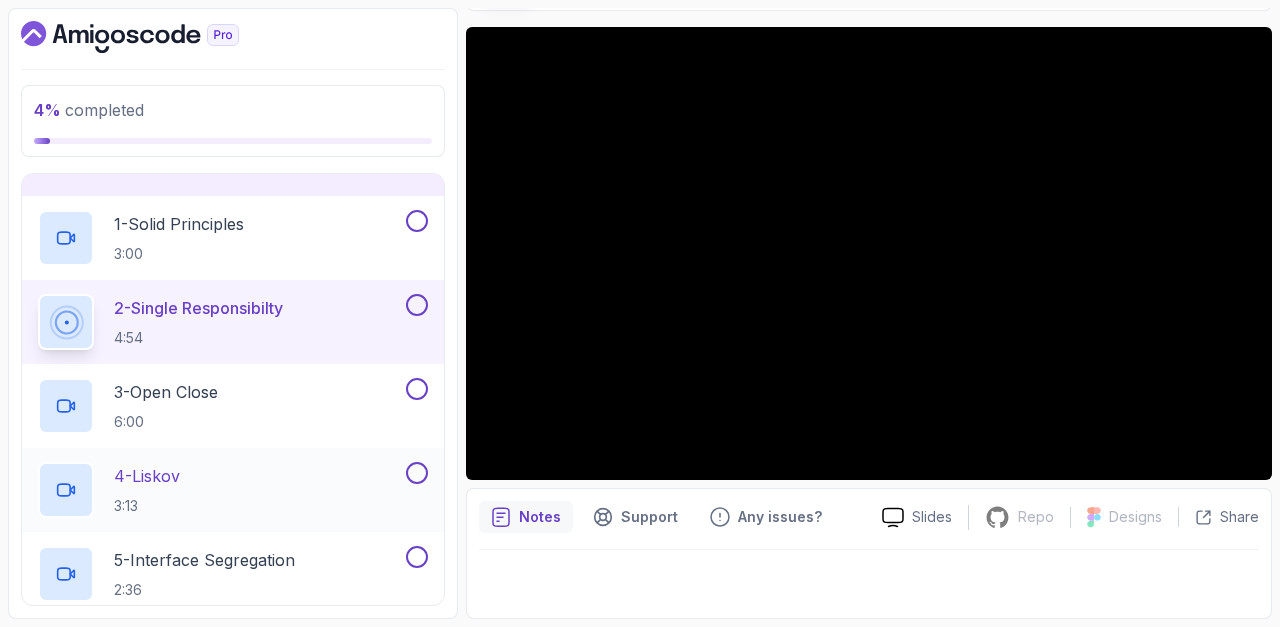 scroll, scrollTop: 430, scrollLeft: 0, axis: vertical 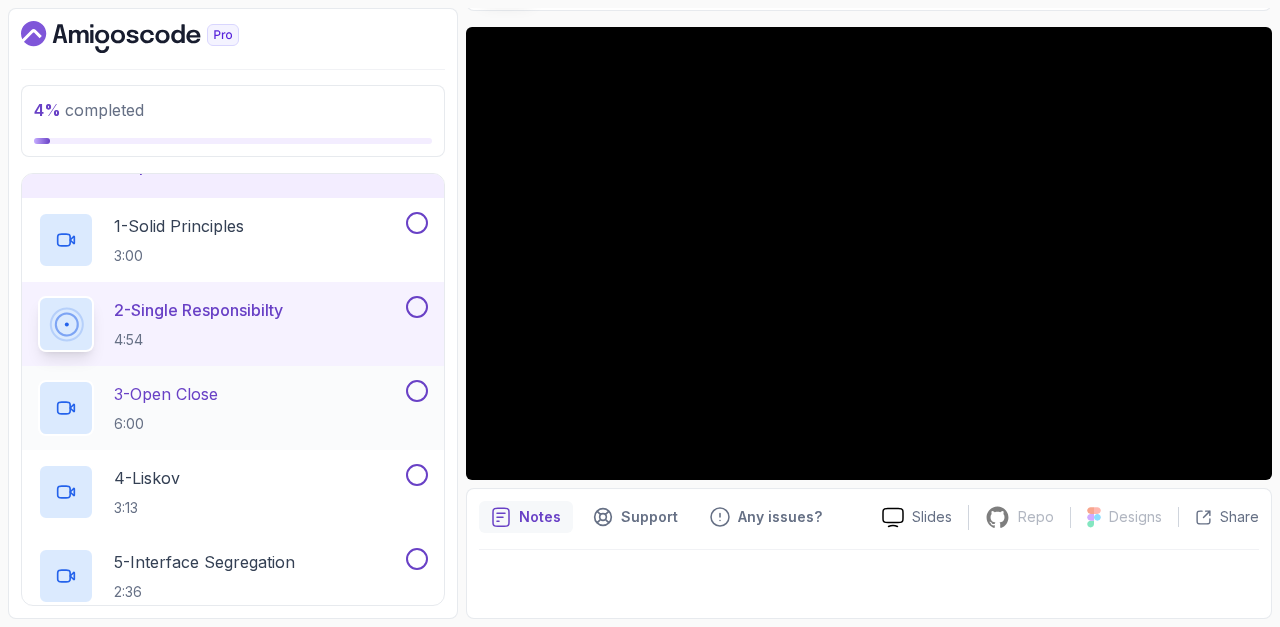 click on "3  -  Open Close 6:00" at bounding box center (220, 408) 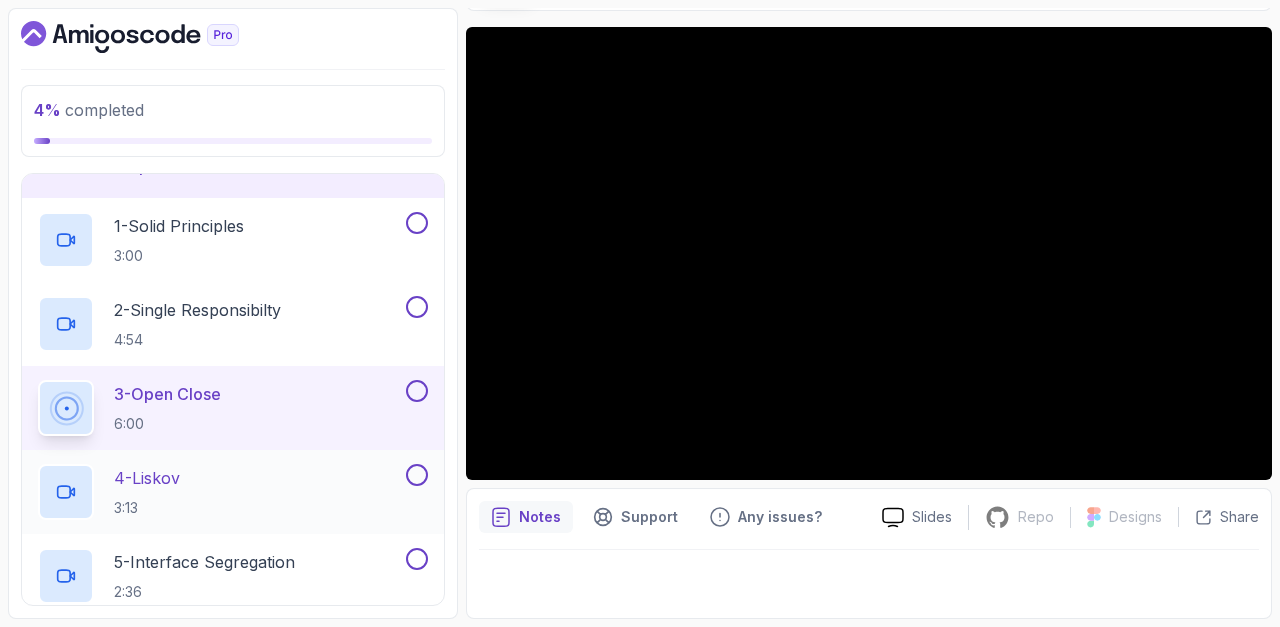 click on "4  -  Liskov 3:13" at bounding box center (220, 492) 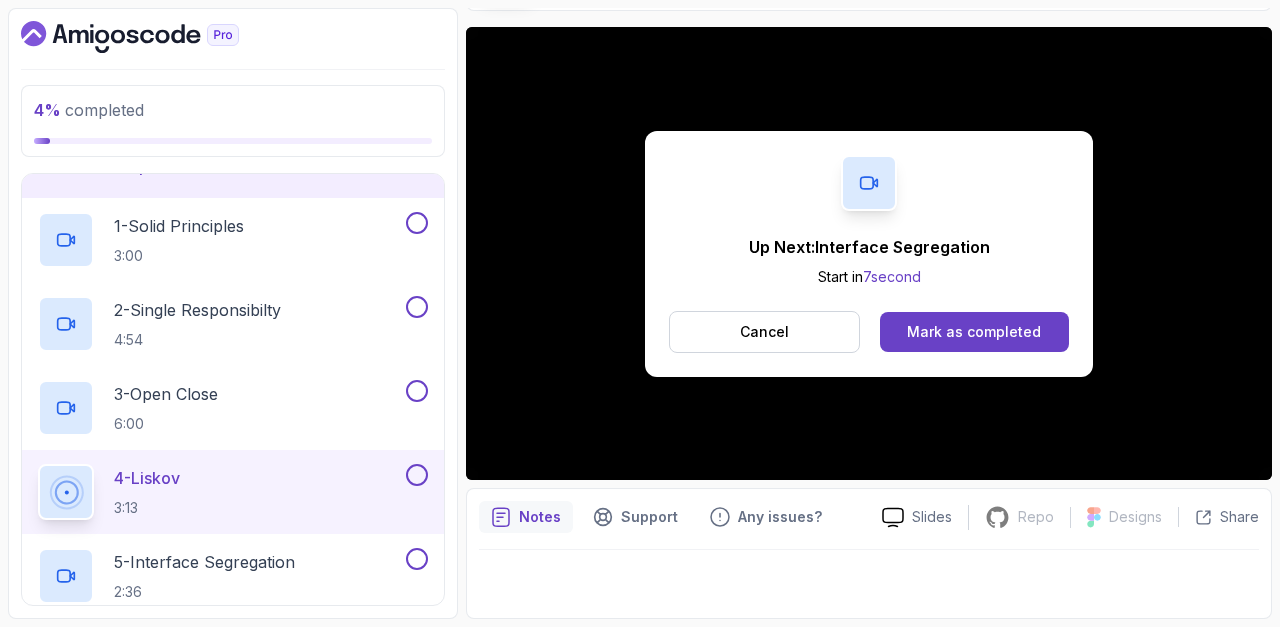 scroll, scrollTop: 598, scrollLeft: 0, axis: vertical 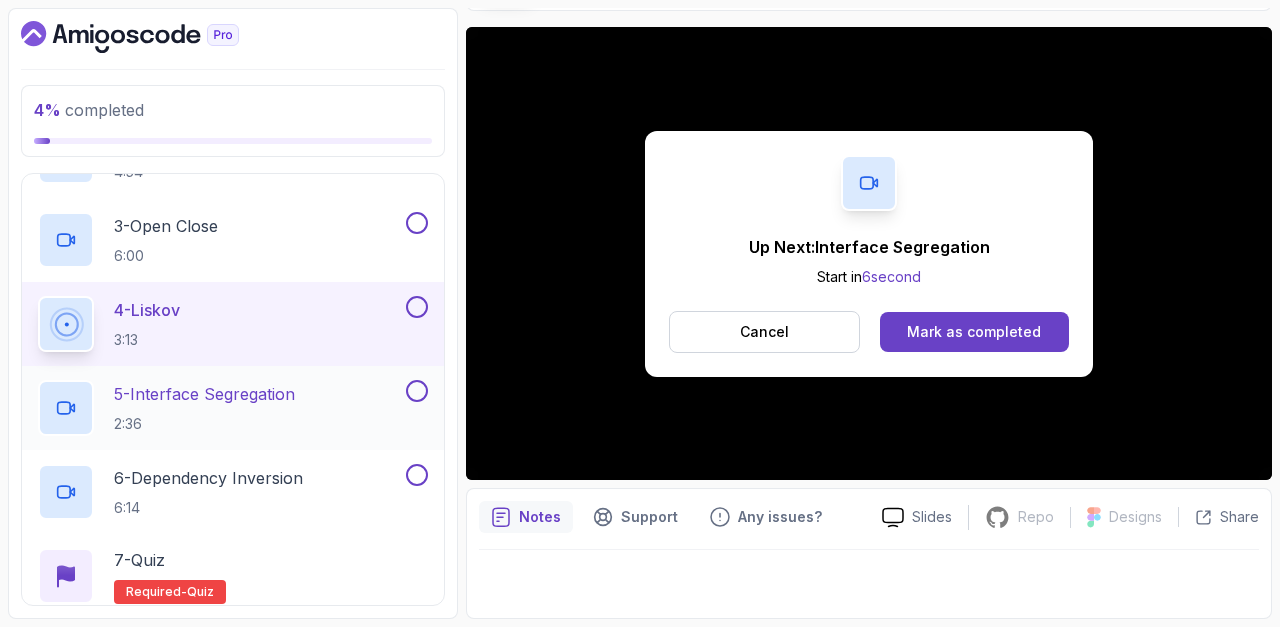 click on "5  -  Interface Segregation 2:36" at bounding box center [220, 408] 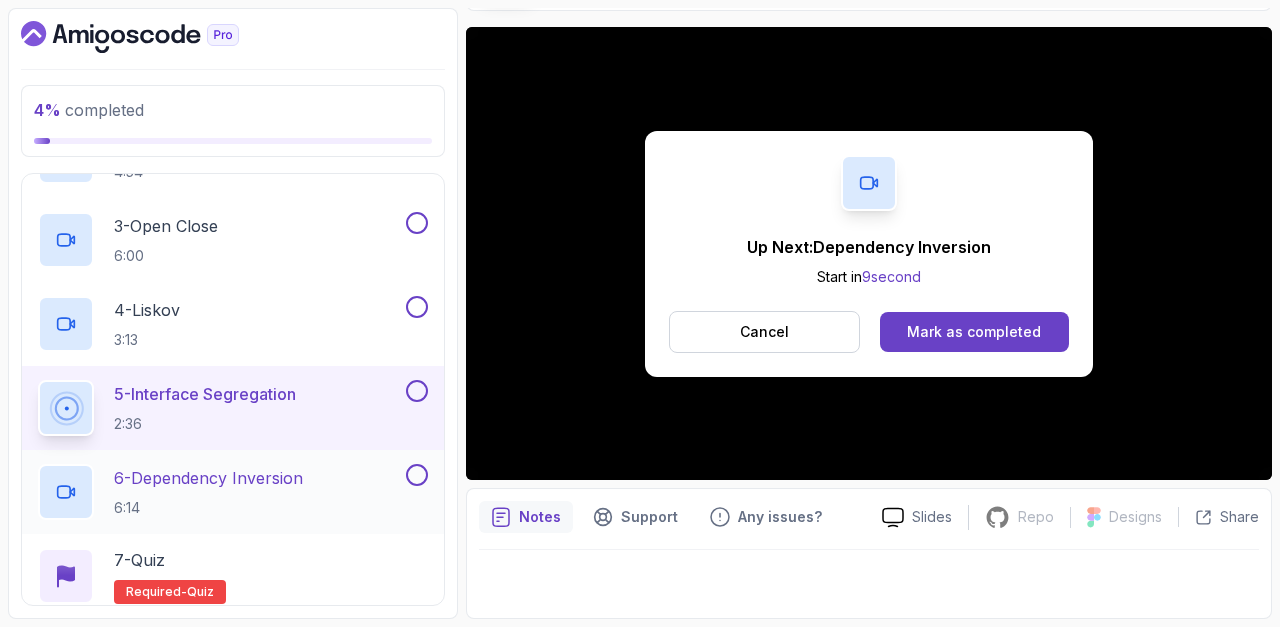 click on "6:14" at bounding box center (208, 508) 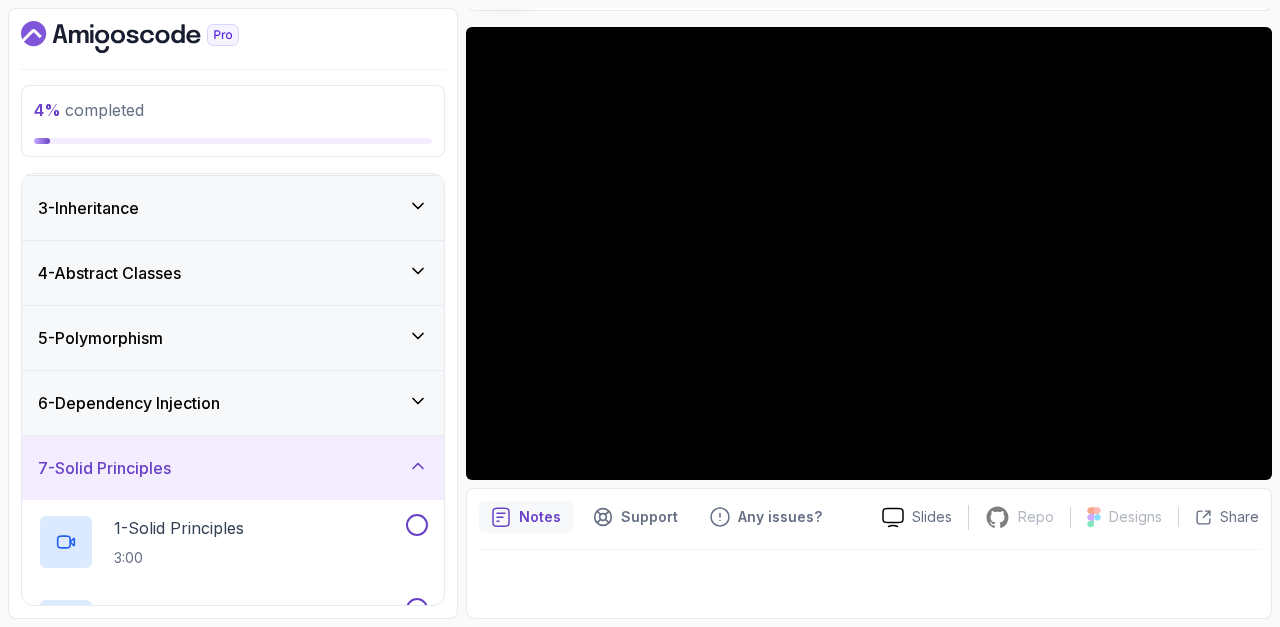 scroll, scrollTop: 0, scrollLeft: 0, axis: both 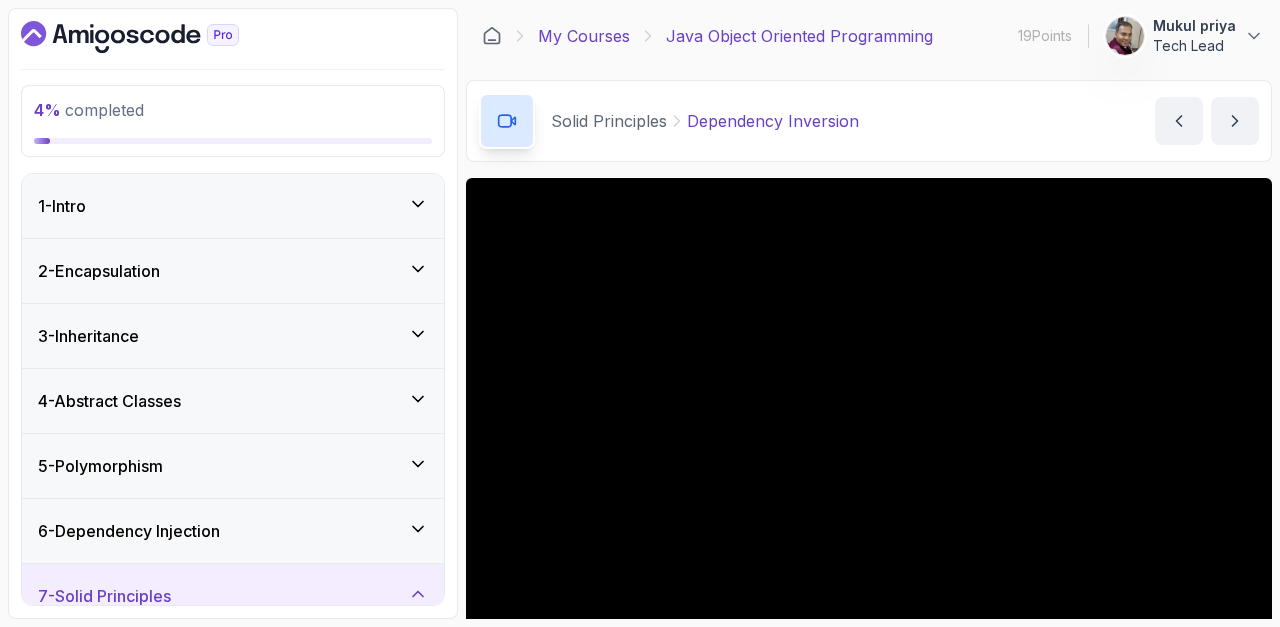 click on "My Courses" at bounding box center [584, 36] 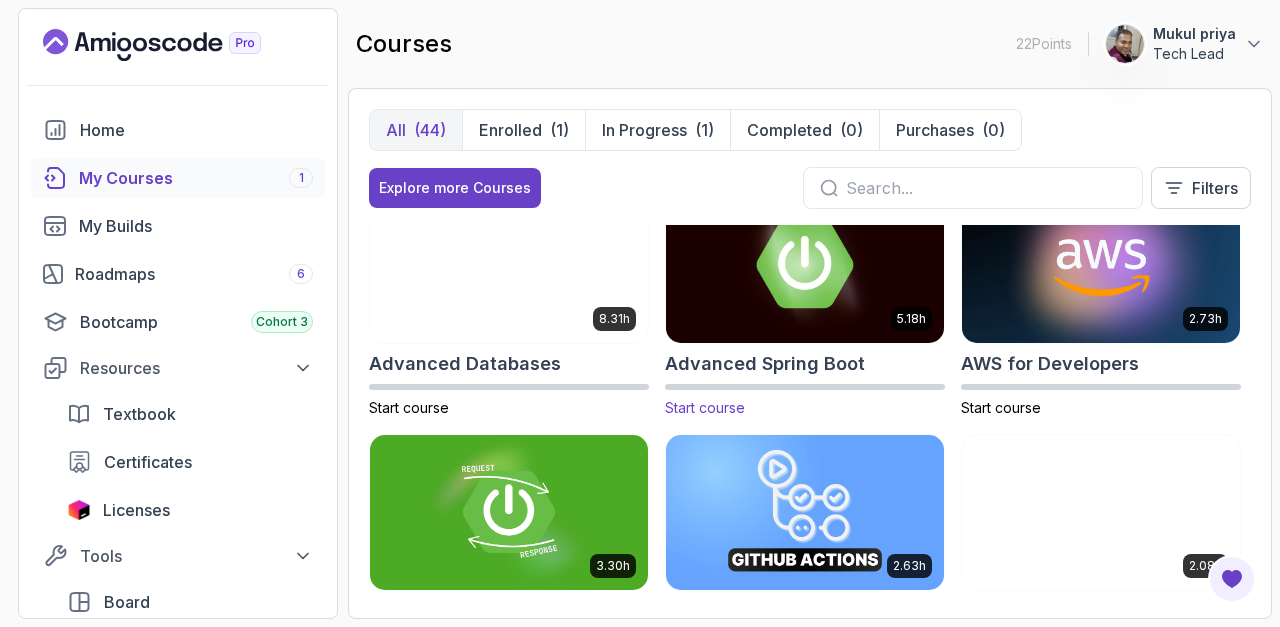 scroll, scrollTop: 0, scrollLeft: 0, axis: both 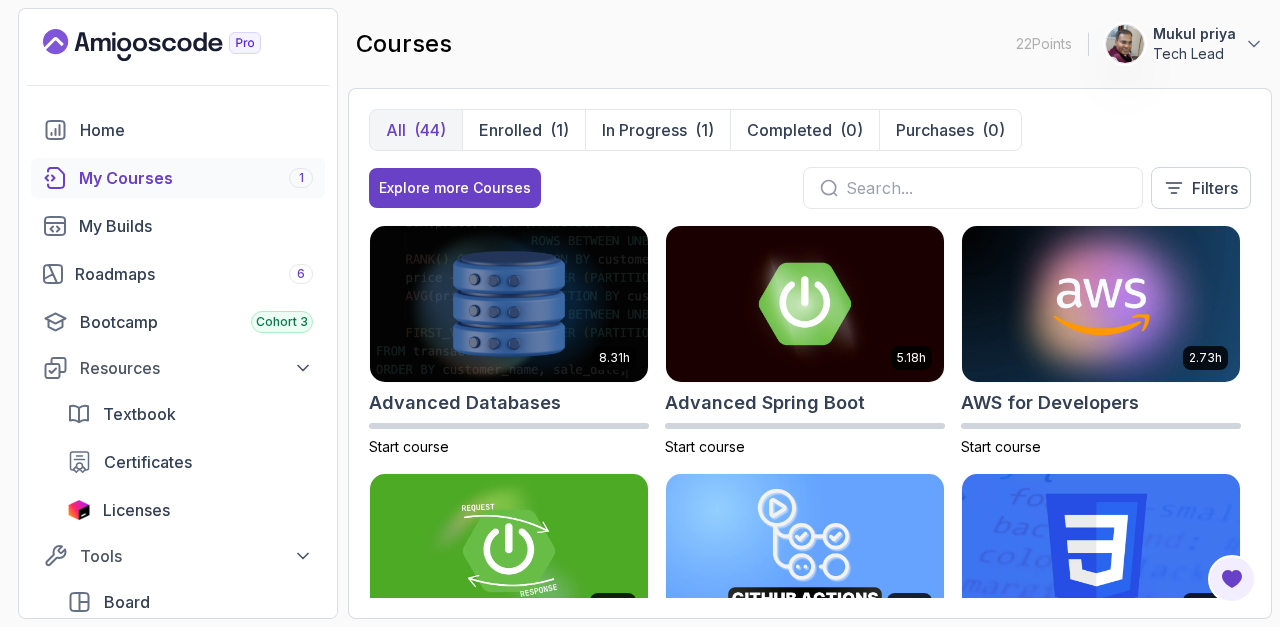 click at bounding box center (973, 188) 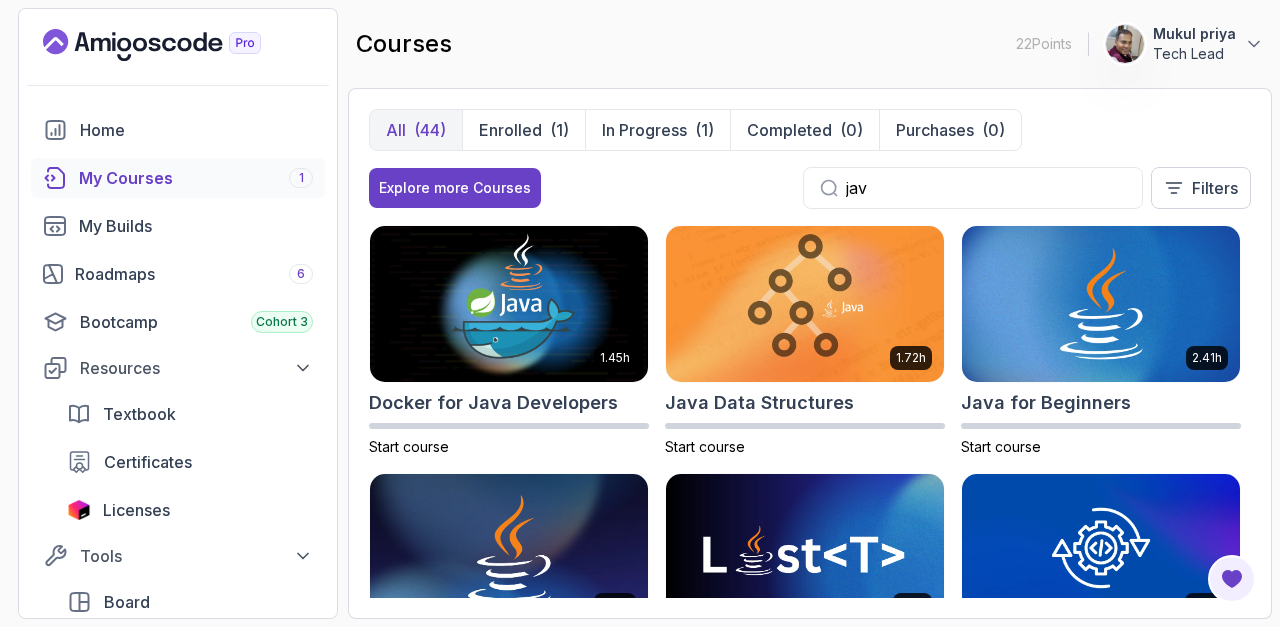 type on "java" 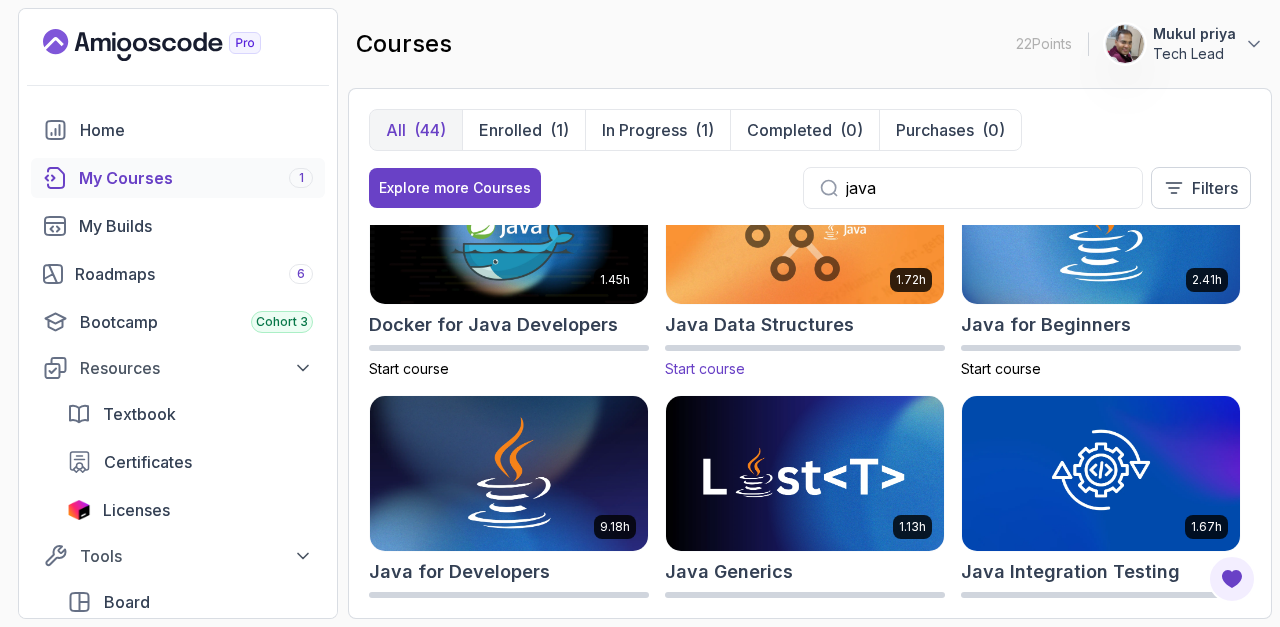 scroll, scrollTop: 226, scrollLeft: 0, axis: vertical 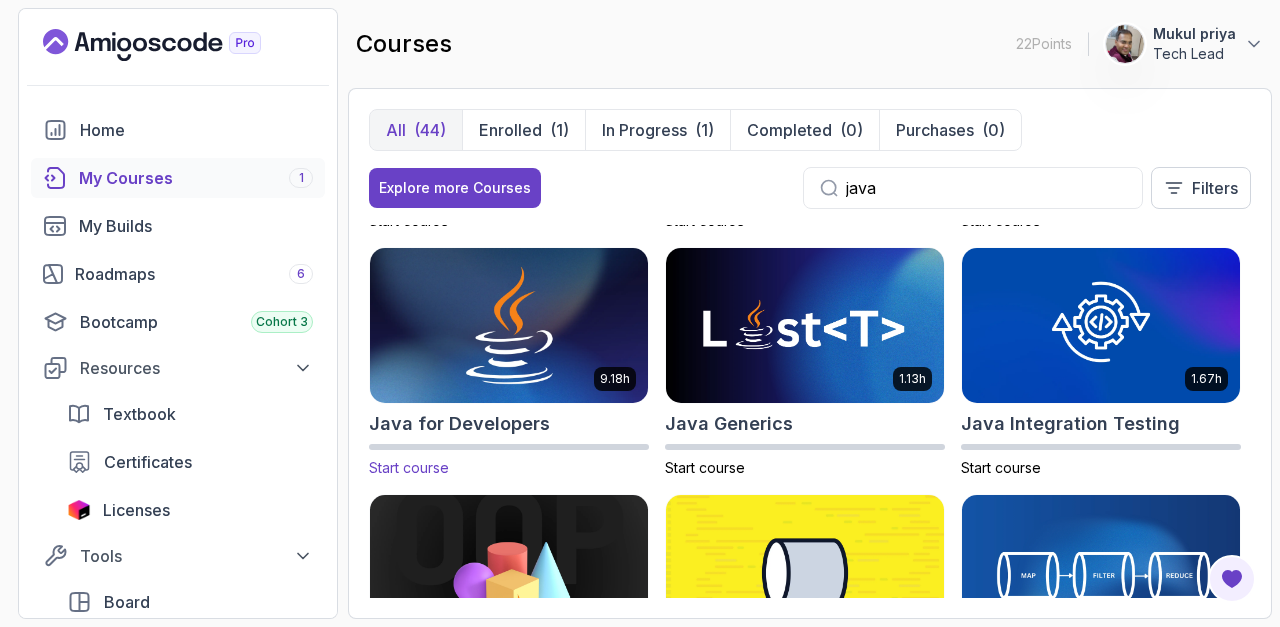 click on "Java for Developers" at bounding box center [459, 424] 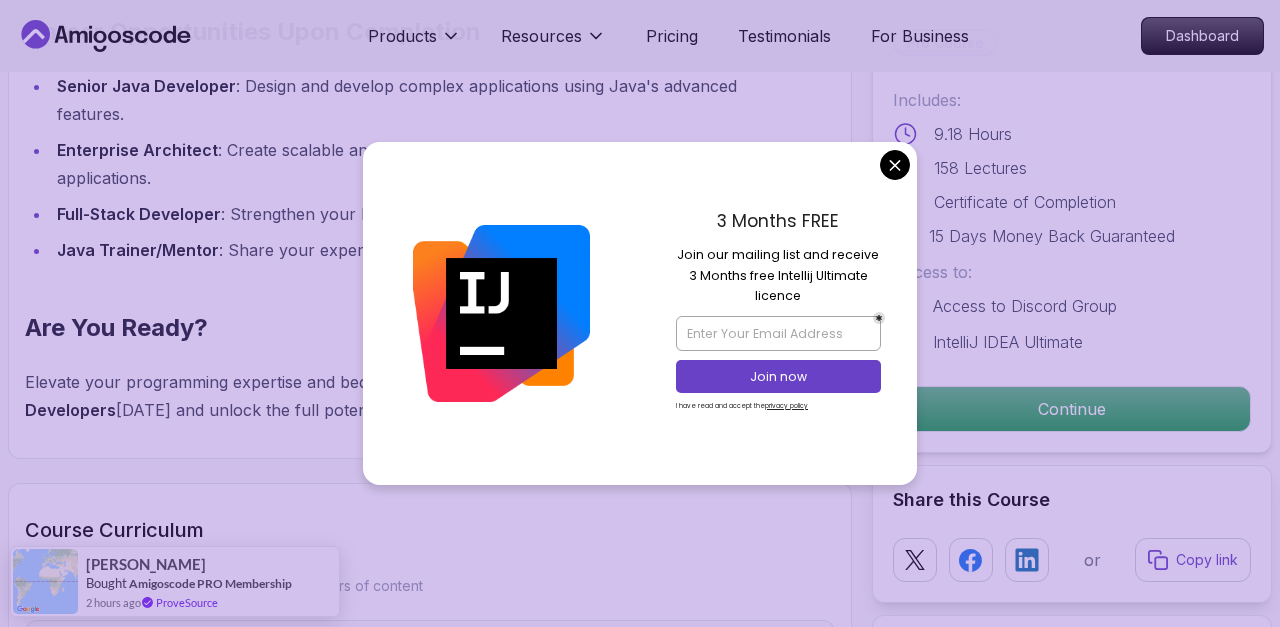 scroll, scrollTop: 2267, scrollLeft: 0, axis: vertical 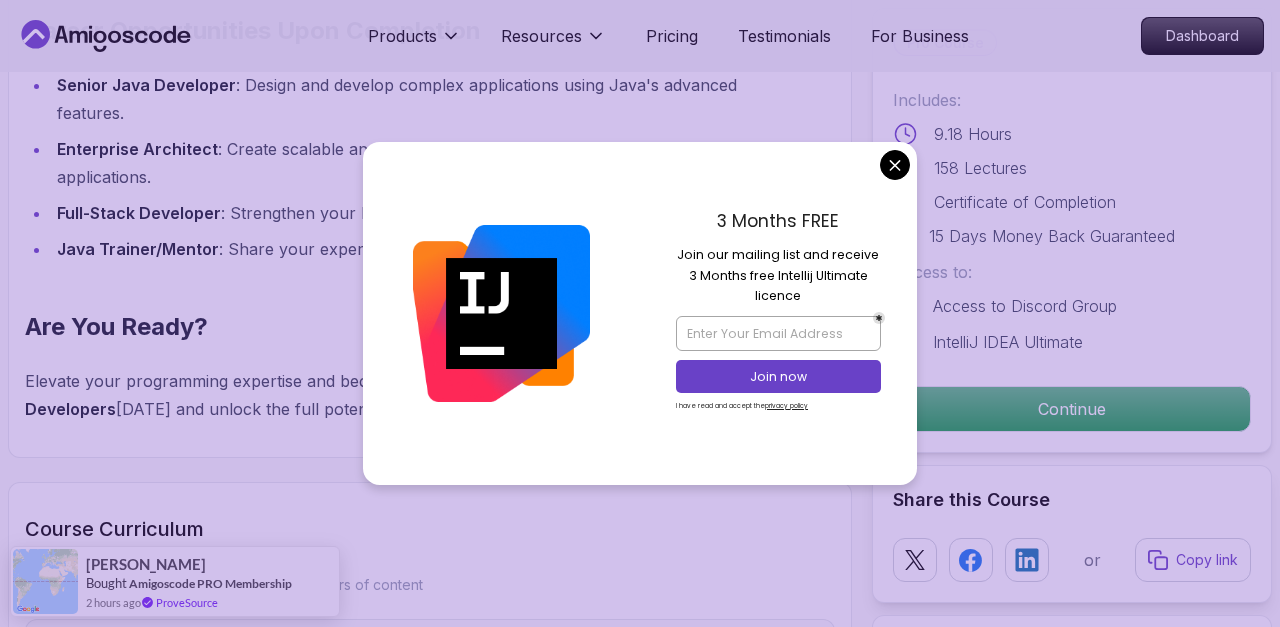 click on "Products Resources Pricing Testimonials For Business Dashboard Products Resources Pricing Testimonials For Business Dashboard Java for Developers Learn advanced Java concepts to build scalable and maintainable applications. Mama Samba Braima Djalo  /   Instructor Pro Course Includes: 9.18 Hours 158 Lectures Certificate of Completion 15 Days Money Back Guaranteed Access to: Access to Discord Group IntelliJ IDEA Ultimate Continue Share this Course or Copy link Got a Team of 5 or More? With one subscription, give your entire team access to all courses and features. Check our Business Plan Mama Samba Braima Djalo  /   Instructor What you will learn java intellij terminal bash Advanced Language Features - Understand access modifiers, the static keyword, and advanced method functionalities. Object-Oriented Programming - Dive into classes, objects, constructors, and concepts like `@Override` and `equals()`. Control Flow Mastery - Master loops, if-statements, and the new switch expression for cleaner, efficient code." at bounding box center [640, 2249] 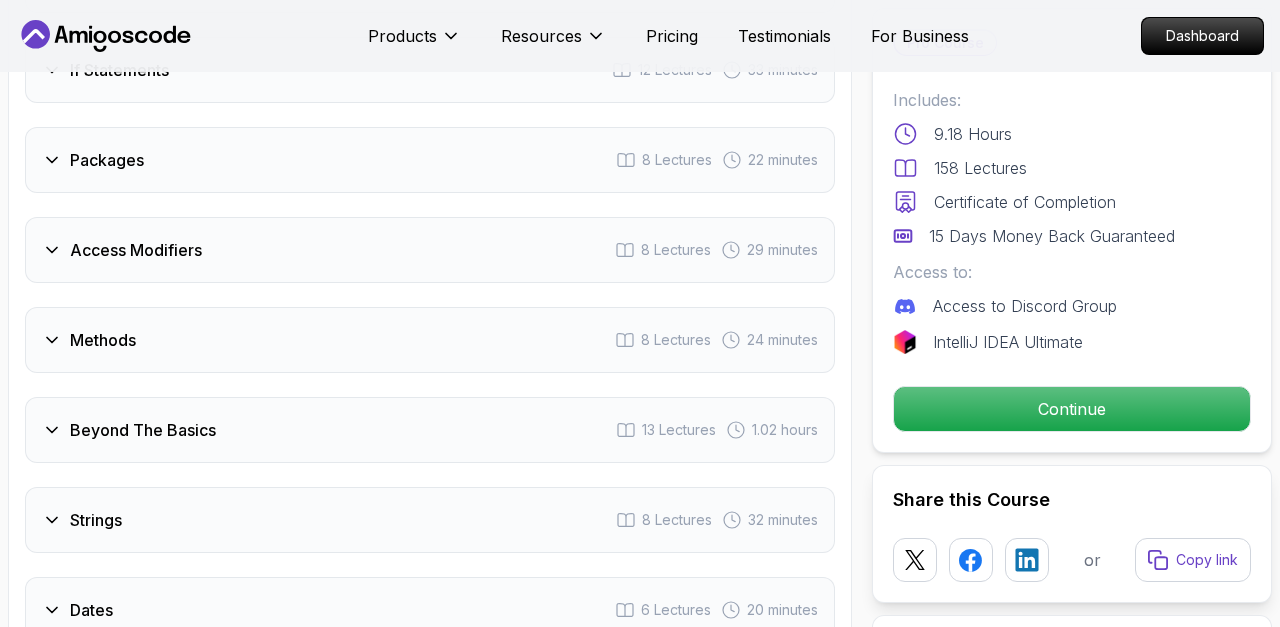 click on "Access Modifiers 8   Lectures     29 minutes" at bounding box center (430, 250) 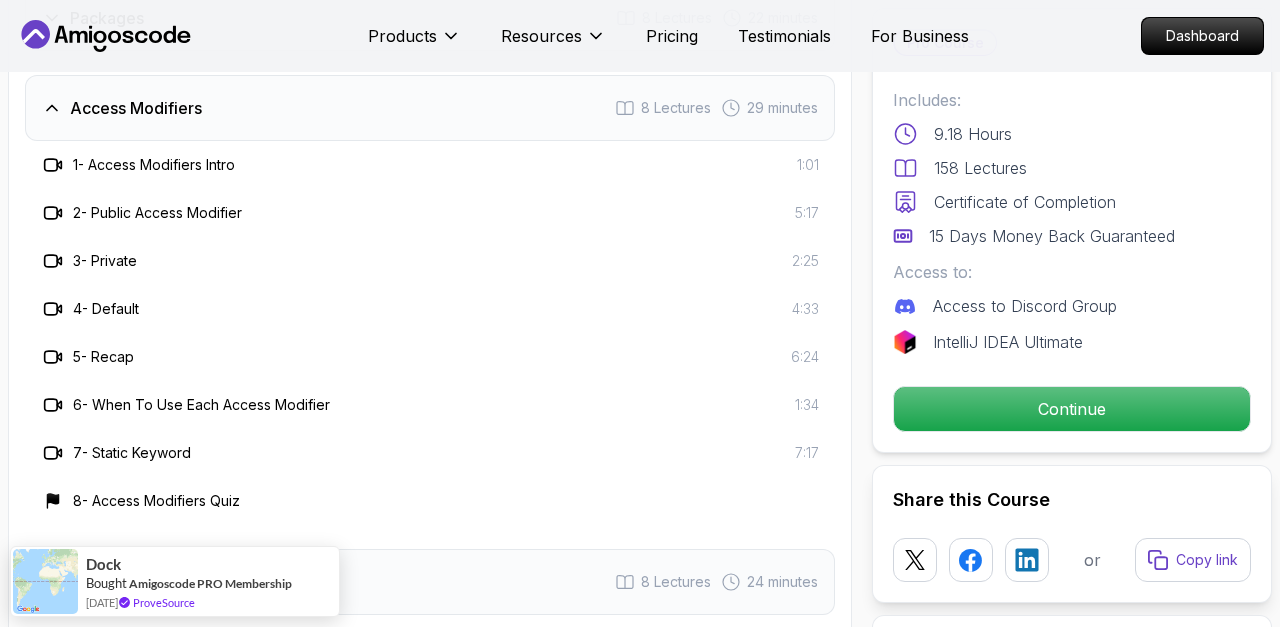 scroll, scrollTop: 3173, scrollLeft: 0, axis: vertical 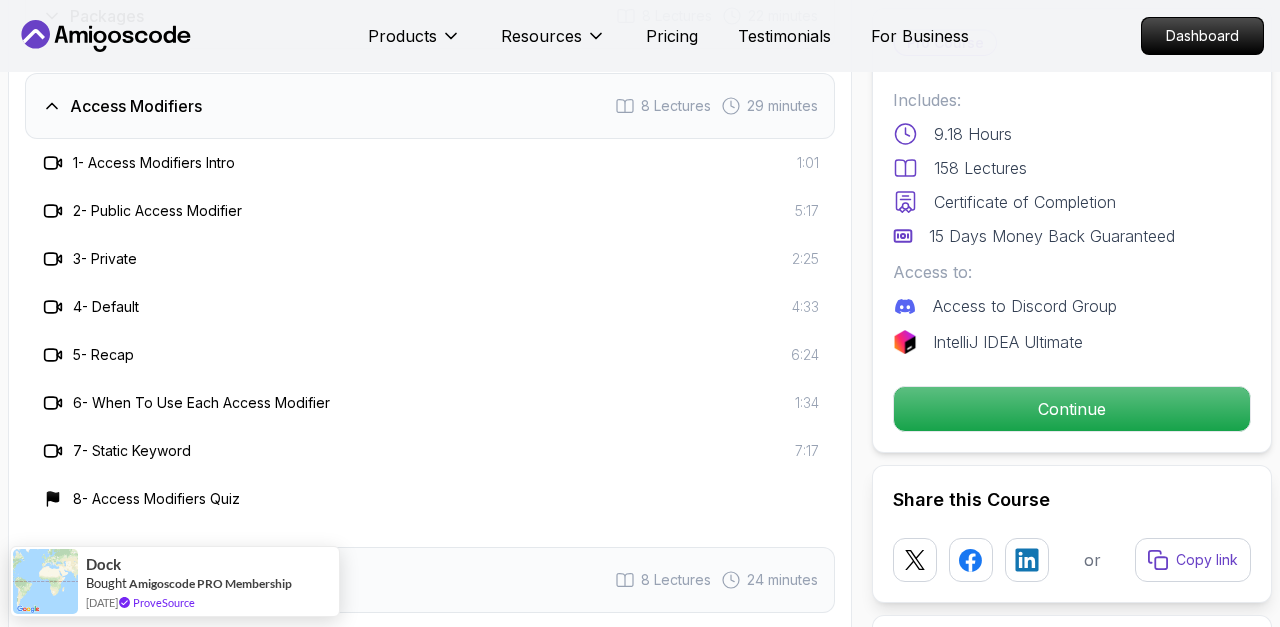 click on "Access Modifiers 8   Lectures     29 minutes" at bounding box center [430, 106] 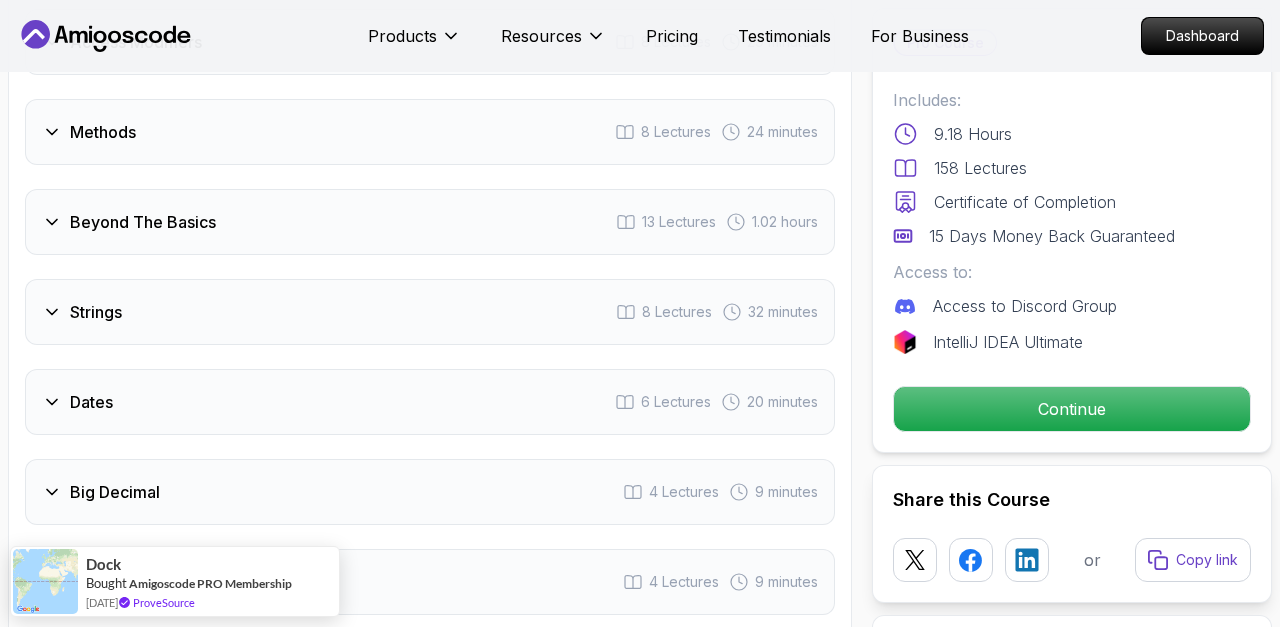 scroll, scrollTop: 3276, scrollLeft: 0, axis: vertical 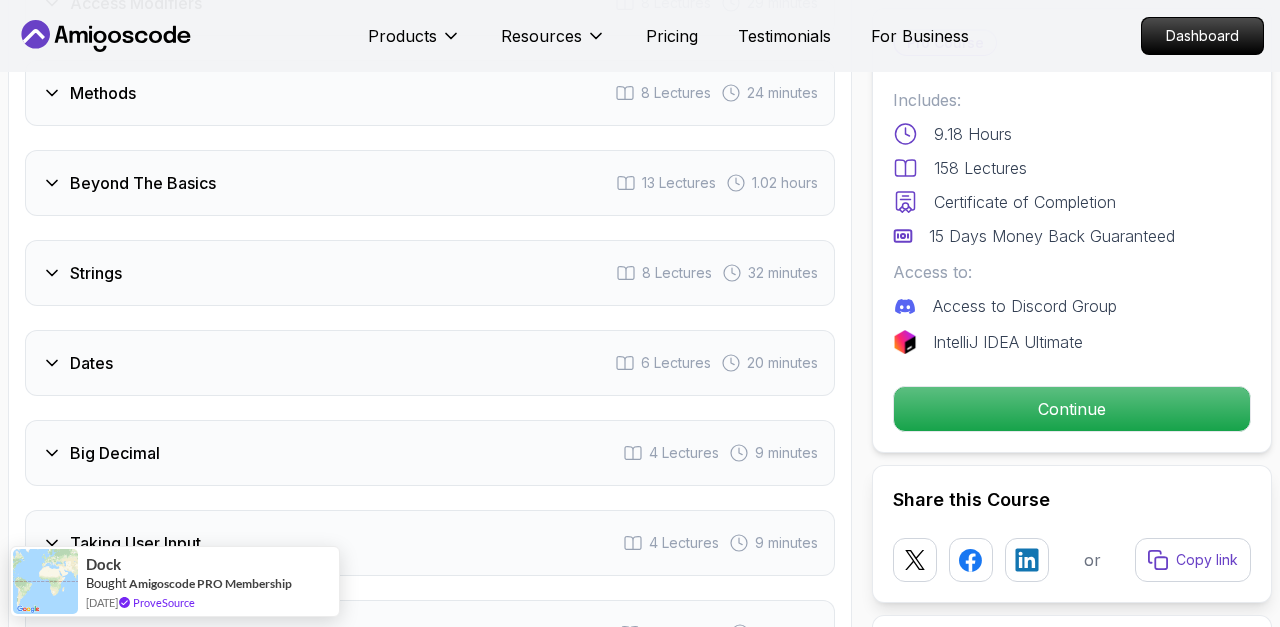 click on "Beyond The Basics 13   Lectures     1.02 hours" at bounding box center [430, 183] 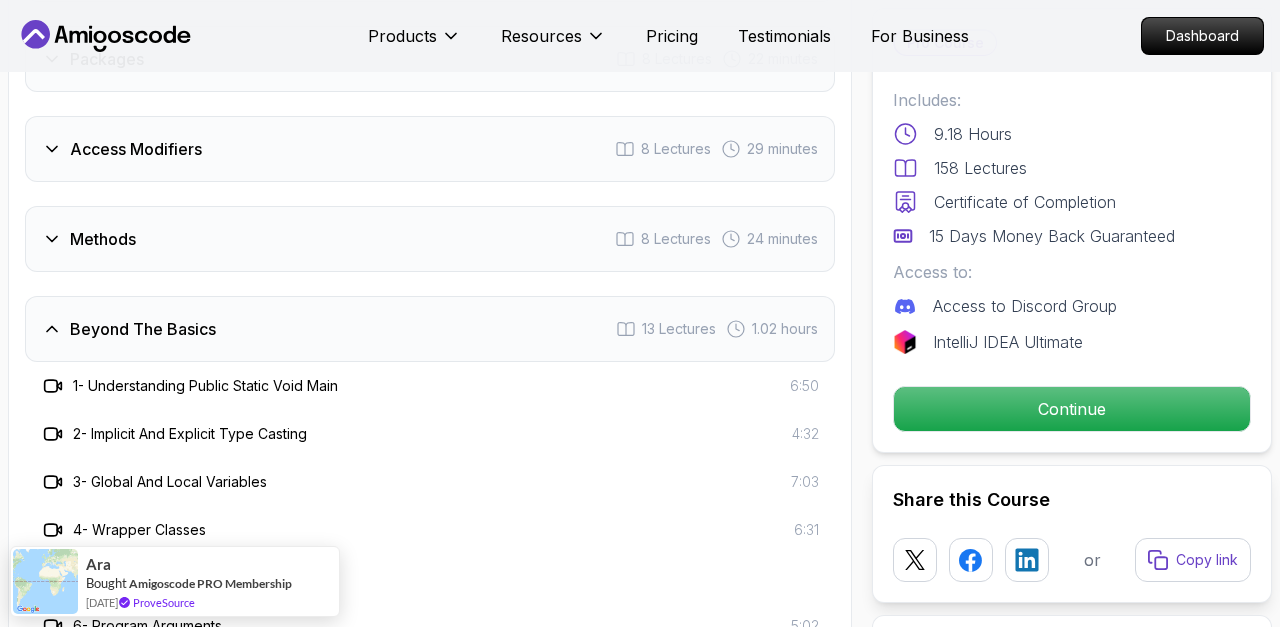 scroll, scrollTop: 3122, scrollLeft: 0, axis: vertical 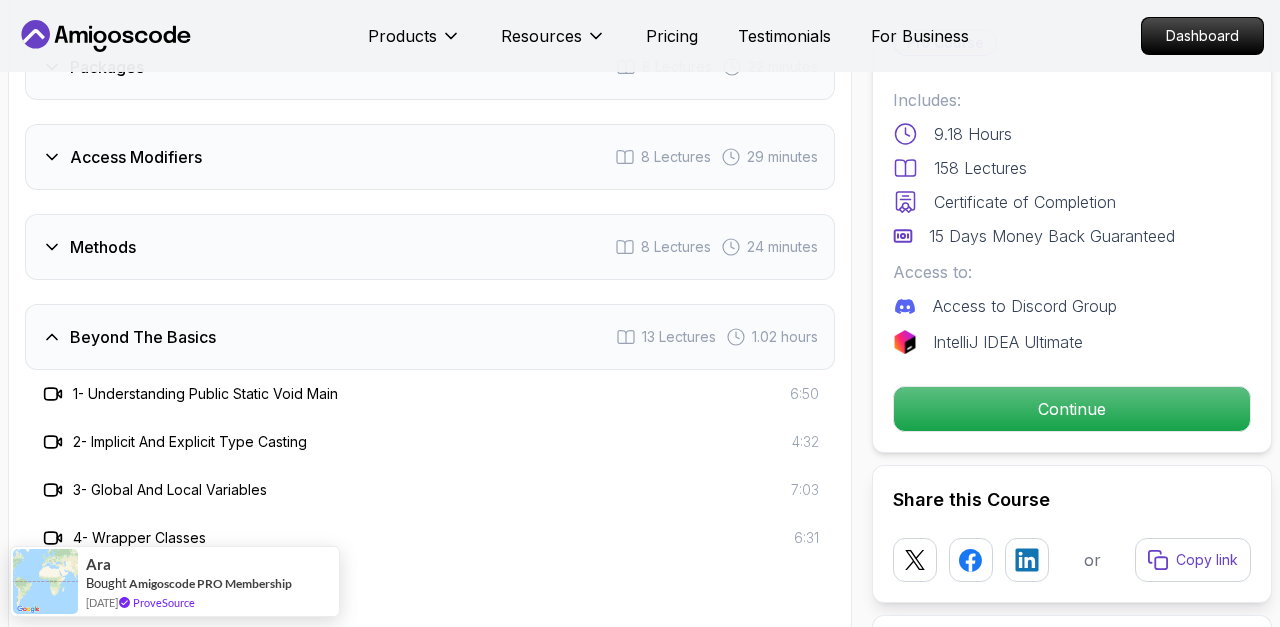 click on "Beyond The Basics 13   Lectures     1.02 hours" at bounding box center (430, 337) 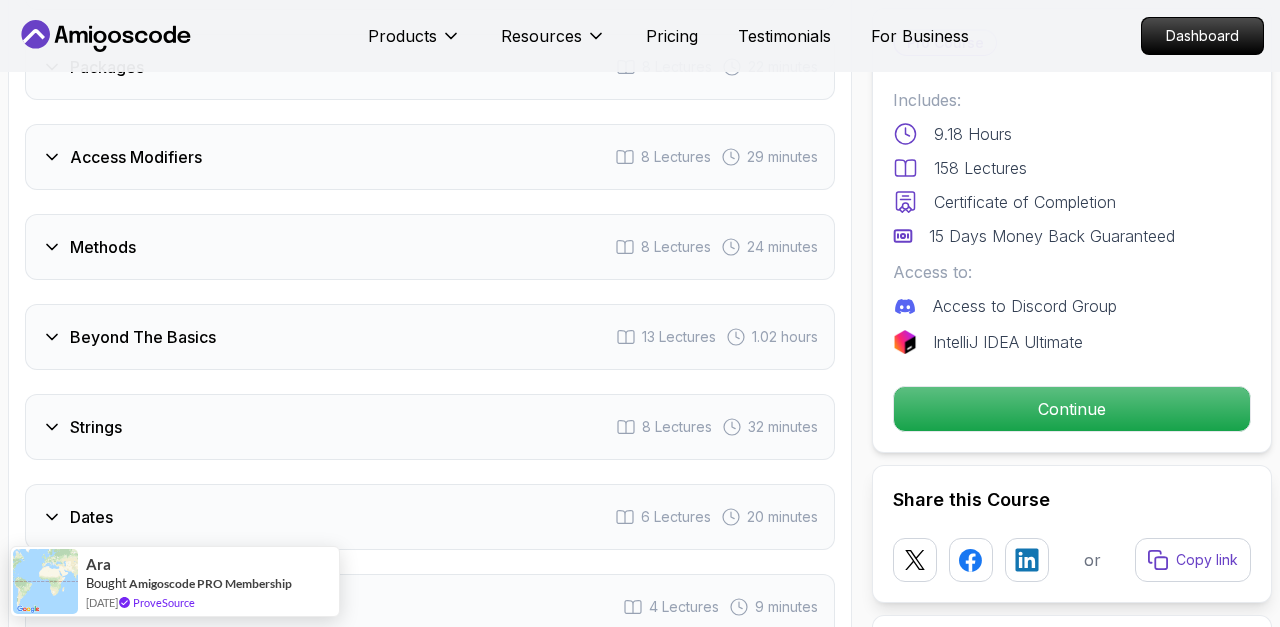 click on "Methods 8   Lectures     24 minutes" at bounding box center [430, 247] 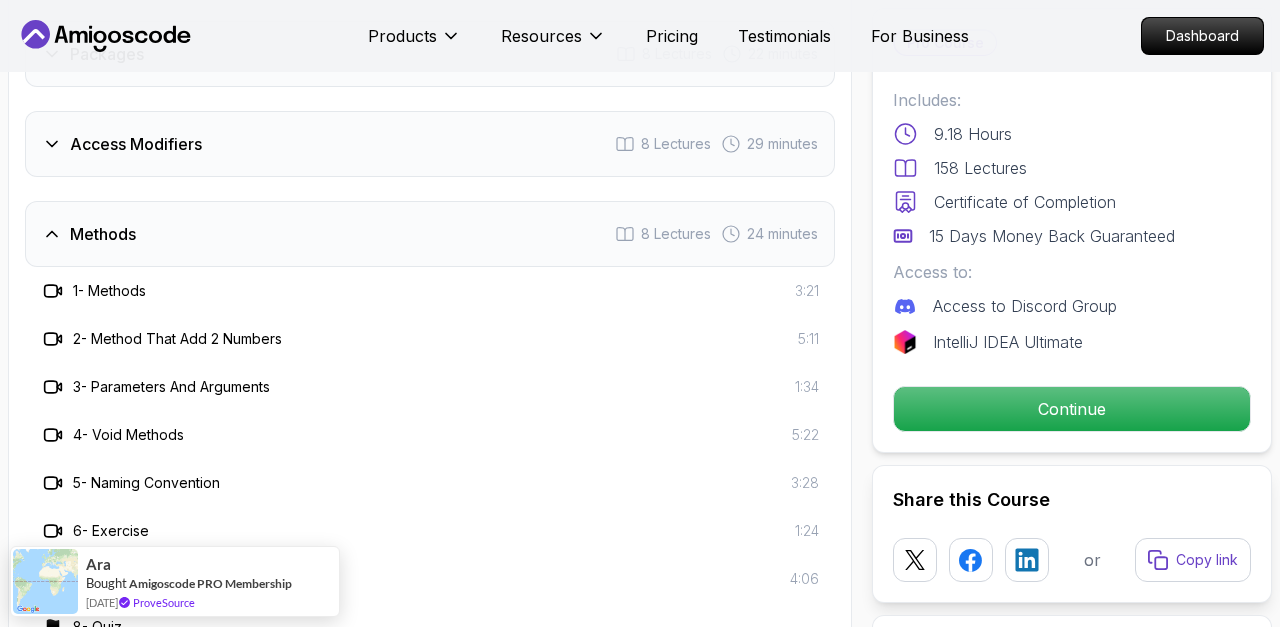 scroll, scrollTop: 3105, scrollLeft: 0, axis: vertical 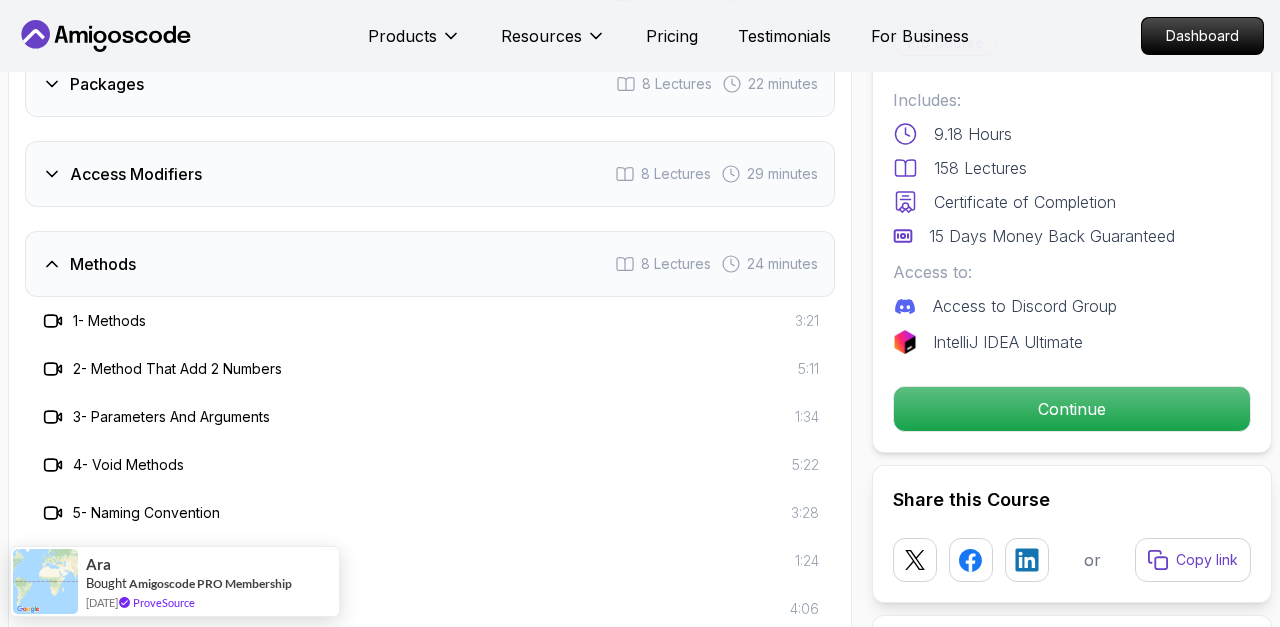 click on "Methods 8   Lectures     24 minutes" at bounding box center (430, 264) 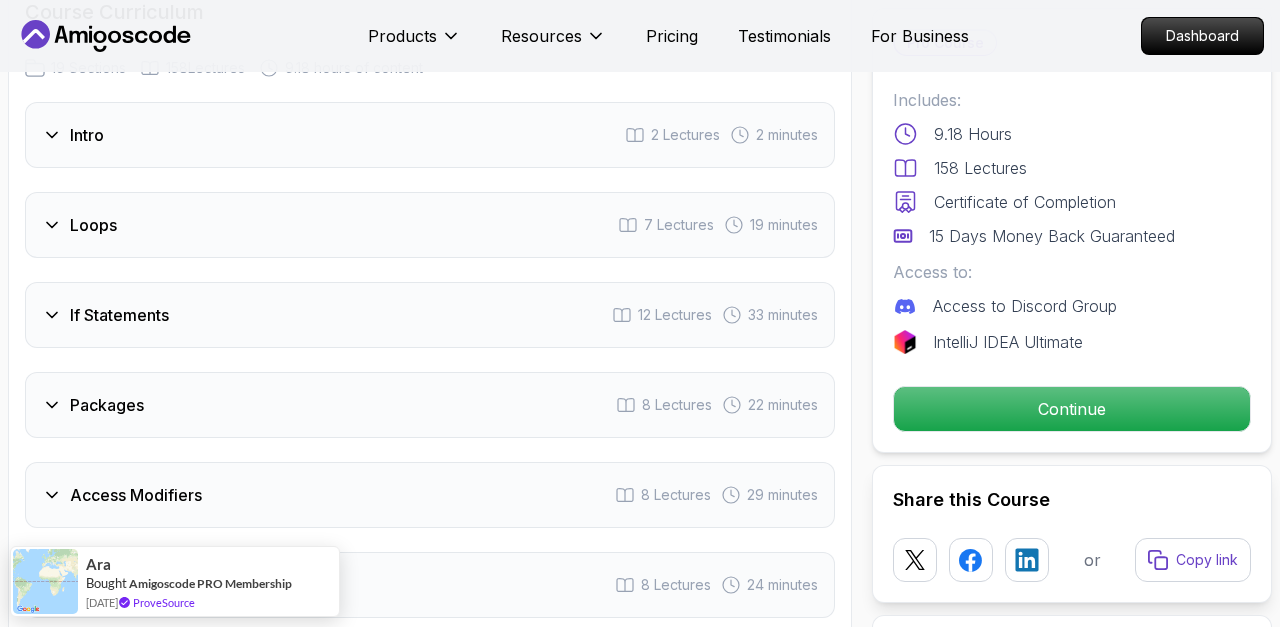 scroll, scrollTop: 2866, scrollLeft: 0, axis: vertical 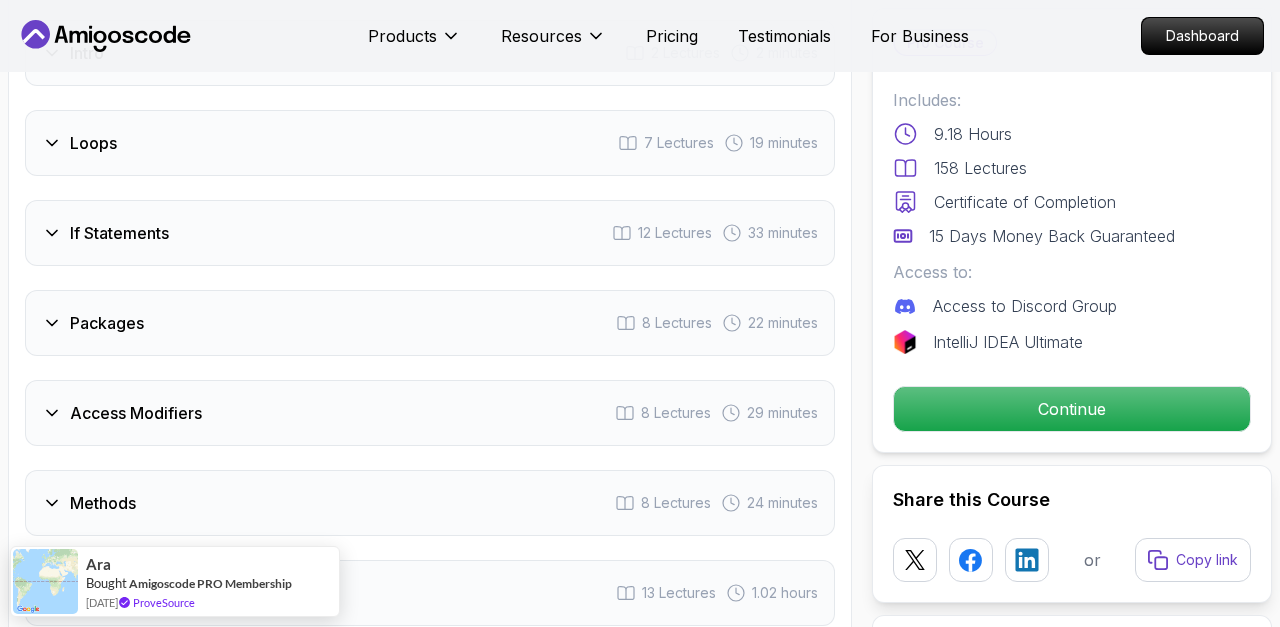 click on "Loops 7   Lectures     19 minutes" at bounding box center (430, 143) 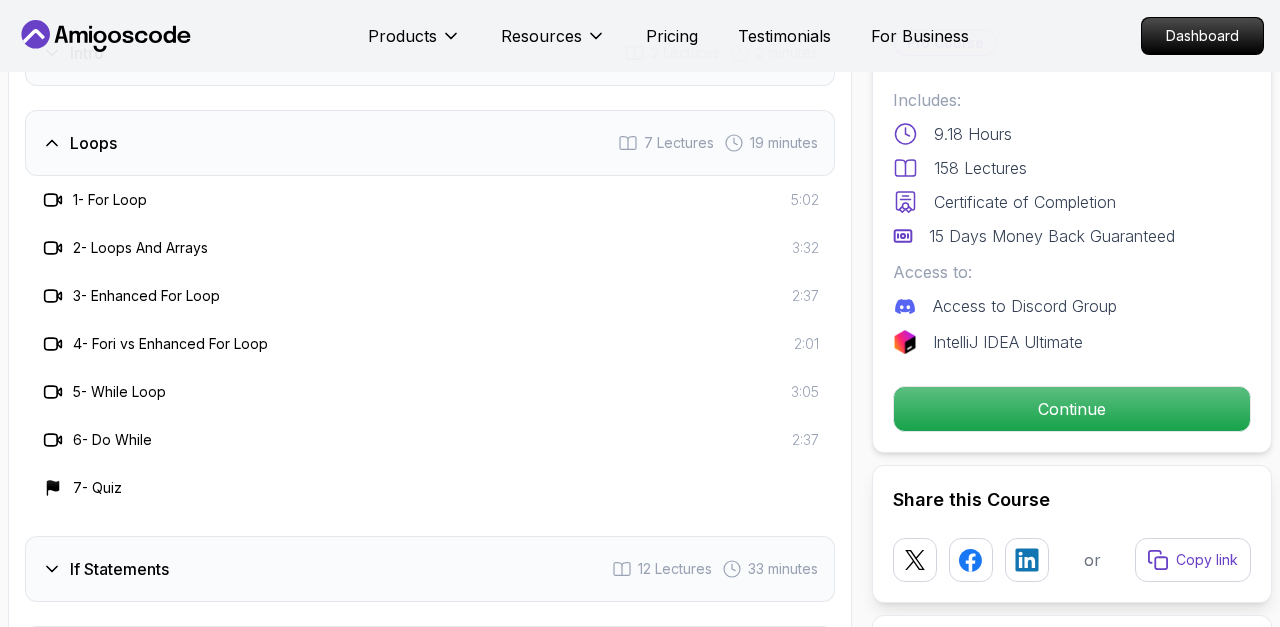 click on "Loops 7   Lectures     19 minutes" at bounding box center (430, 143) 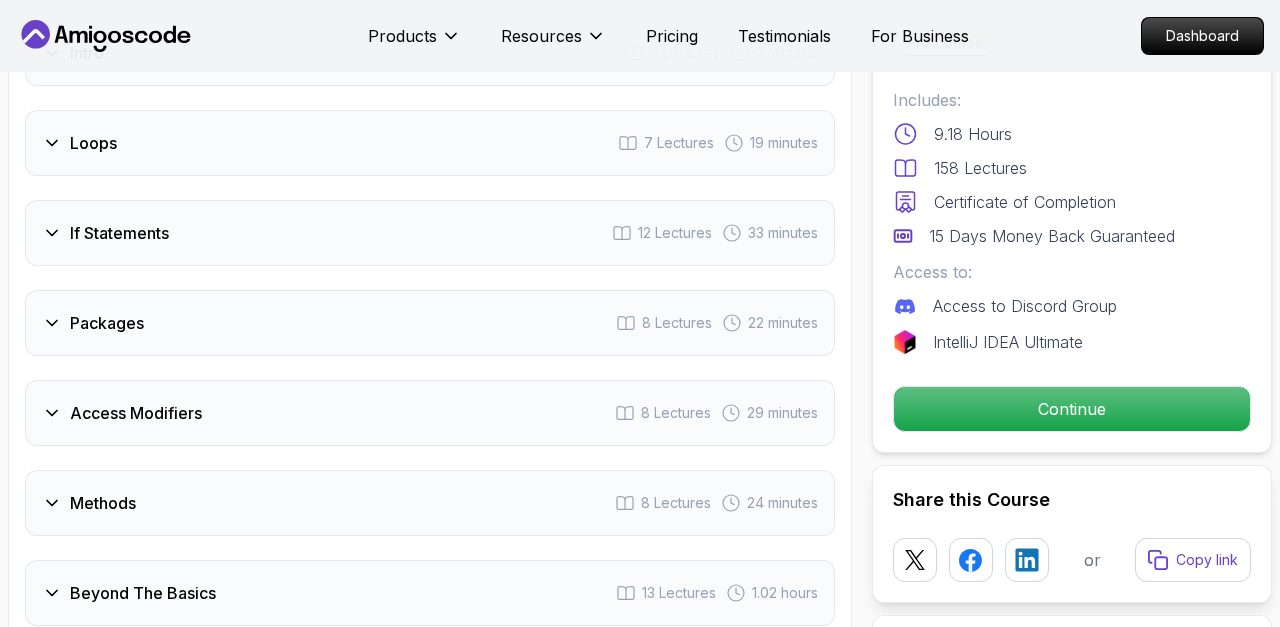 click on "If Statements 12   Lectures     33 minutes" at bounding box center [430, 233] 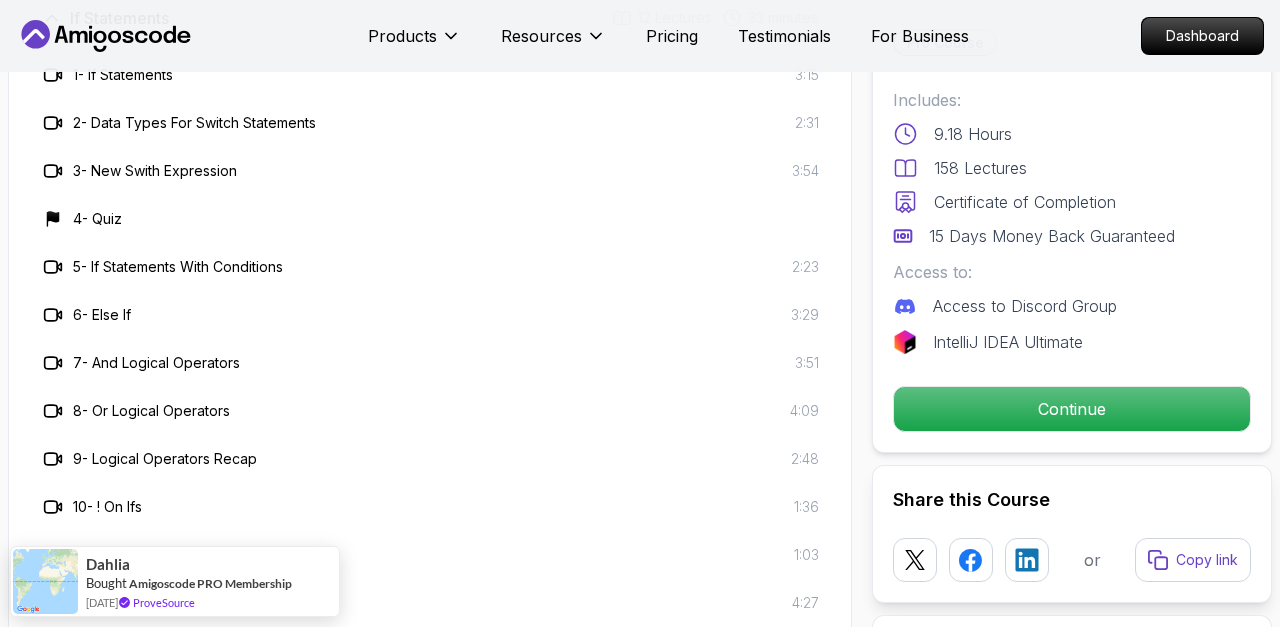 scroll, scrollTop: 2799, scrollLeft: 0, axis: vertical 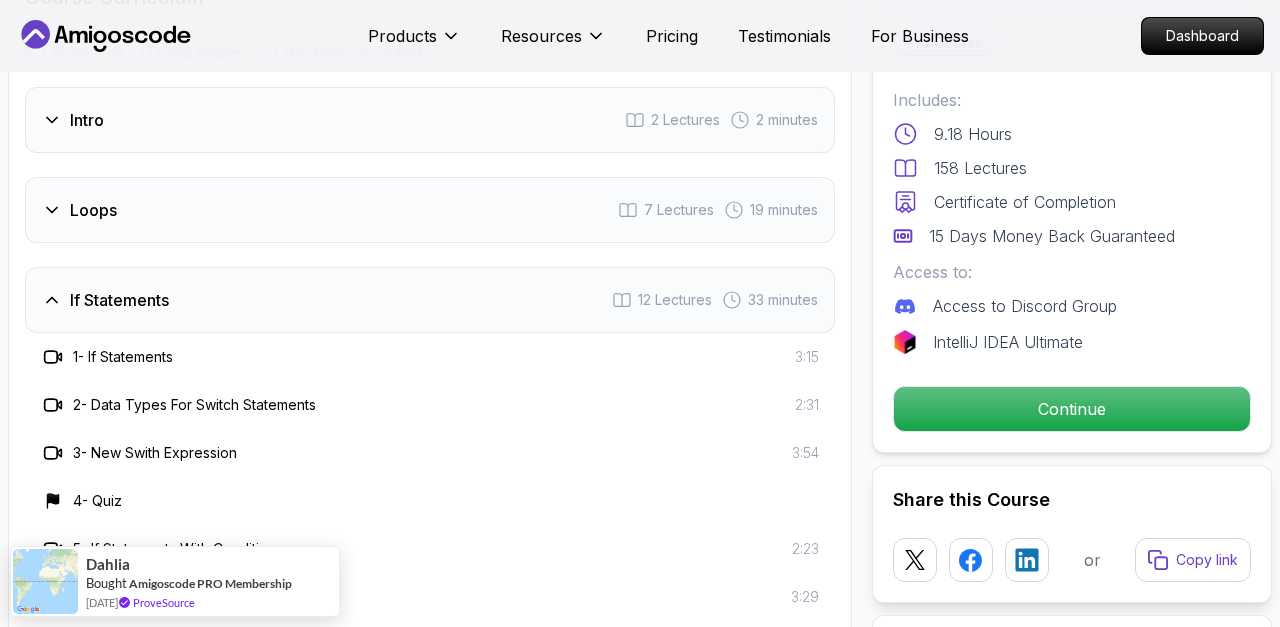 click on "If Statements 12   Lectures     33 minutes" at bounding box center [430, 300] 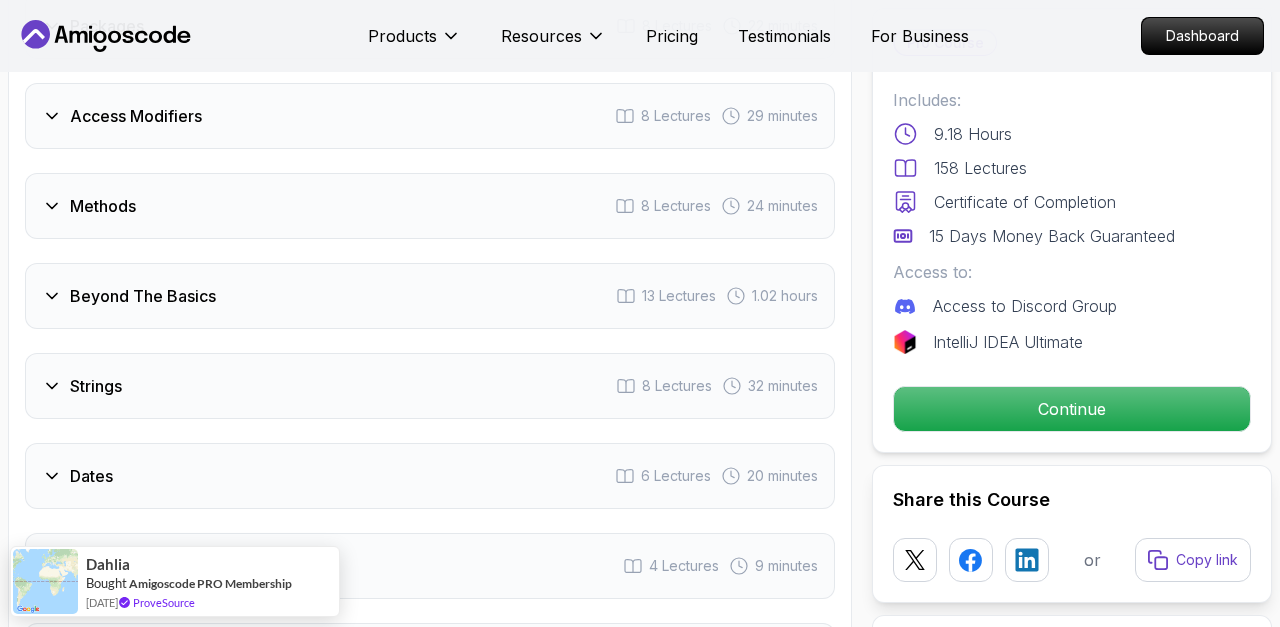 scroll, scrollTop: 3171, scrollLeft: 0, axis: vertical 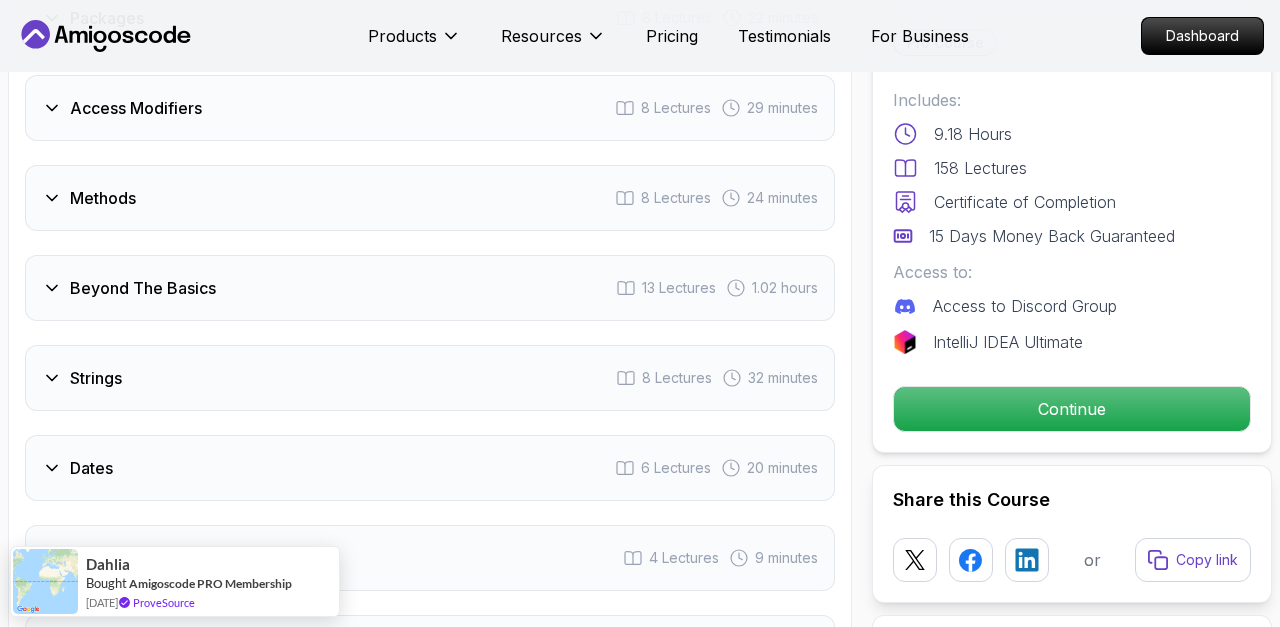 click on "Methods 8   Lectures     24 minutes" at bounding box center (430, 198) 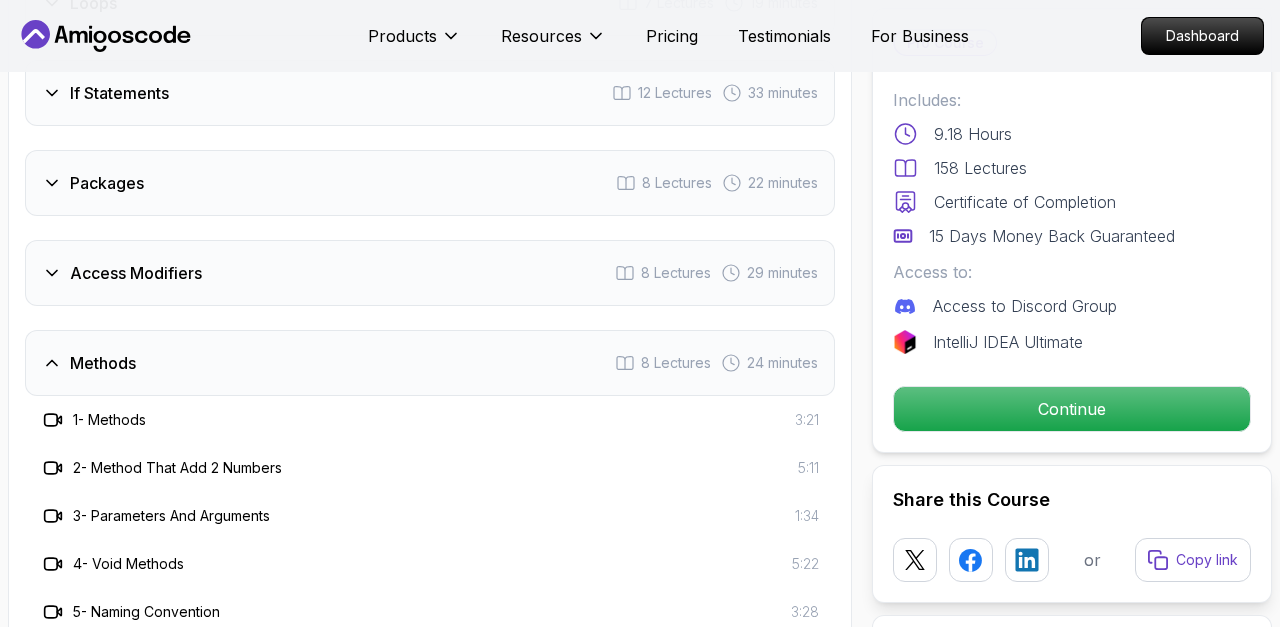 scroll, scrollTop: 2960, scrollLeft: 0, axis: vertical 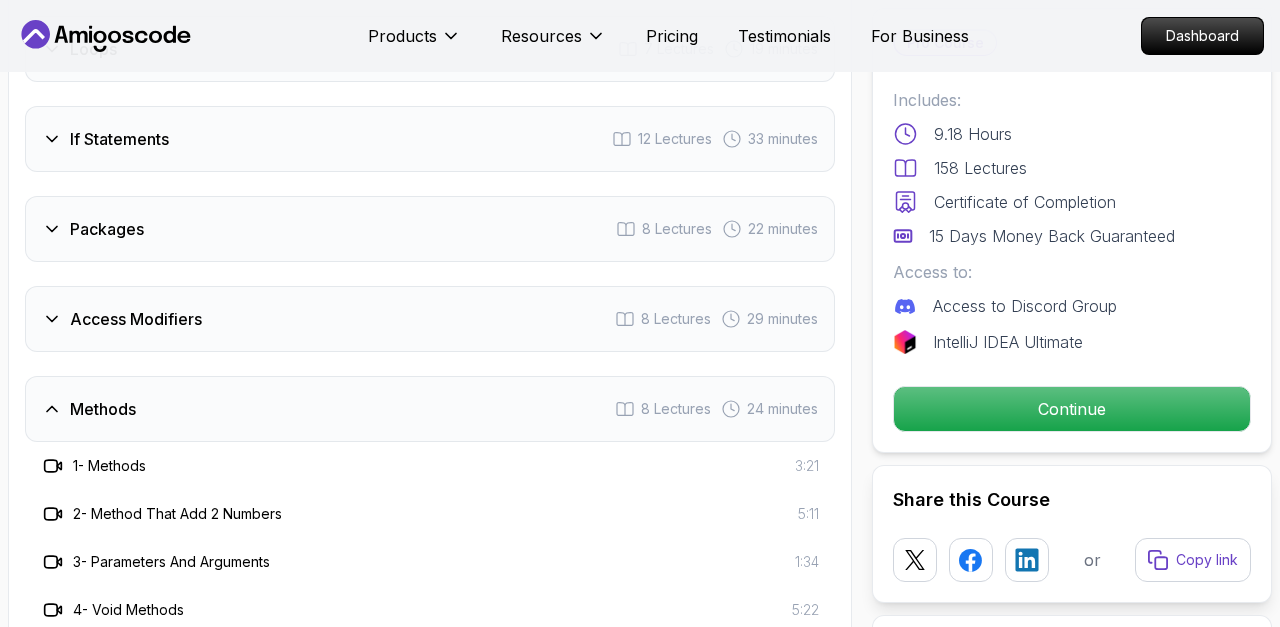 click on "Methods 8   Lectures     24 minutes" at bounding box center [430, 409] 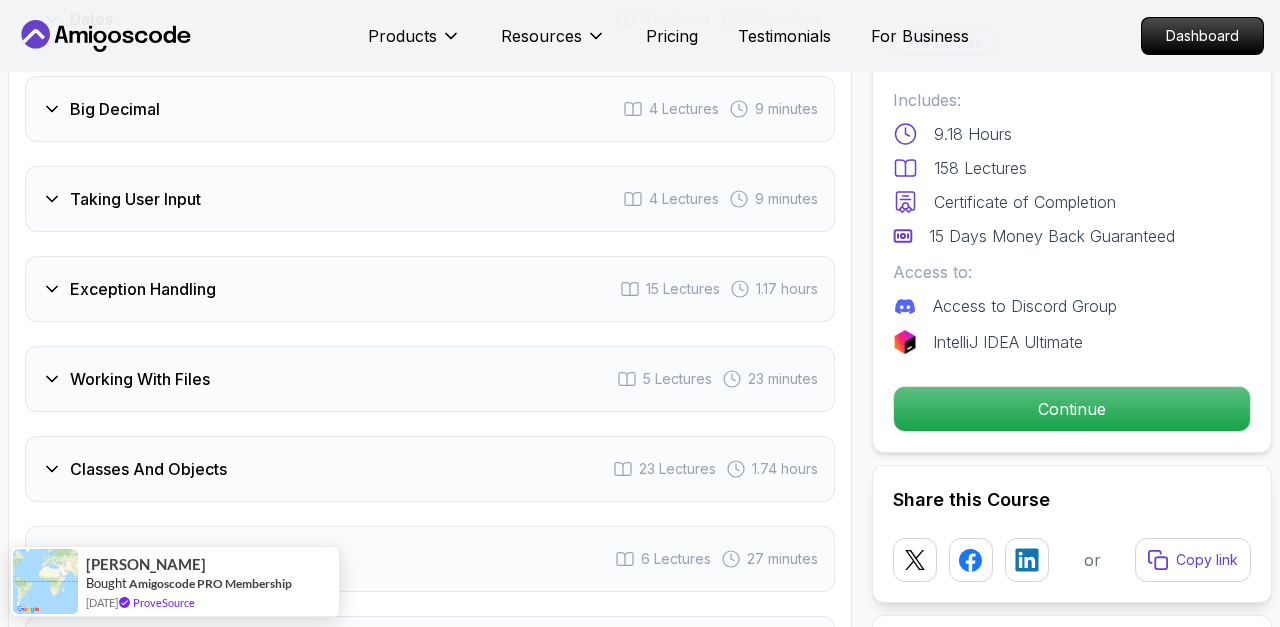 scroll, scrollTop: 3651, scrollLeft: 0, axis: vertical 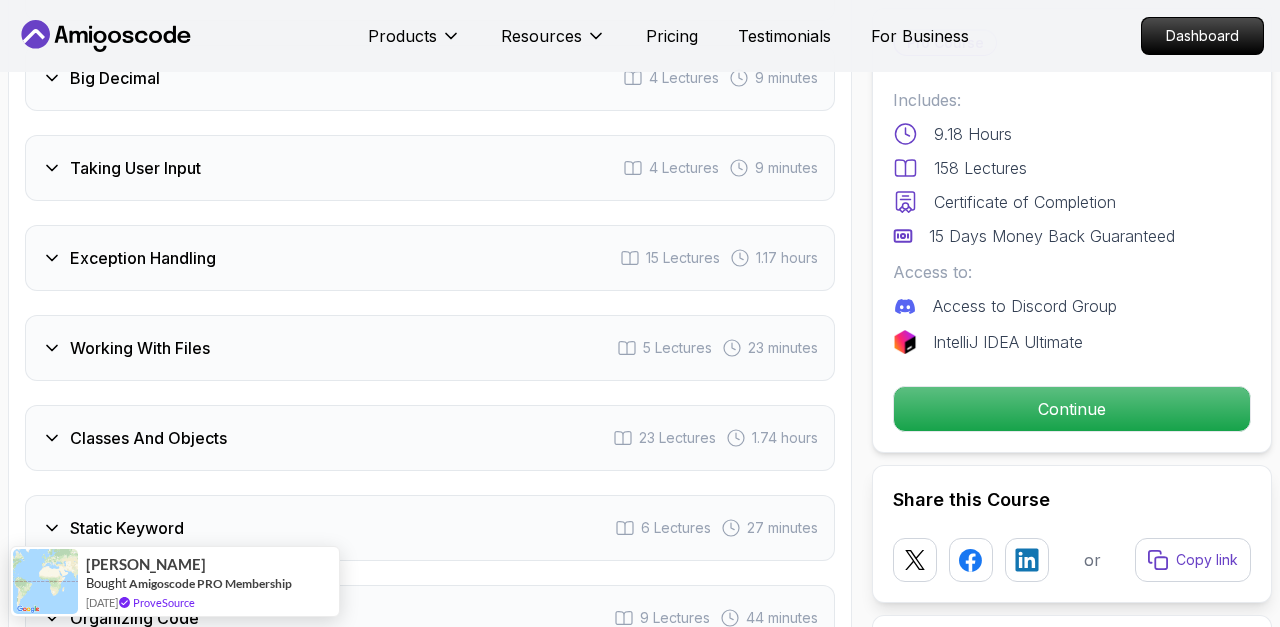 click on "Exception Handling 15   Lectures     1.17 hours" at bounding box center (430, 258) 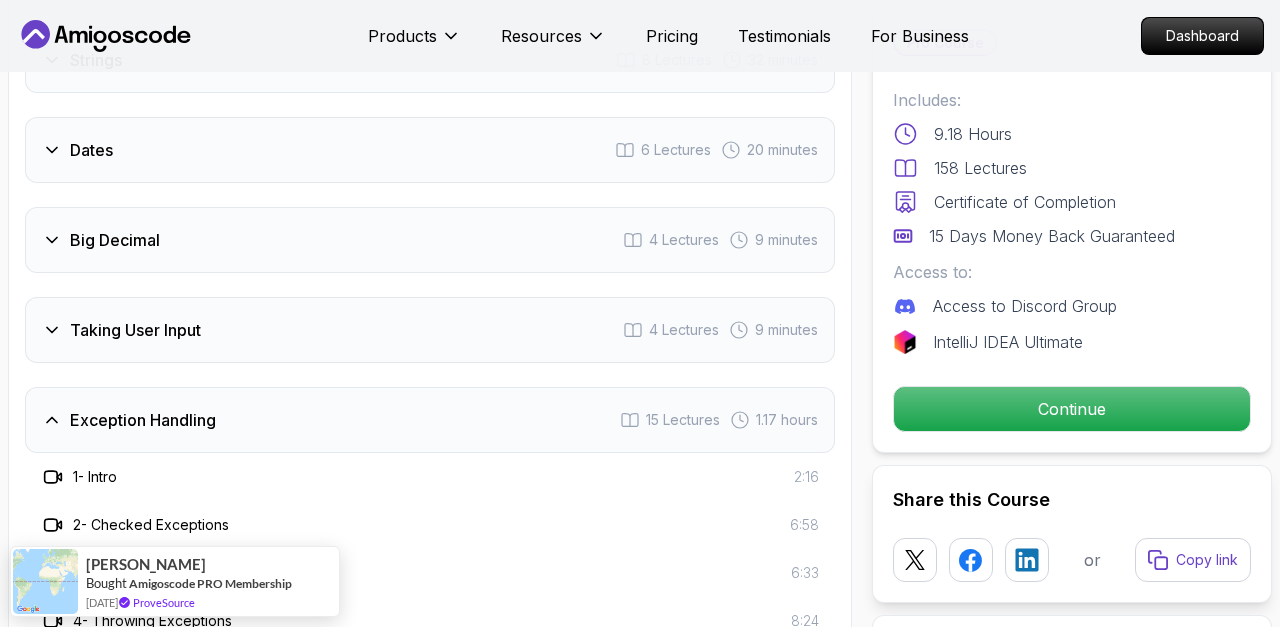 scroll, scrollTop: 3490, scrollLeft: 0, axis: vertical 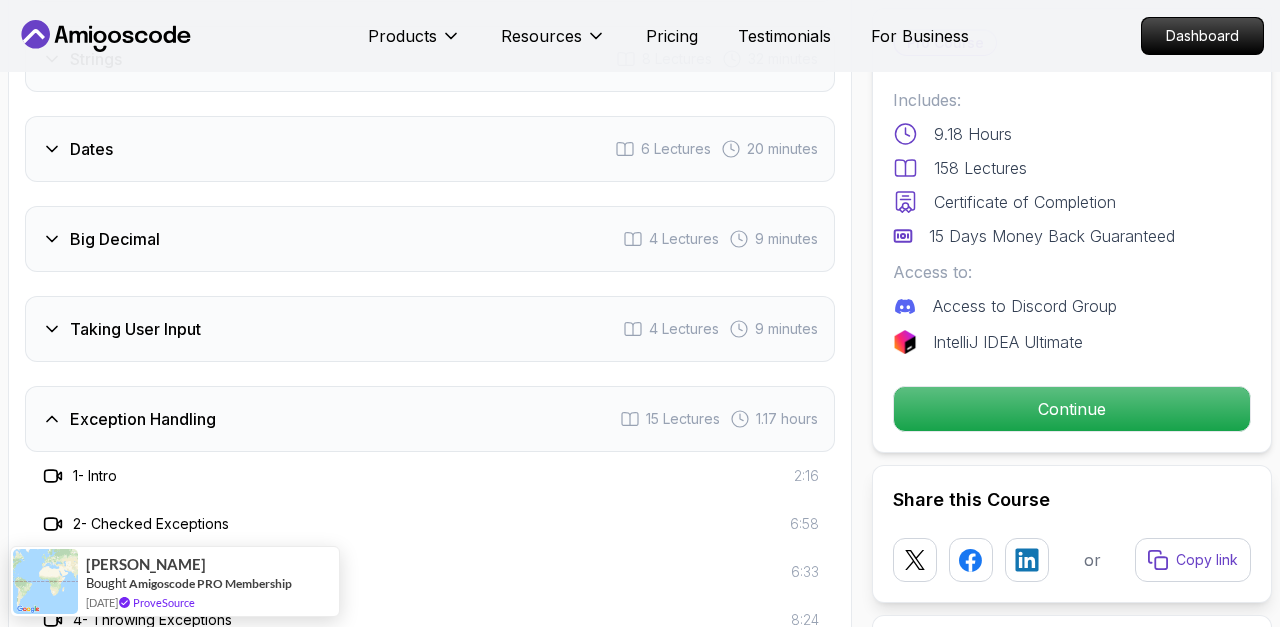 click on "Exception Handling 15   Lectures     1.17 hours" at bounding box center [430, 419] 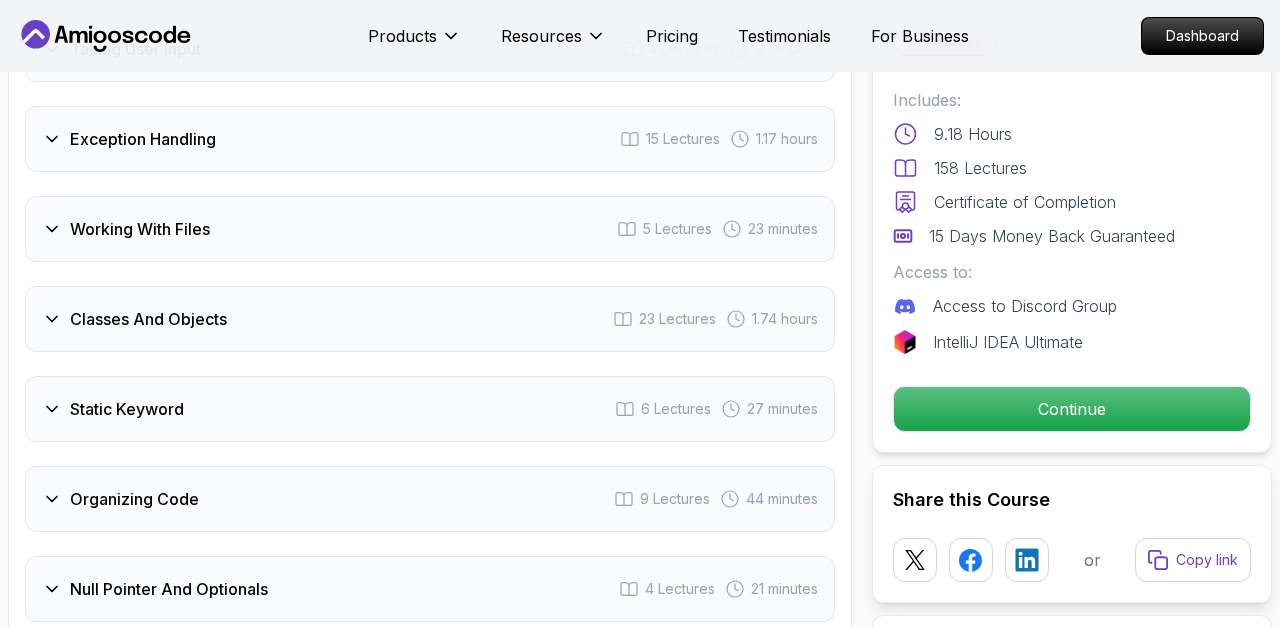 scroll, scrollTop: 3772, scrollLeft: 0, axis: vertical 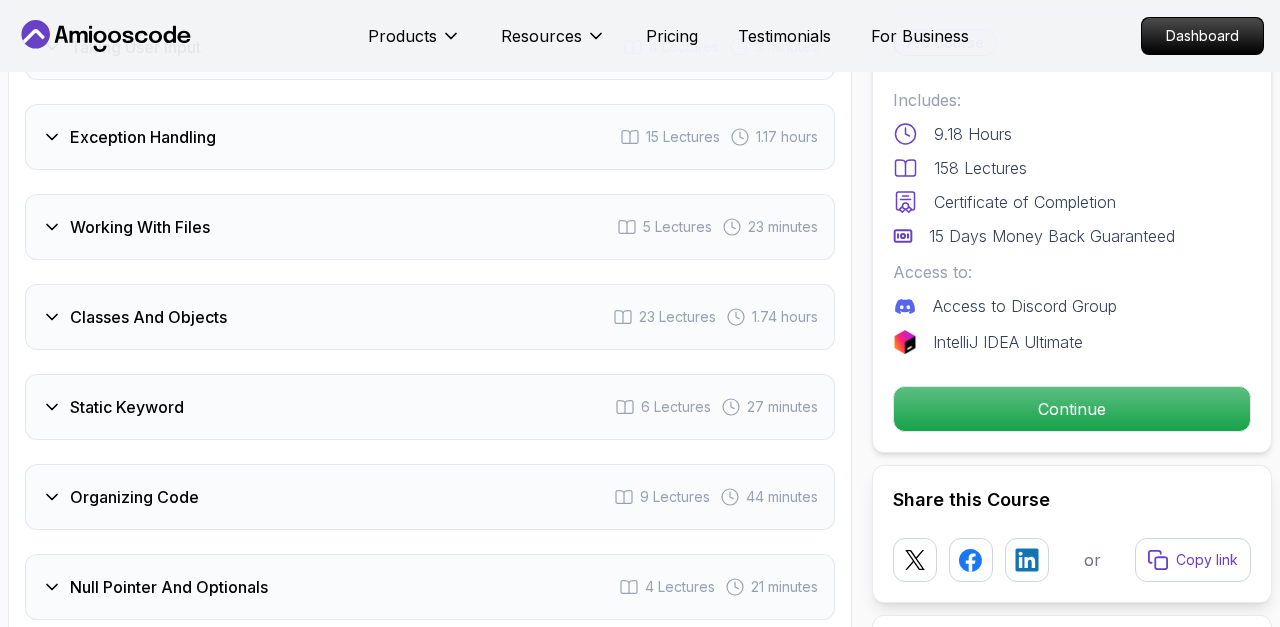 click on "Classes And Objects 23   Lectures     1.74 hours" at bounding box center (430, 317) 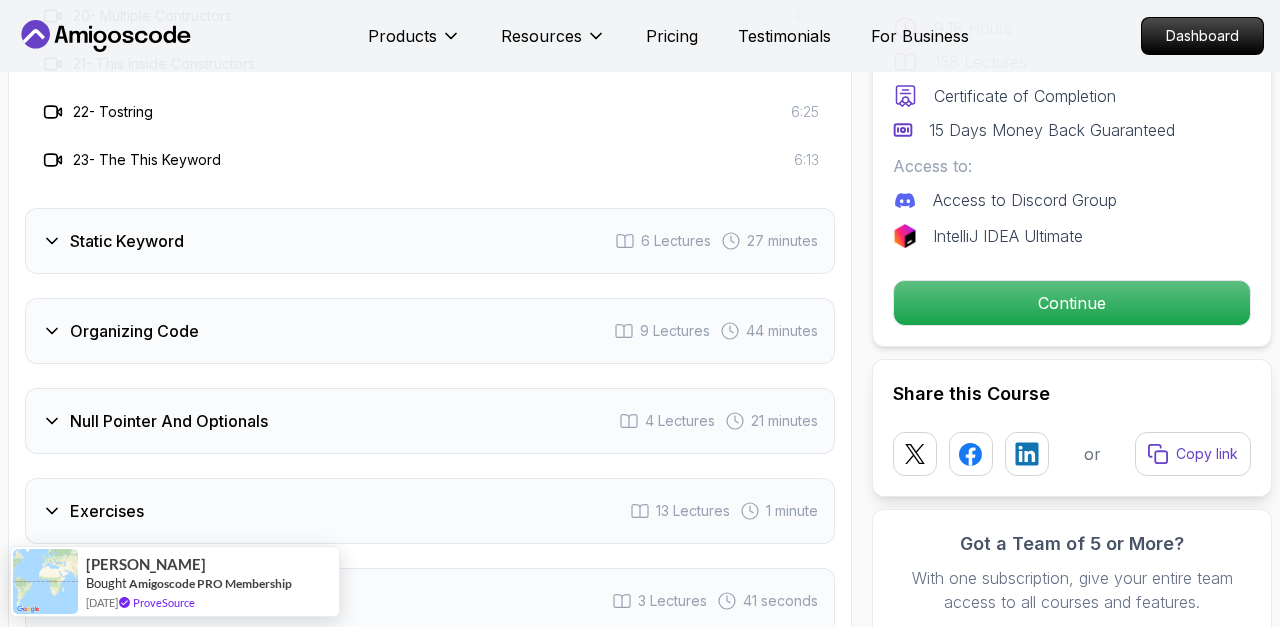 scroll, scrollTop: 5048, scrollLeft: 0, axis: vertical 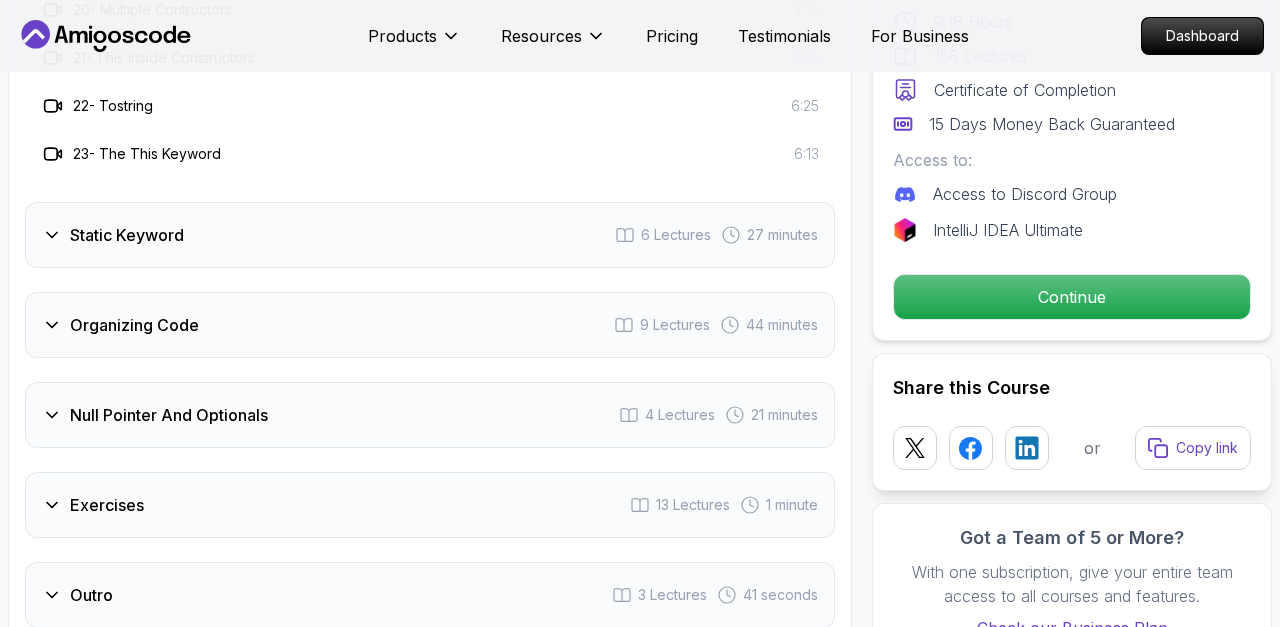 click on "Static Keyword 6   Lectures     27 minutes" at bounding box center [430, 235] 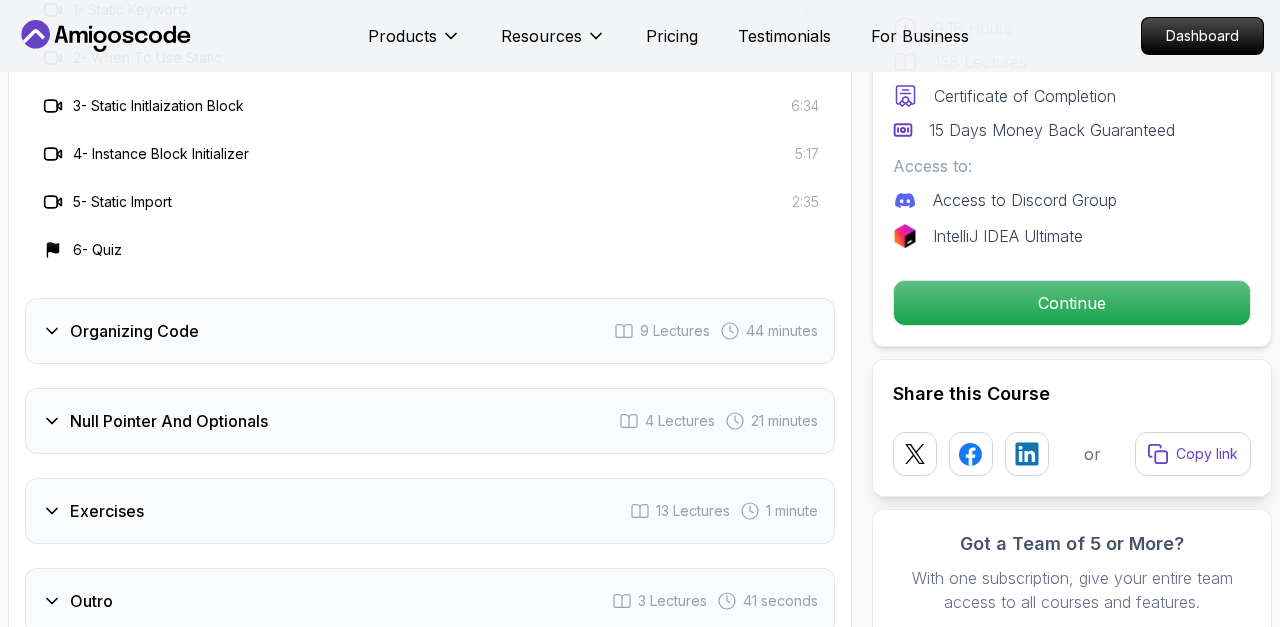 scroll, scrollTop: 4231, scrollLeft: 0, axis: vertical 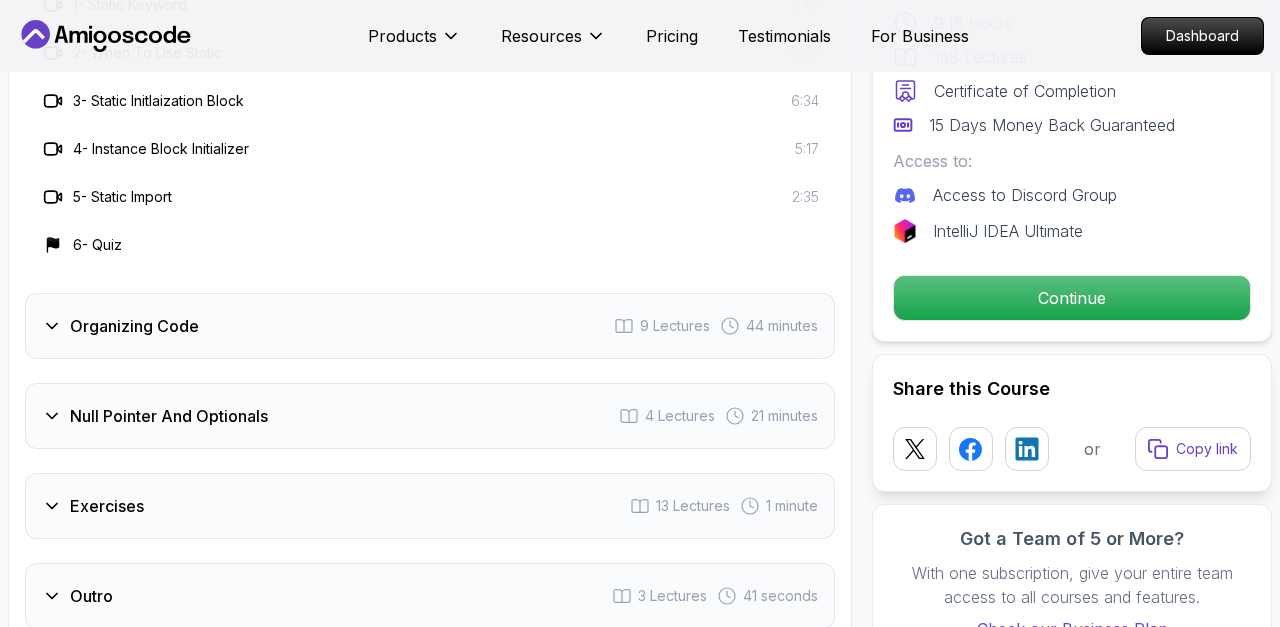 click on "Organizing Code 9   Lectures     44 minutes" at bounding box center (430, 326) 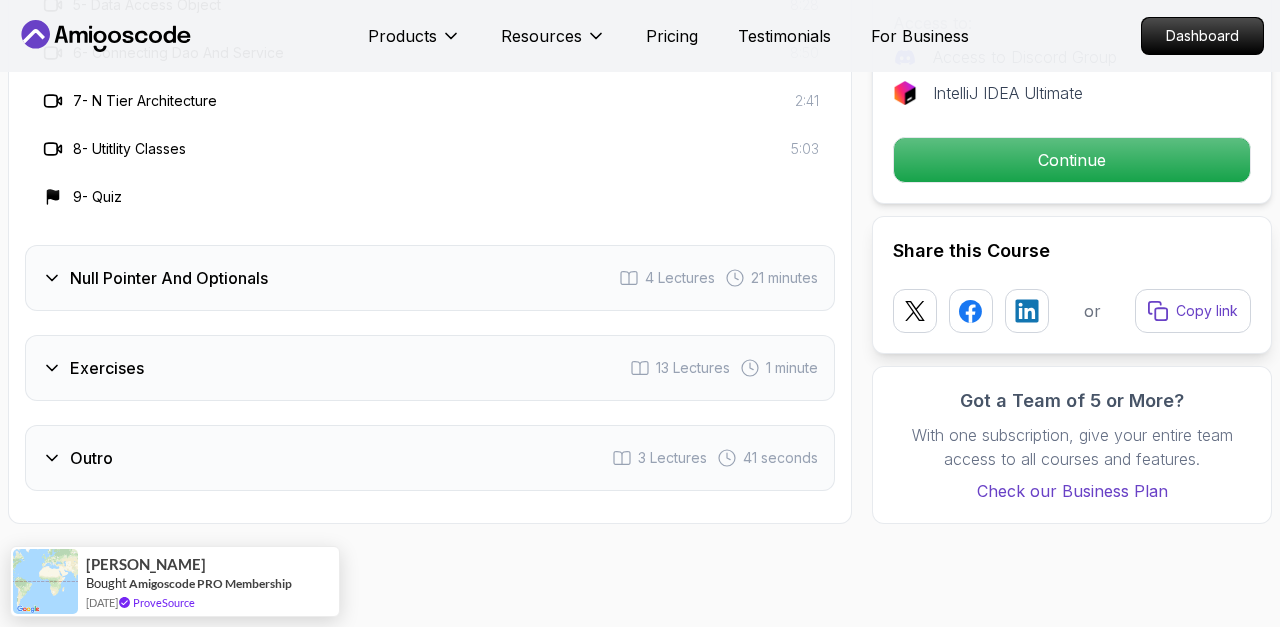 scroll, scrollTop: 4531, scrollLeft: 0, axis: vertical 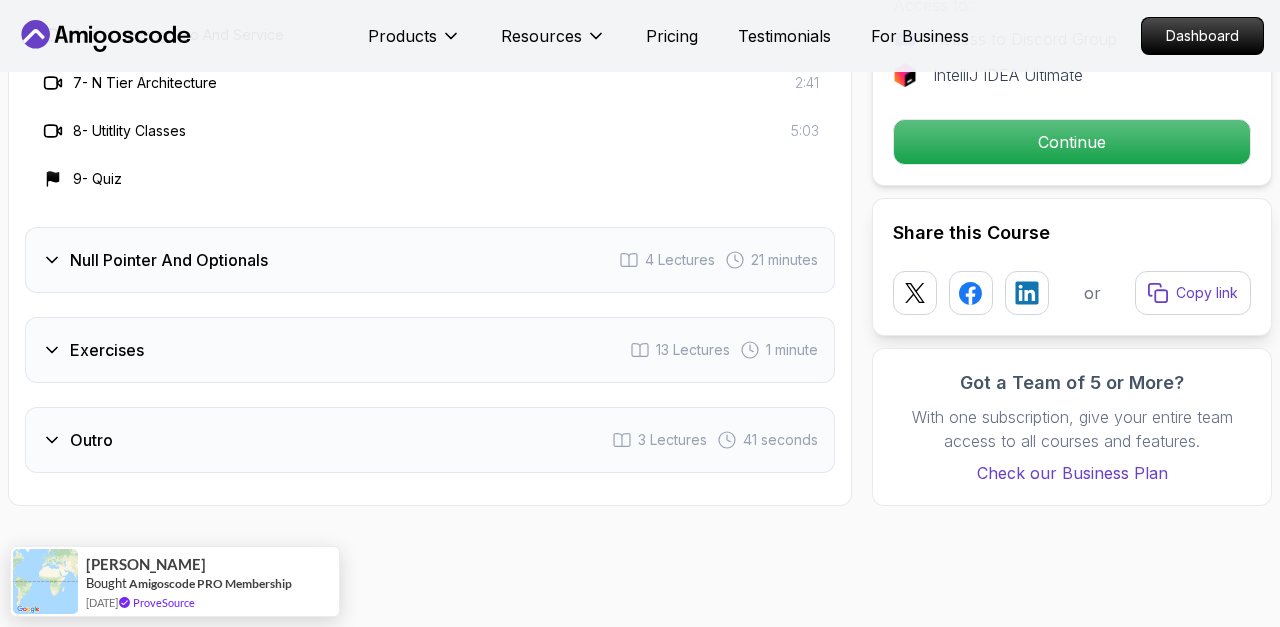 click on "Null Pointer And Optionals 4   Lectures     21 minutes" at bounding box center [430, 260] 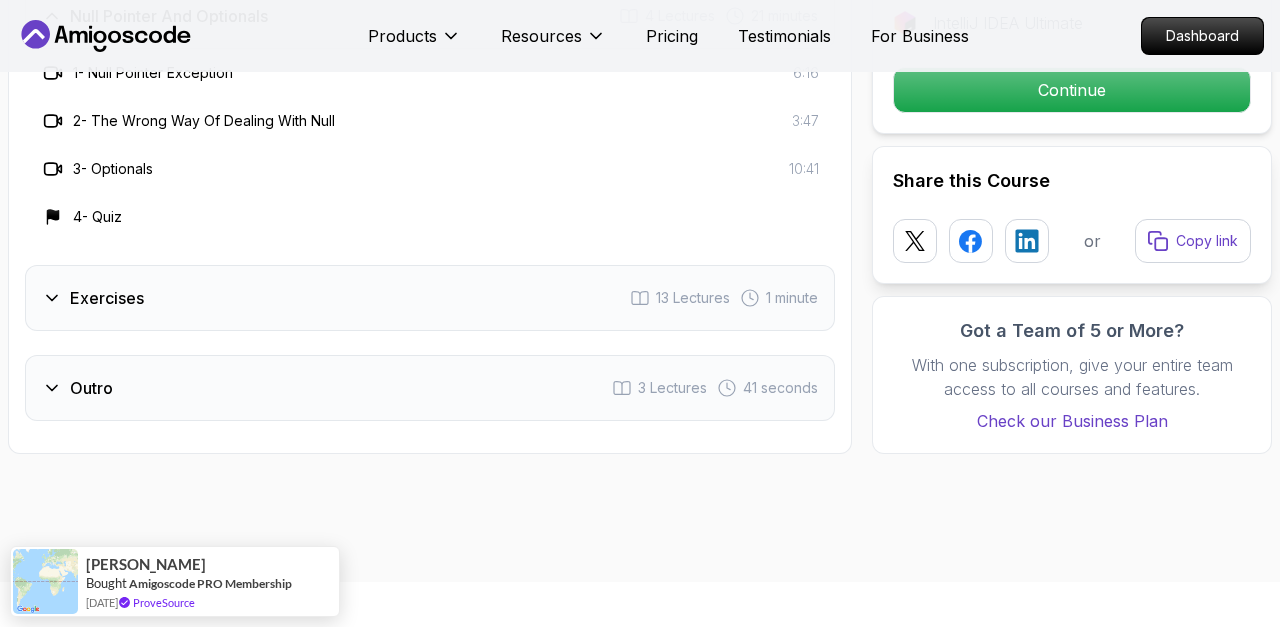 scroll, scrollTop: 4367, scrollLeft: 0, axis: vertical 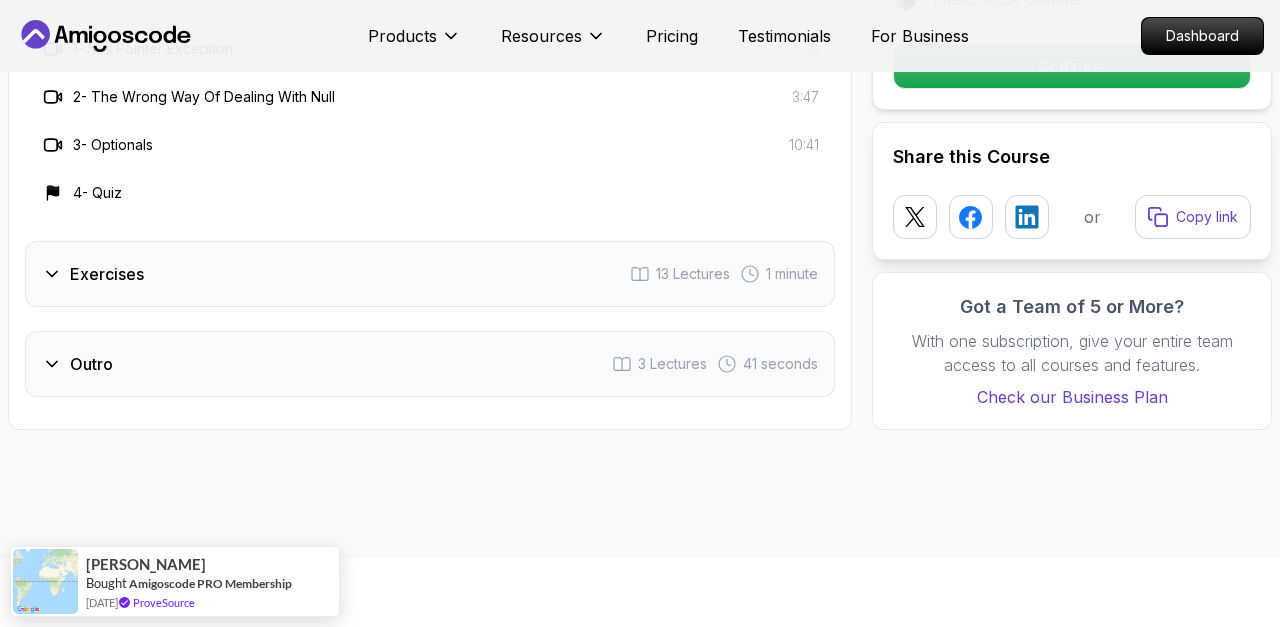 click on "Exercises 13   Lectures     1 minute" at bounding box center (430, 274) 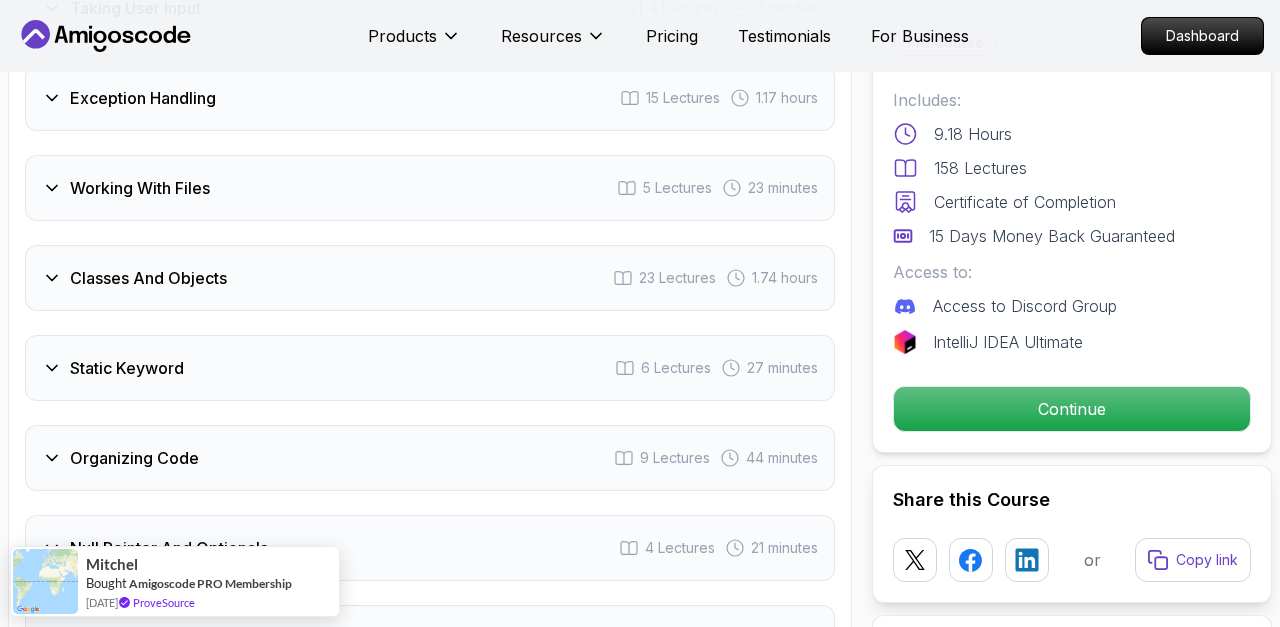scroll, scrollTop: 3815, scrollLeft: 0, axis: vertical 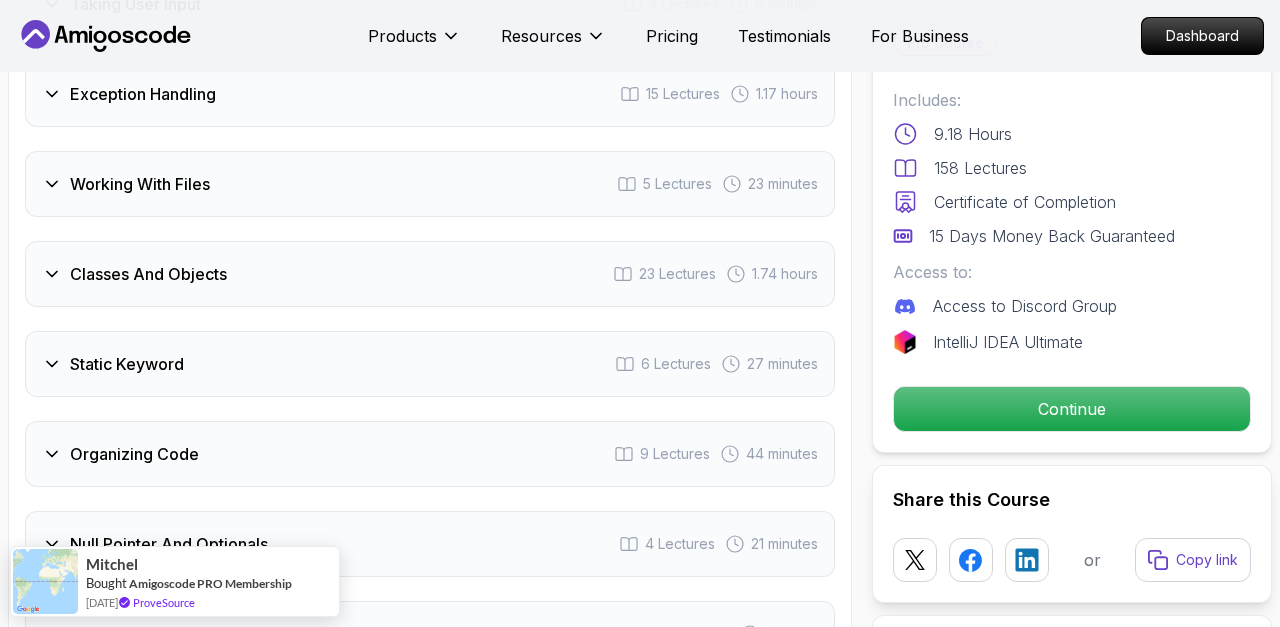 click on "Classes And Objects 23   Lectures     1.74 hours" at bounding box center (430, 274) 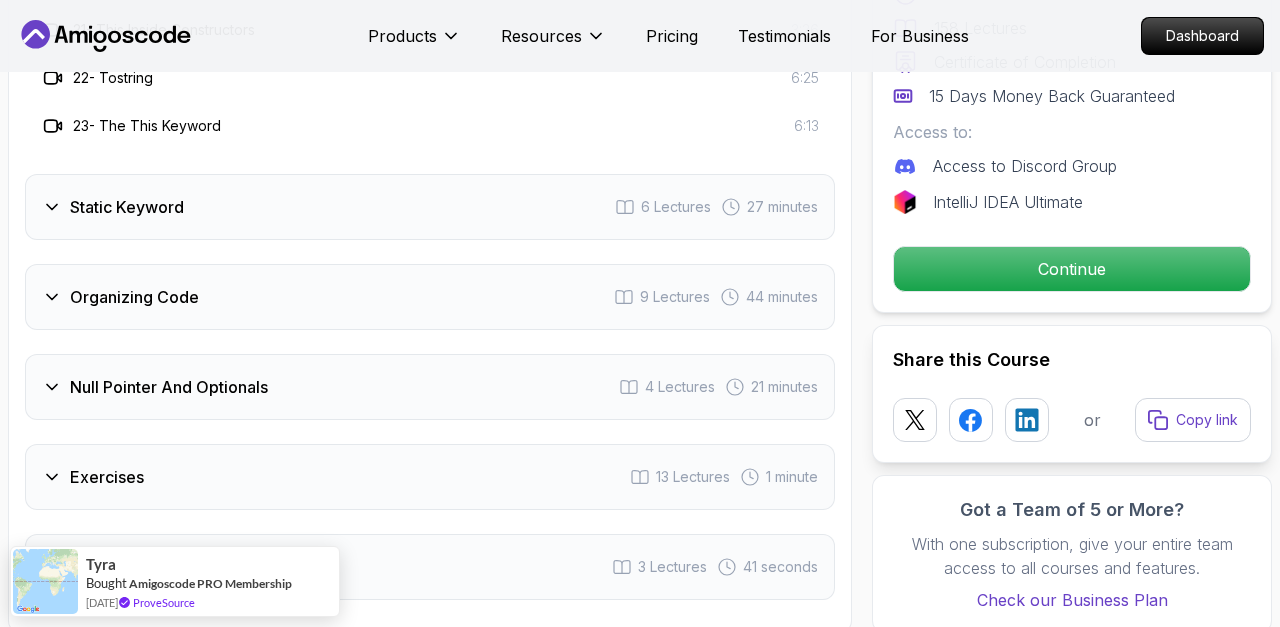 scroll, scrollTop: 5113, scrollLeft: 0, axis: vertical 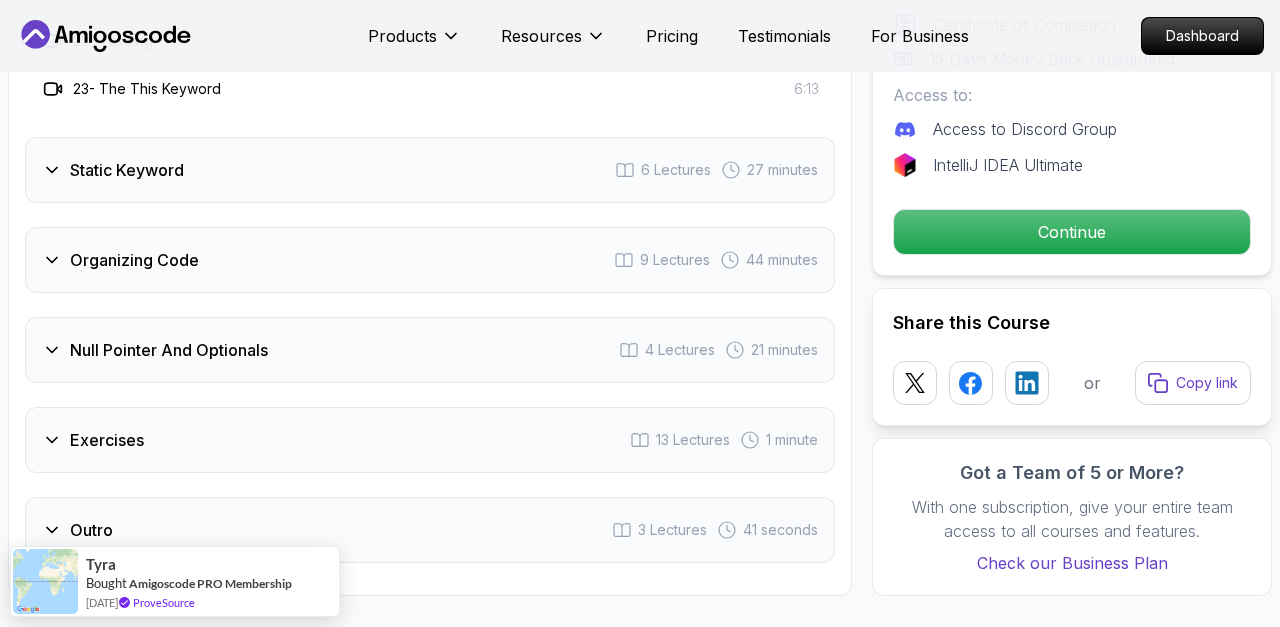 click on "Static Keyword 6   Lectures     27 minutes" at bounding box center (430, 170) 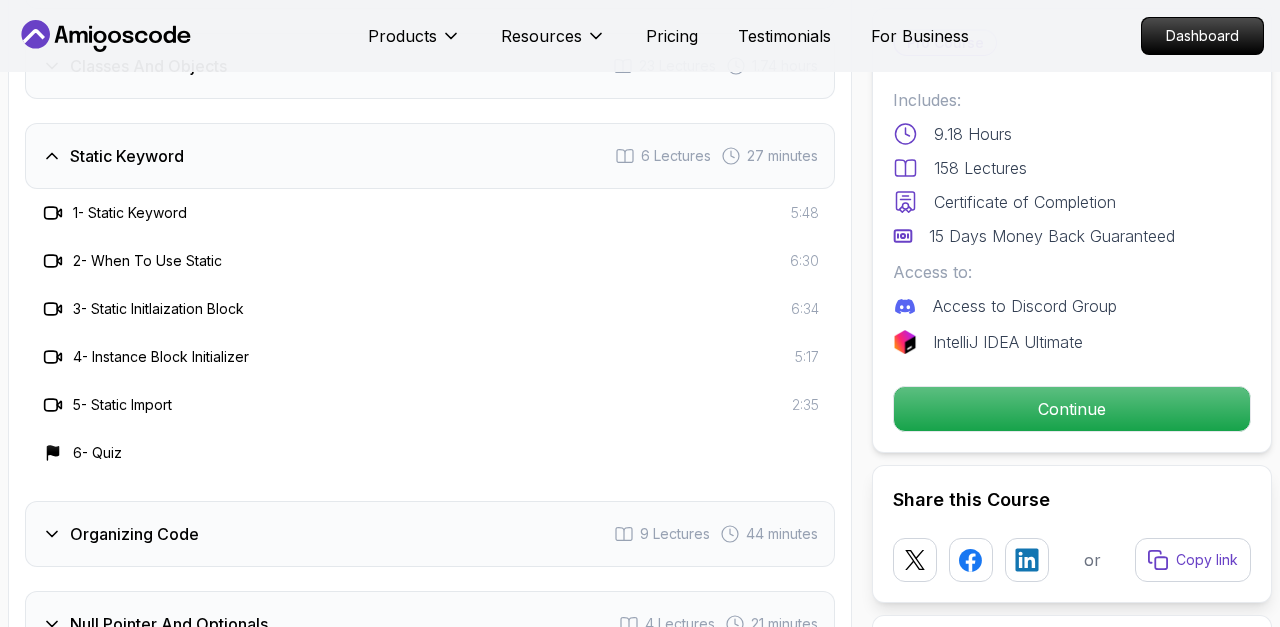 scroll, scrollTop: 4024, scrollLeft: 0, axis: vertical 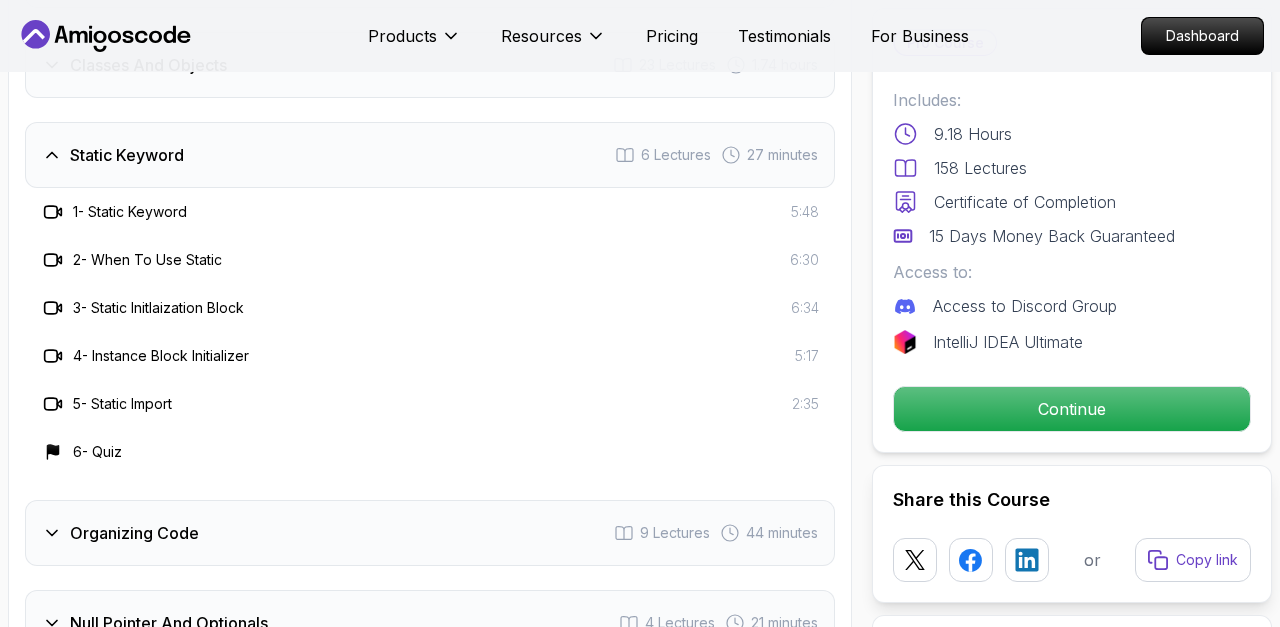 click on "1  -   Static Keyword" at bounding box center (130, 212) 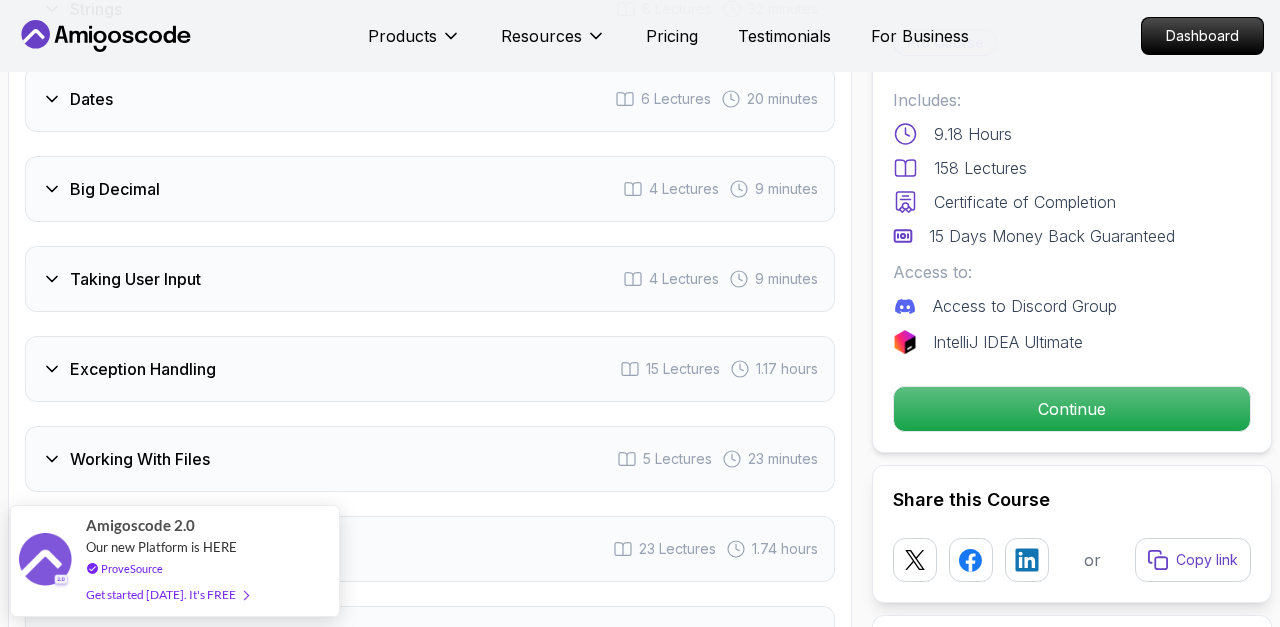 scroll, scrollTop: 3539, scrollLeft: 0, axis: vertical 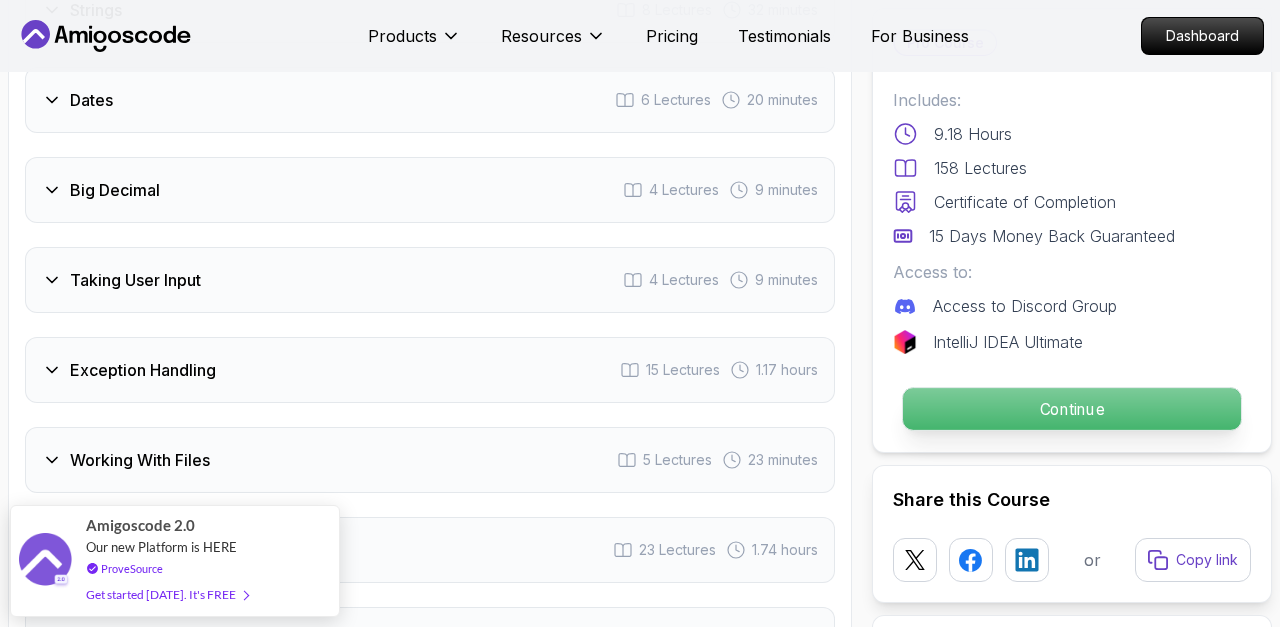 click on "Continue" at bounding box center (1072, 409) 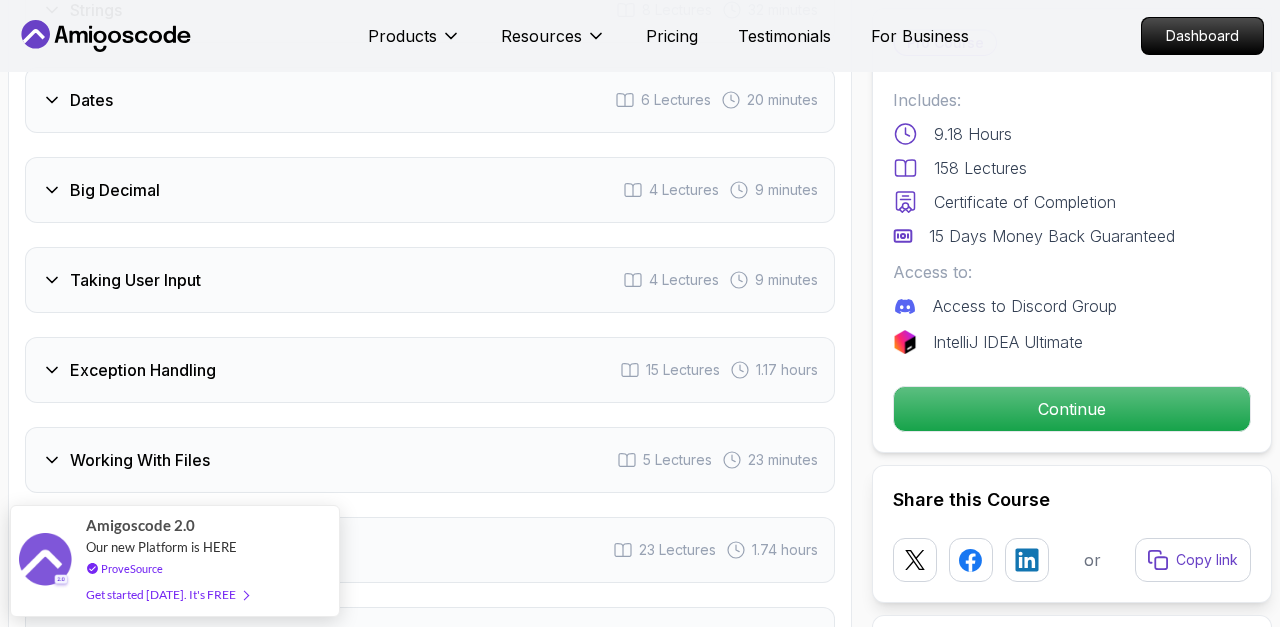 scroll, scrollTop: 3462, scrollLeft: 0, axis: vertical 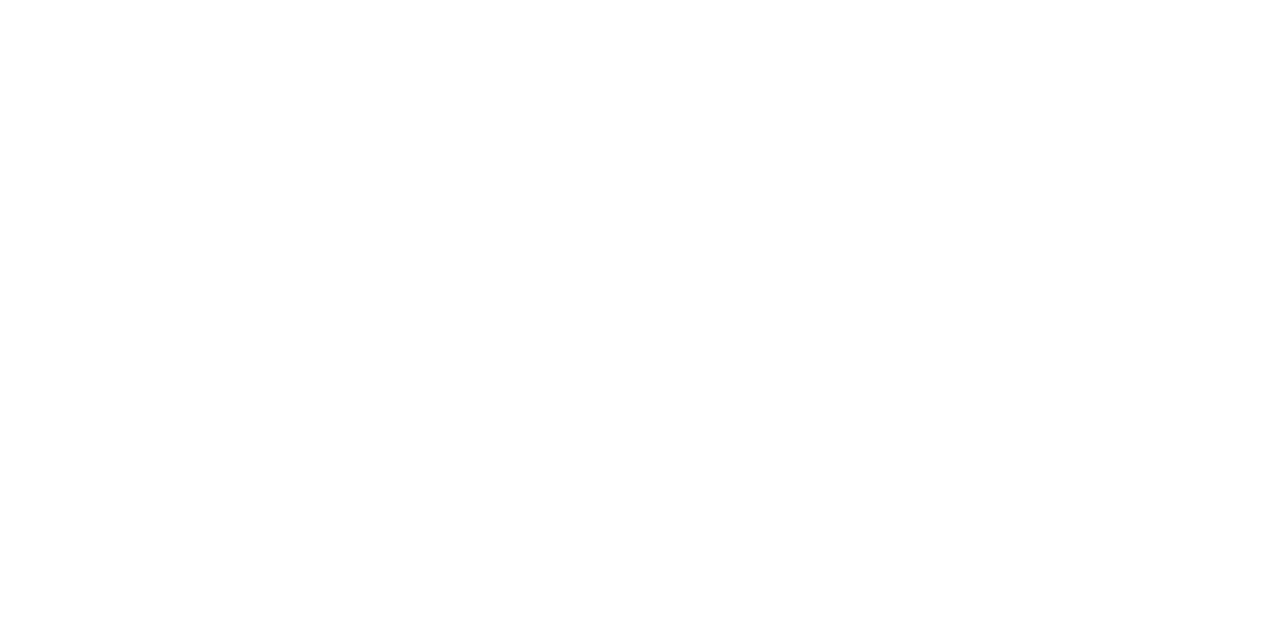 click on "0s" at bounding box center (640, 0) 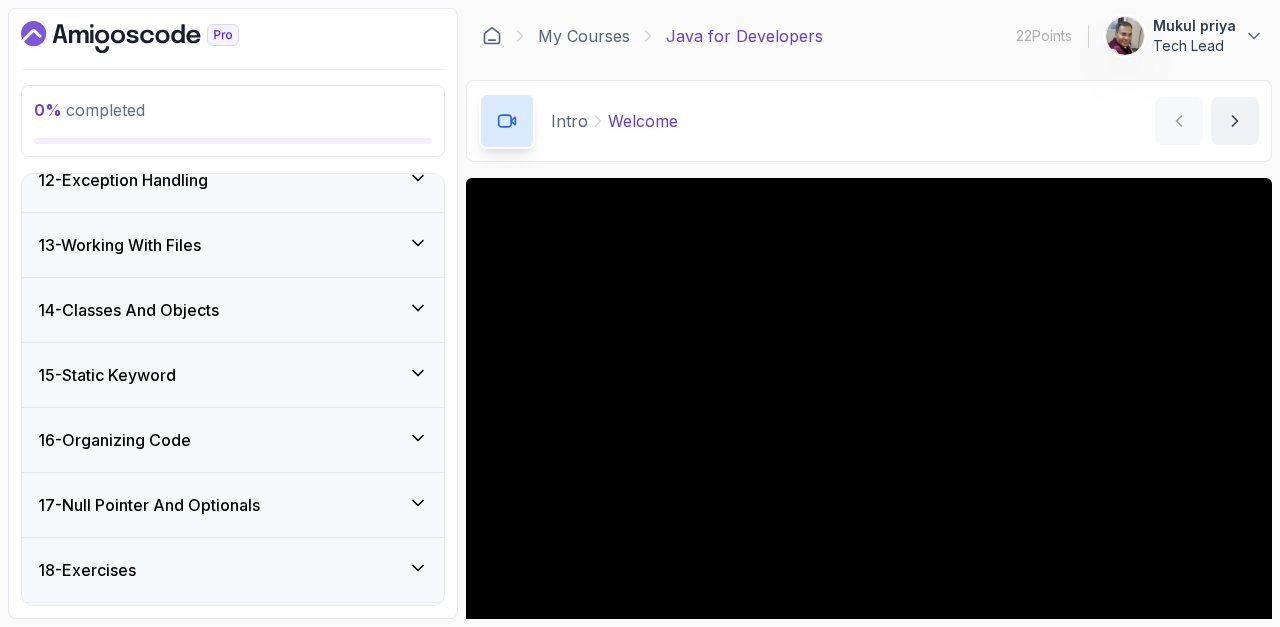 scroll, scrollTop: 971, scrollLeft: 0, axis: vertical 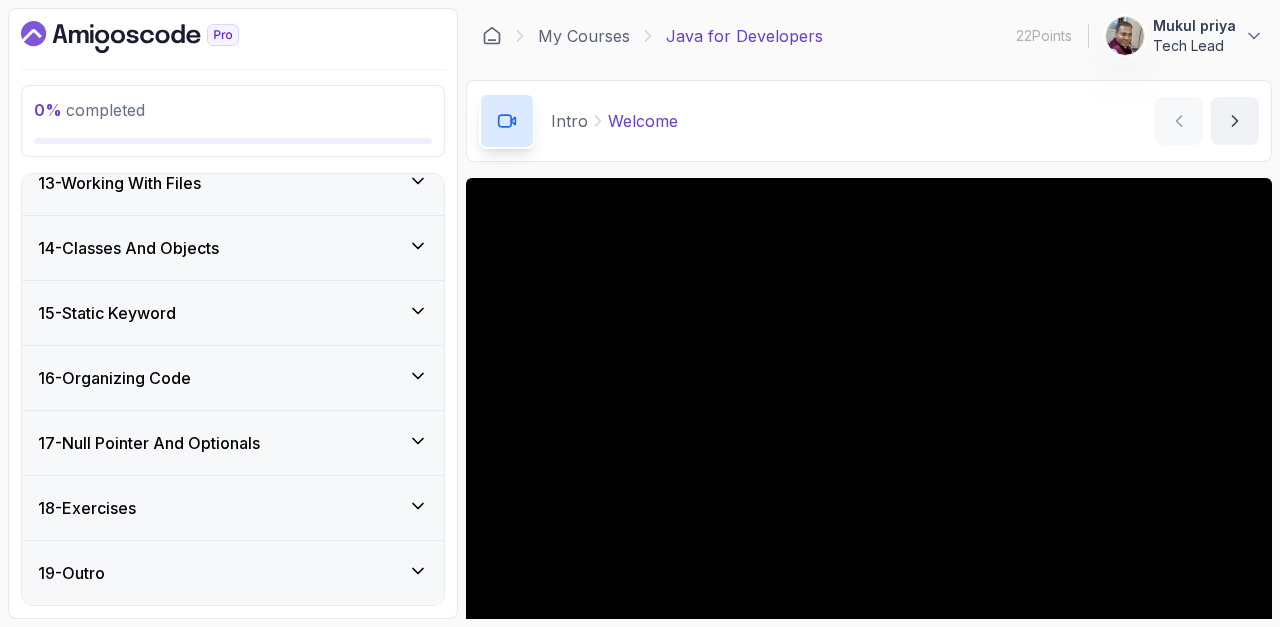 click on "15  -  Static Keyword" at bounding box center (233, 313) 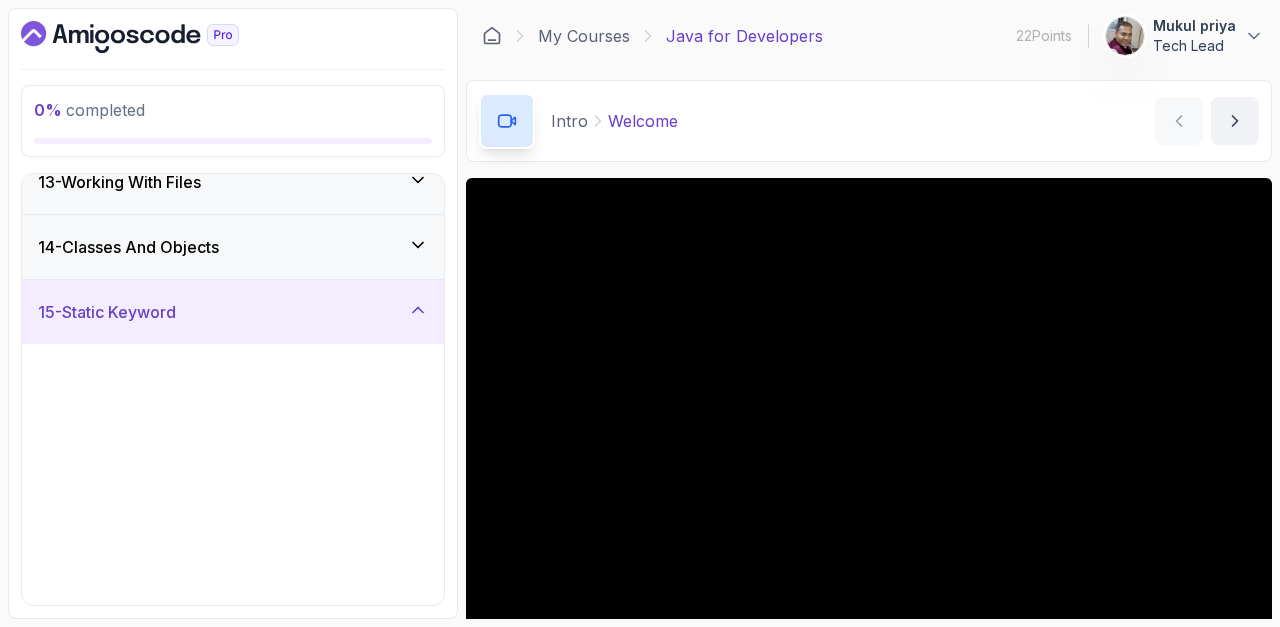 scroll, scrollTop: 803, scrollLeft: 0, axis: vertical 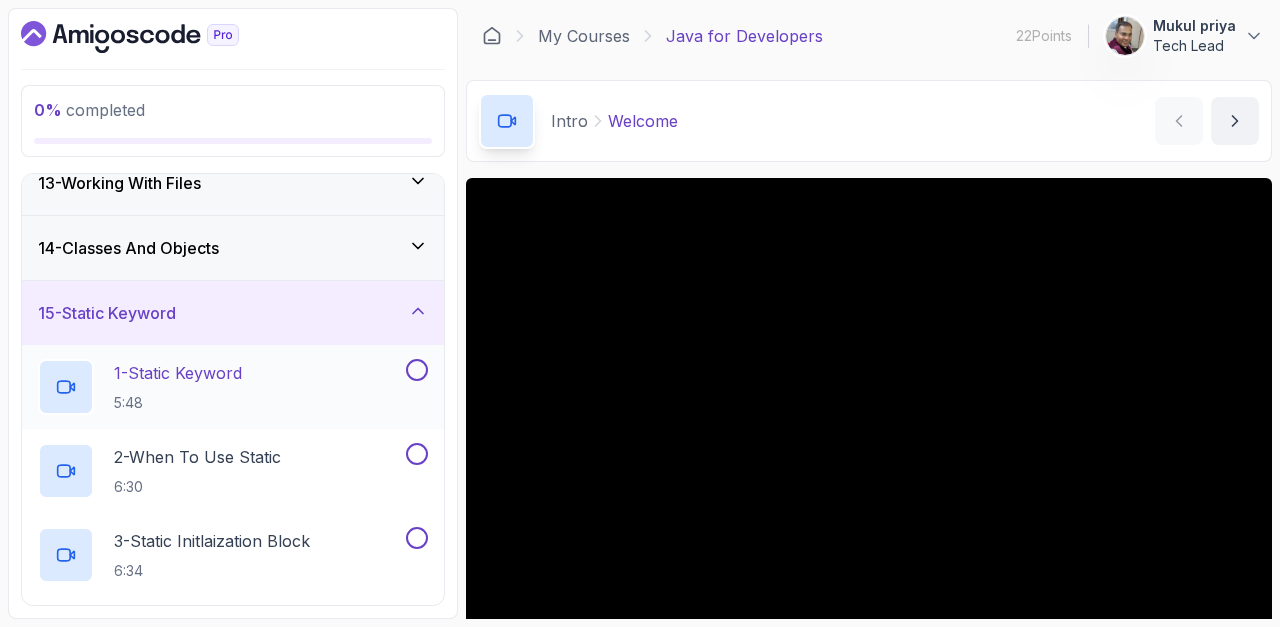 click on "1  -  Static Keyword 5:48" at bounding box center (220, 387) 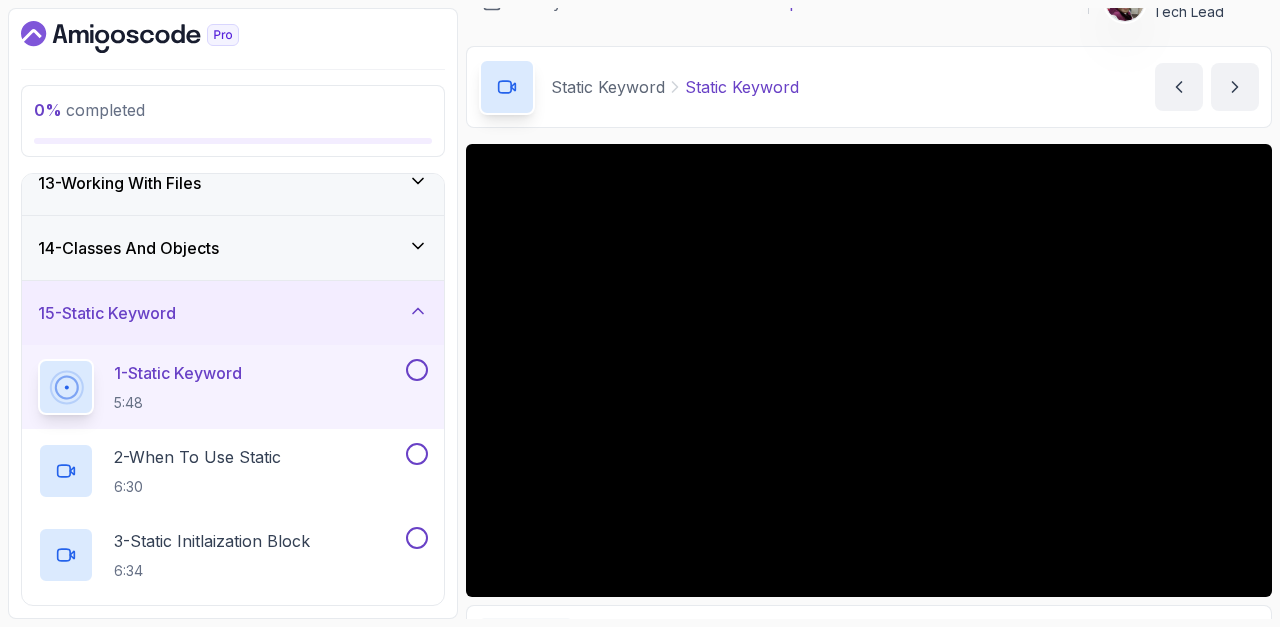 scroll, scrollTop: 48, scrollLeft: 0, axis: vertical 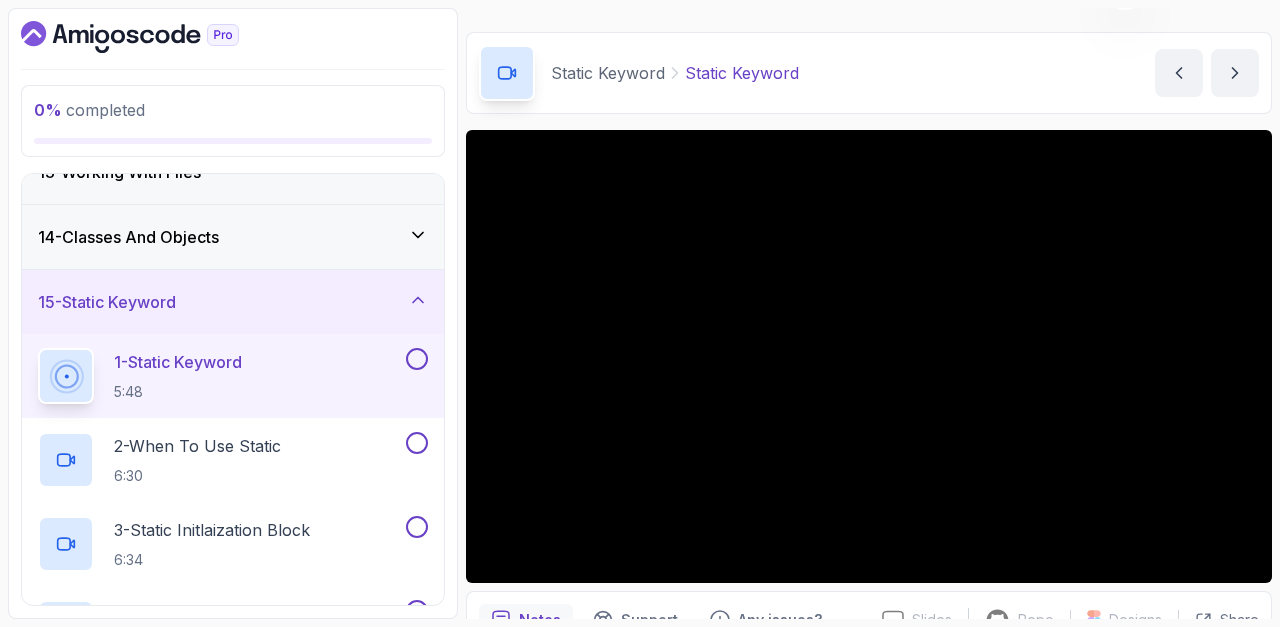 click on "14  -  Classes And Objects" at bounding box center [233, 237] 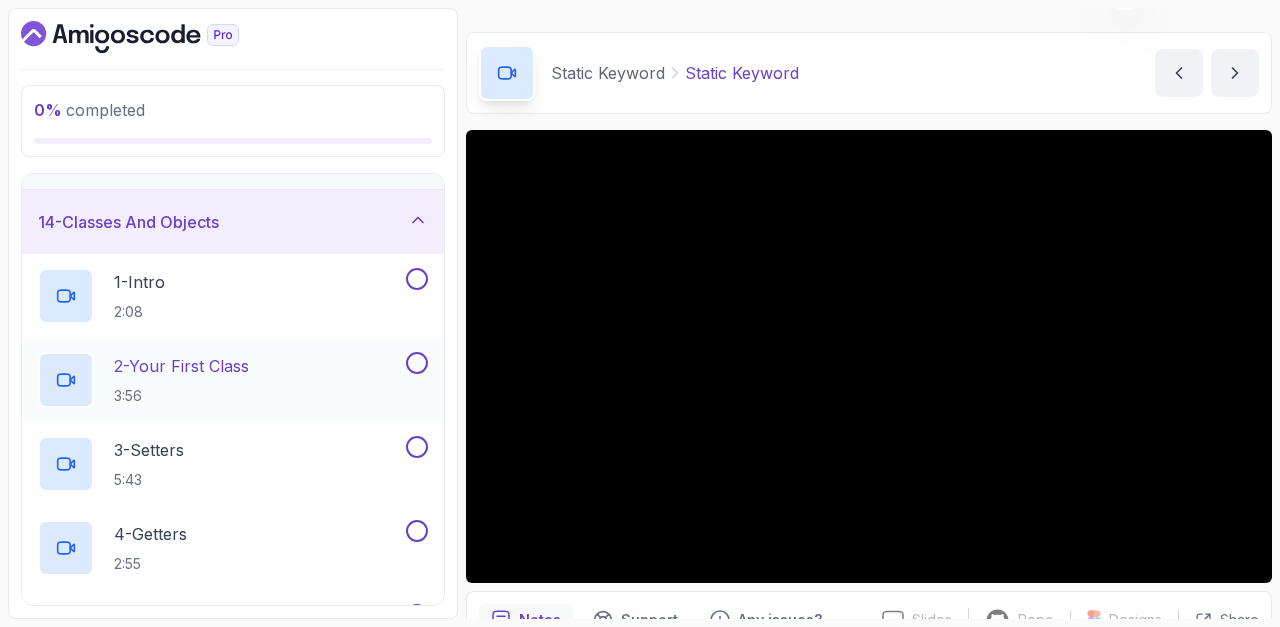 scroll, scrollTop: 779, scrollLeft: 0, axis: vertical 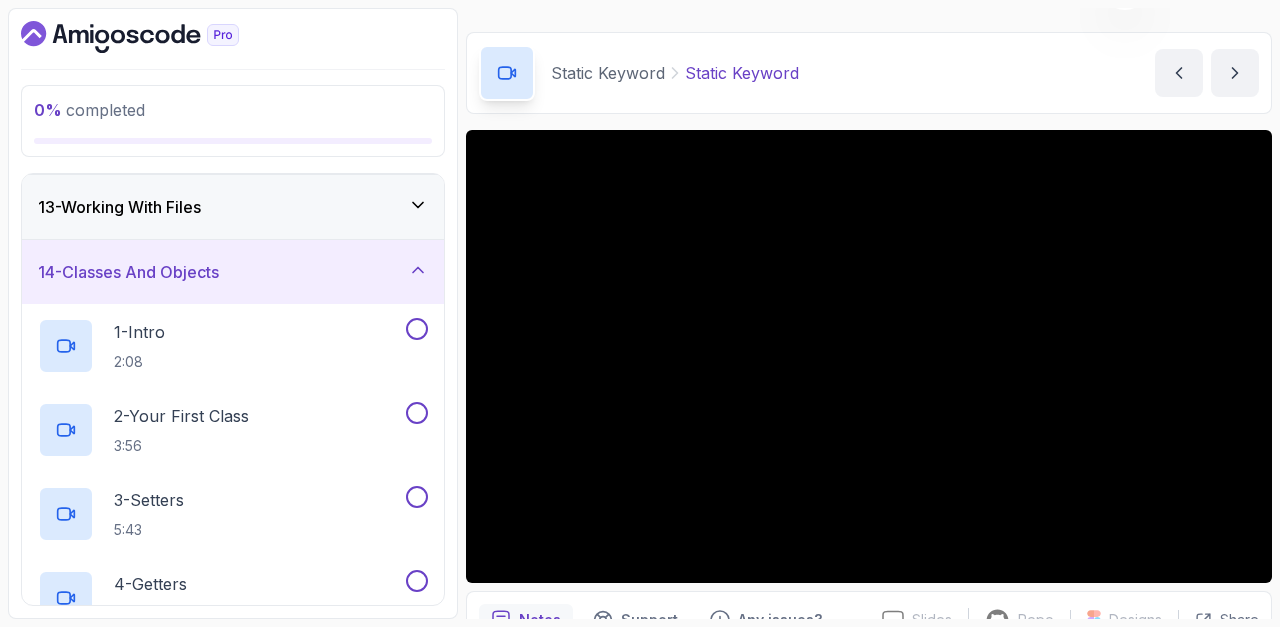 click 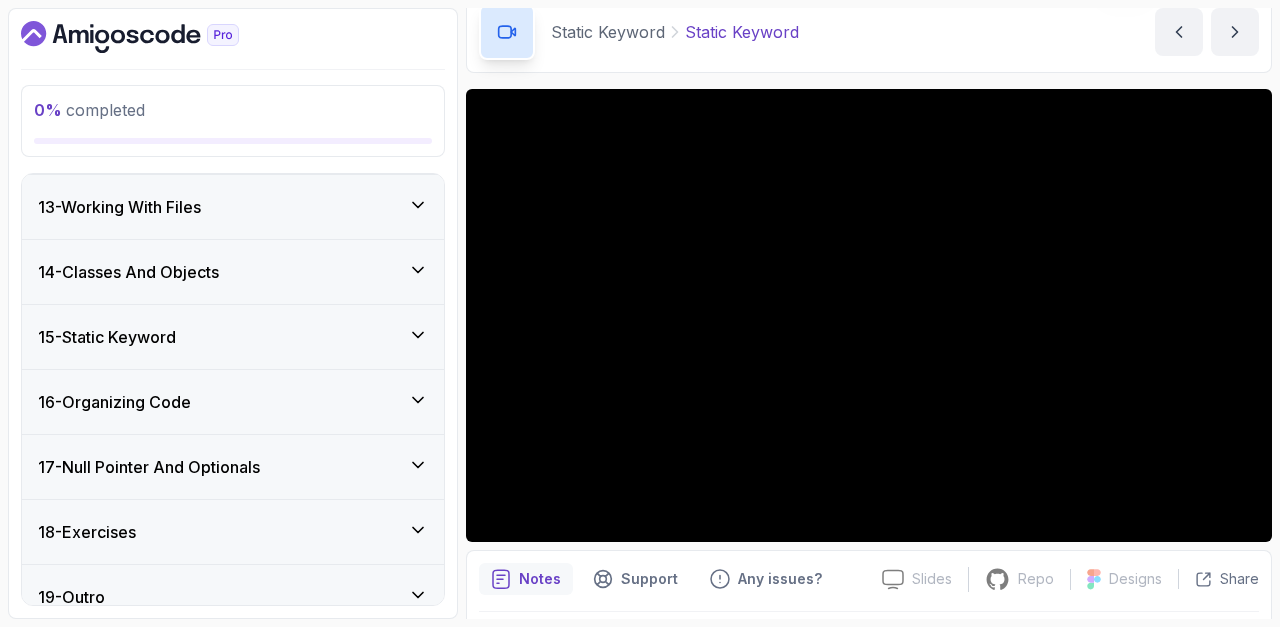 scroll, scrollTop: 103, scrollLeft: 0, axis: vertical 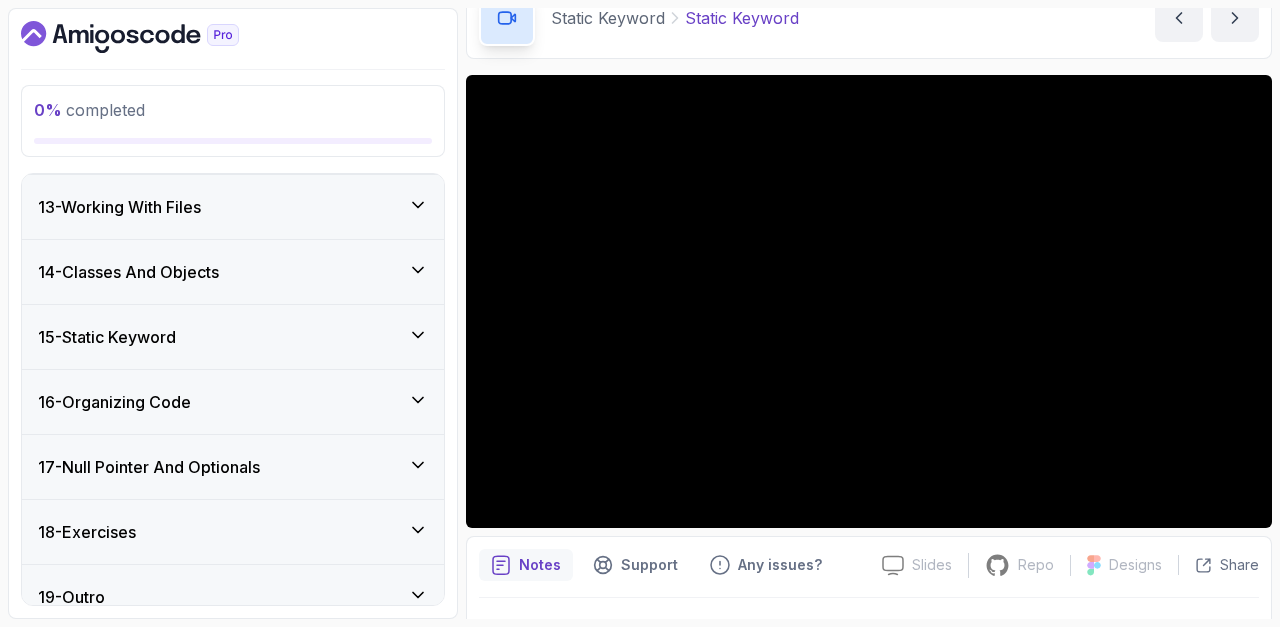 click on "15  -  Static Keyword" at bounding box center (233, 337) 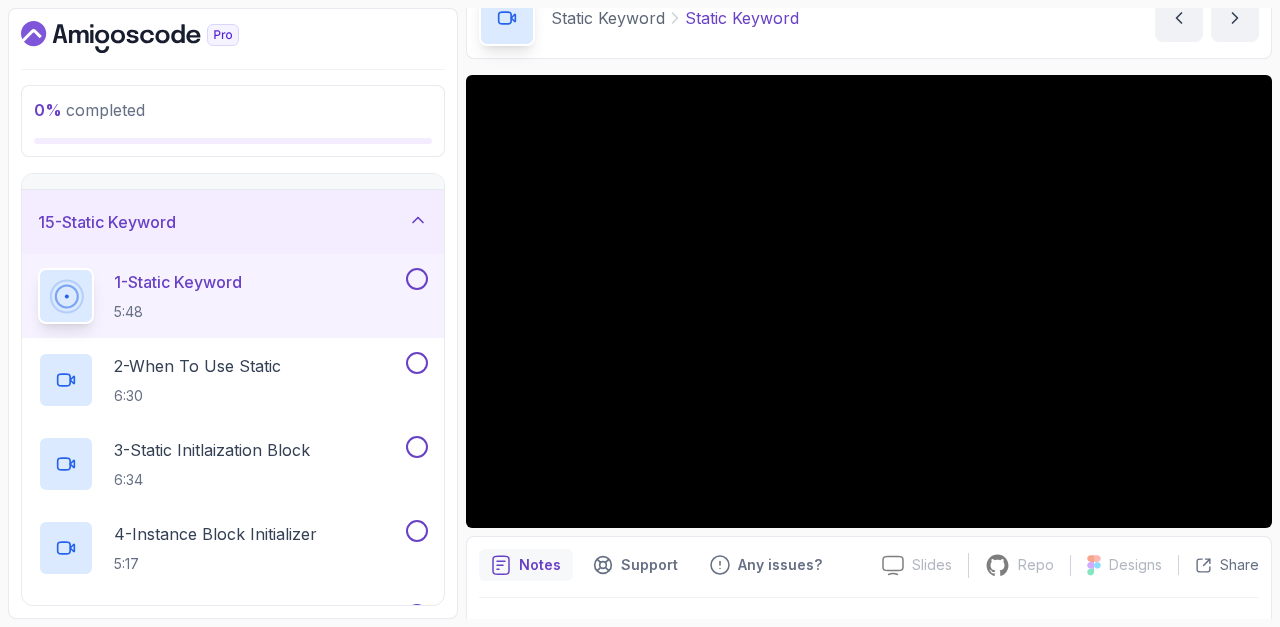 scroll, scrollTop: 918, scrollLeft: 0, axis: vertical 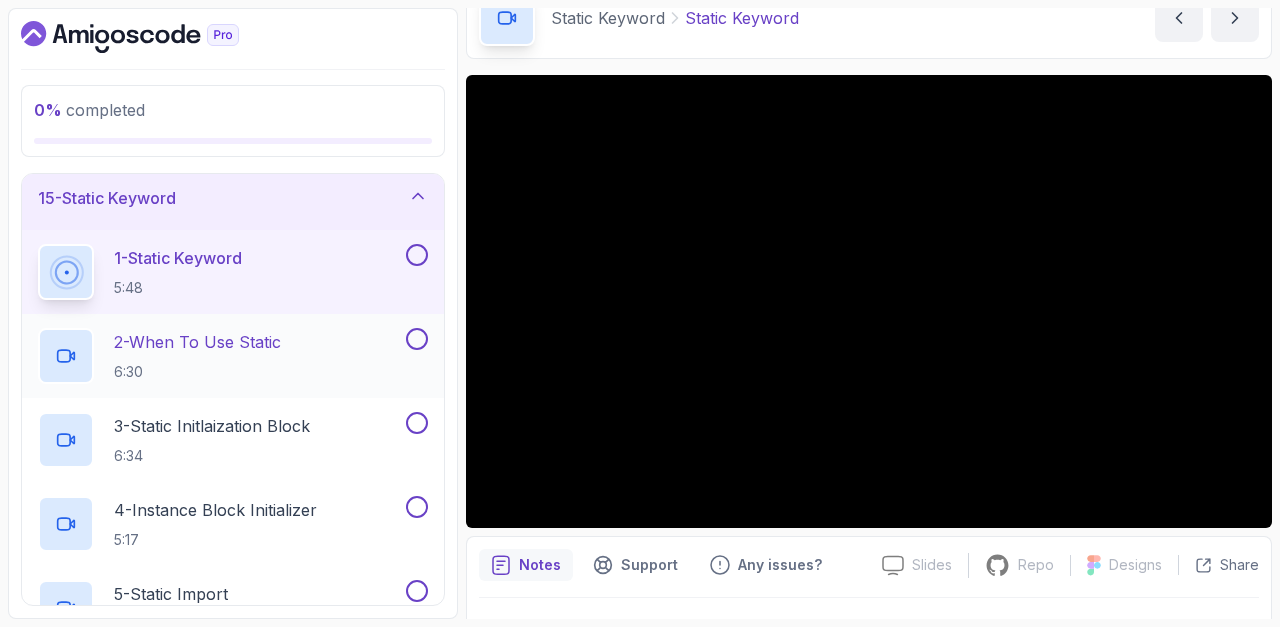 click on "2  -  When To Use Static 6:30" at bounding box center [220, 356] 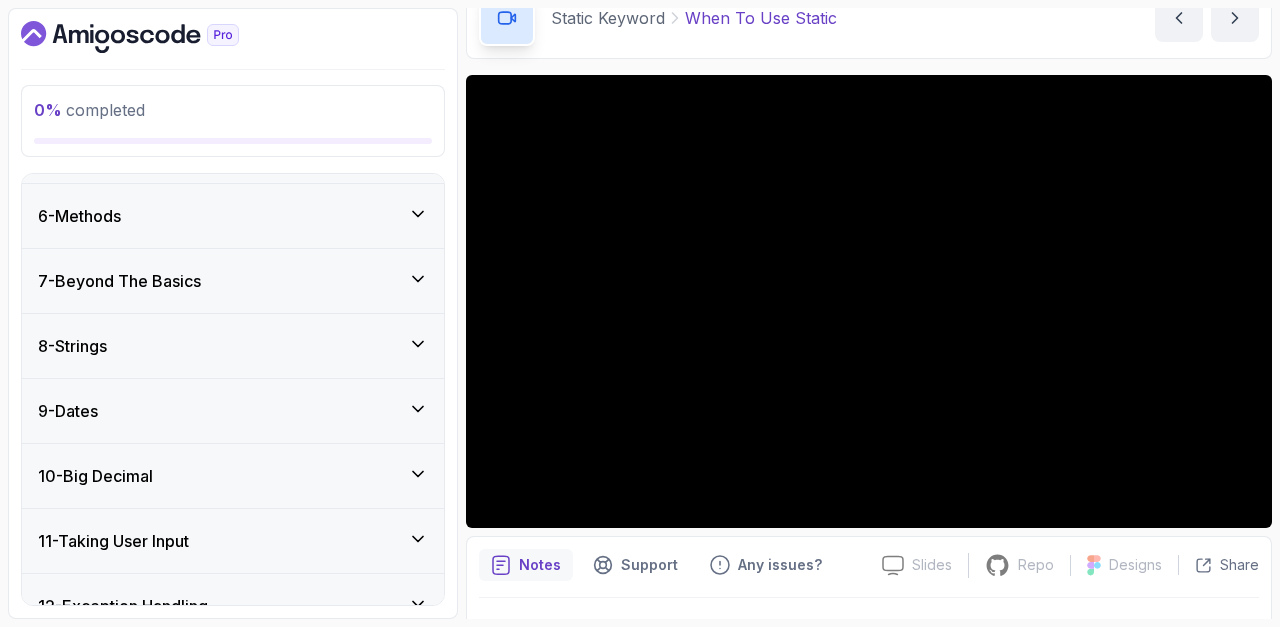 scroll, scrollTop: 304, scrollLeft: 0, axis: vertical 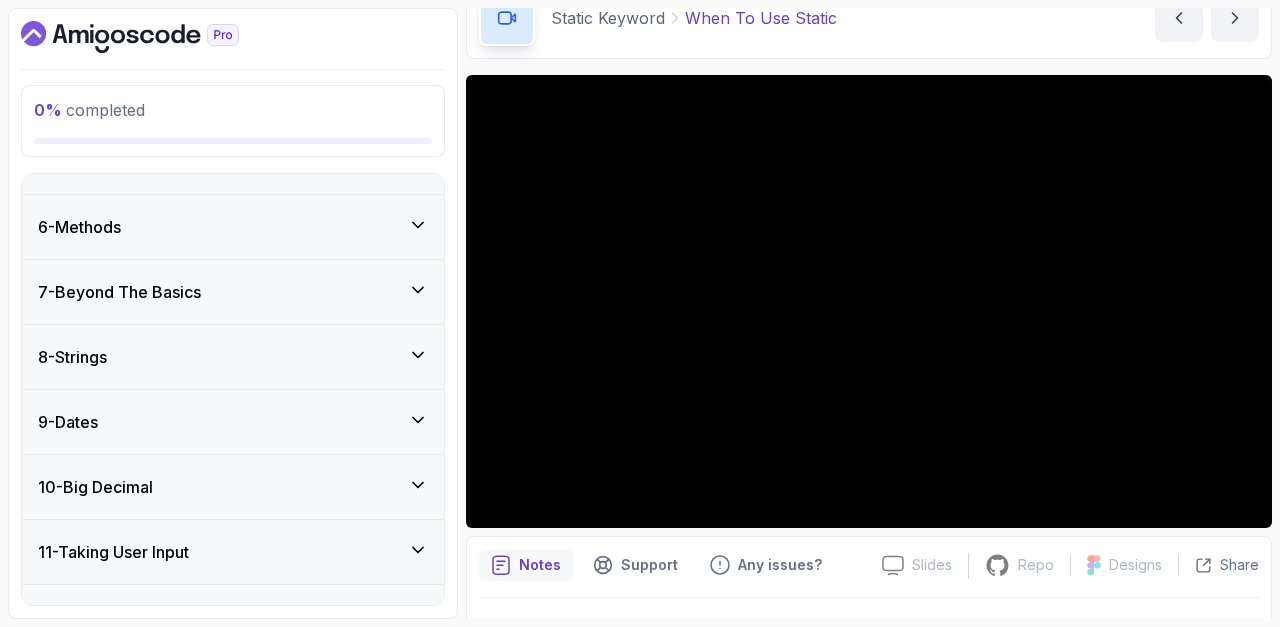 click on "7  -  Beyond The Basics" at bounding box center [233, 292] 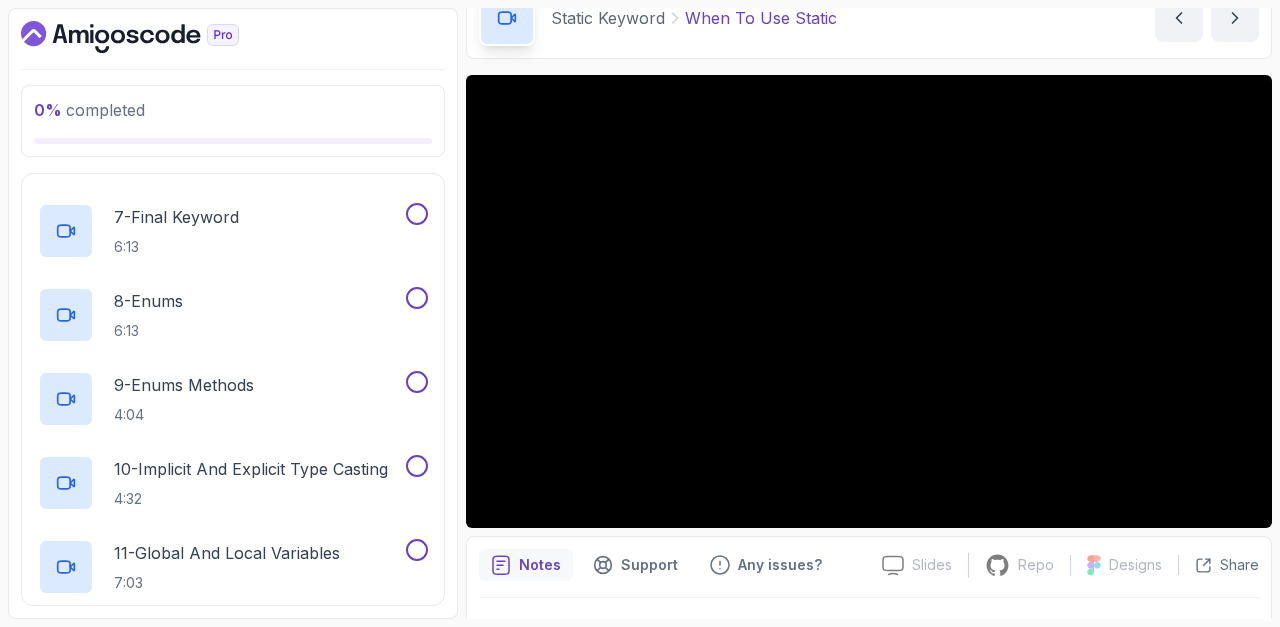 scroll, scrollTop: 945, scrollLeft: 0, axis: vertical 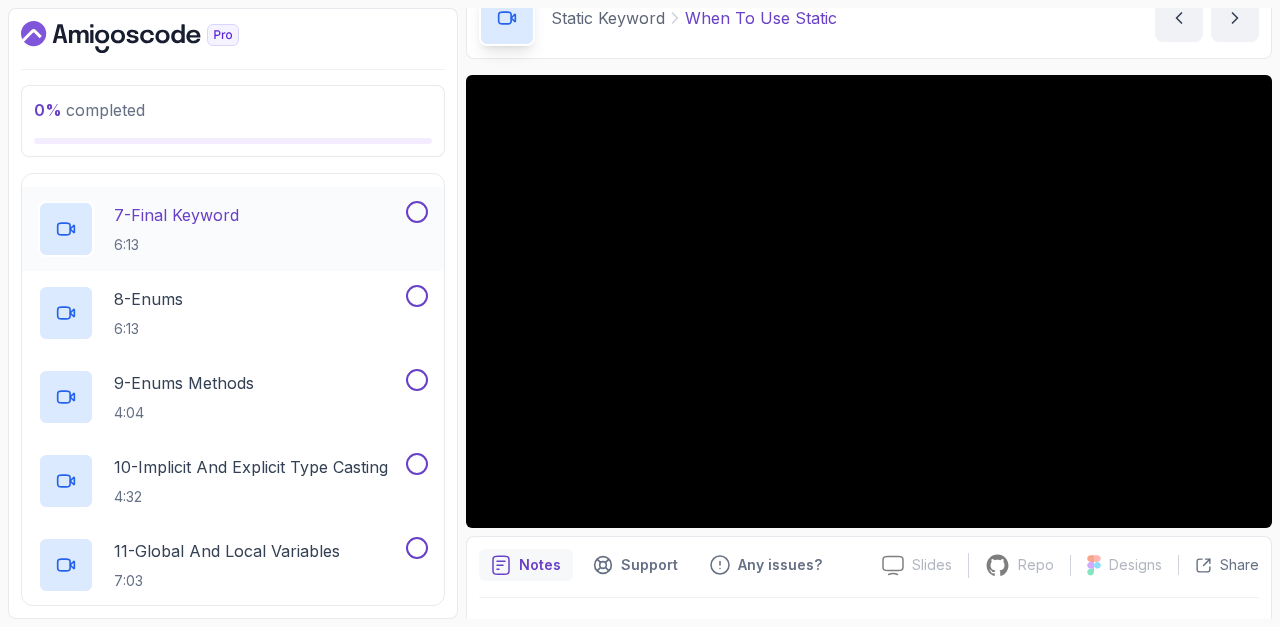 click on "7  -  Final Keyword 6:13" at bounding box center (220, 229) 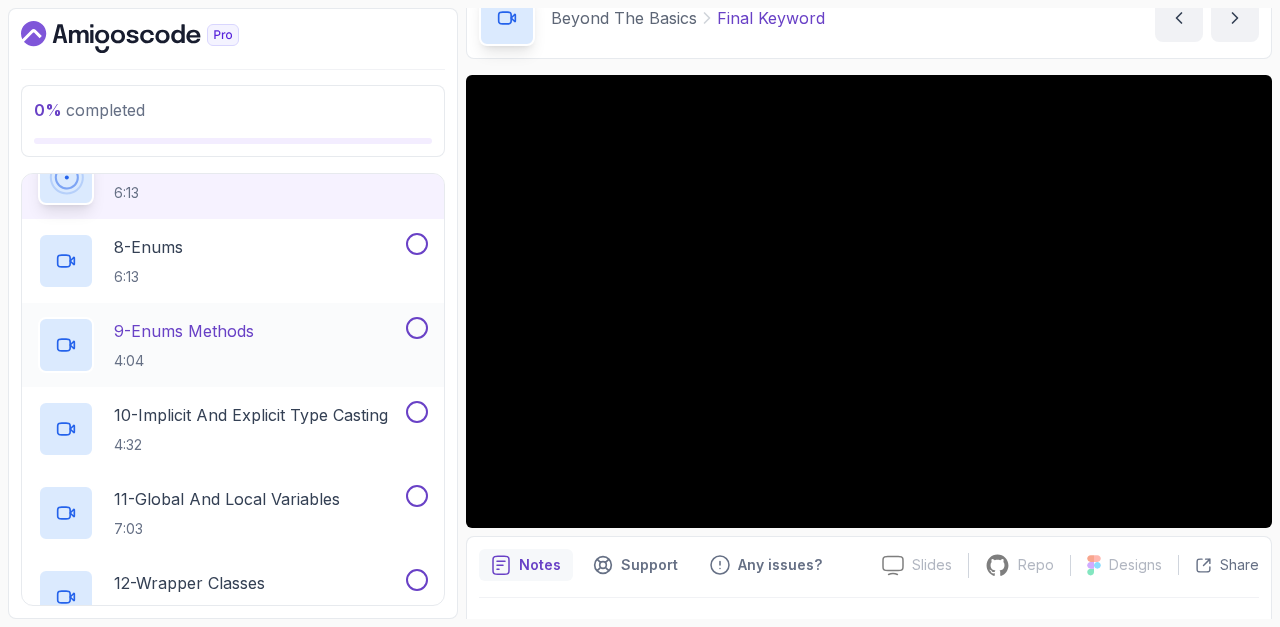 scroll, scrollTop: 999, scrollLeft: 0, axis: vertical 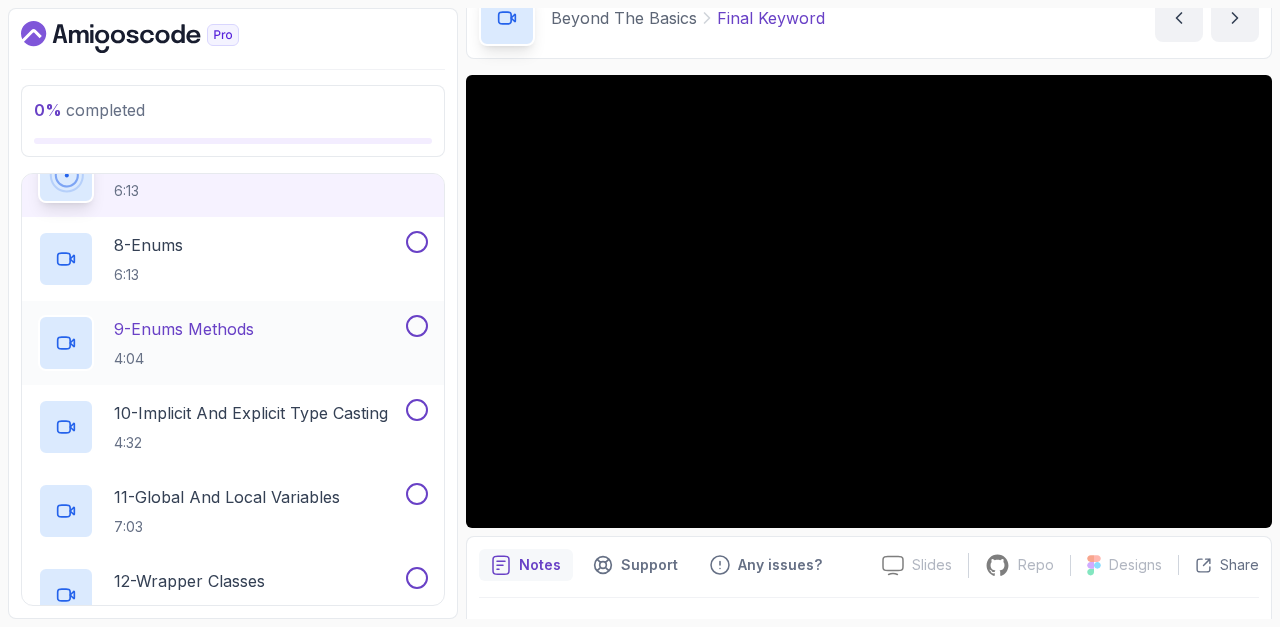 click on "9  -  Enums Methods 4:04" at bounding box center (220, 343) 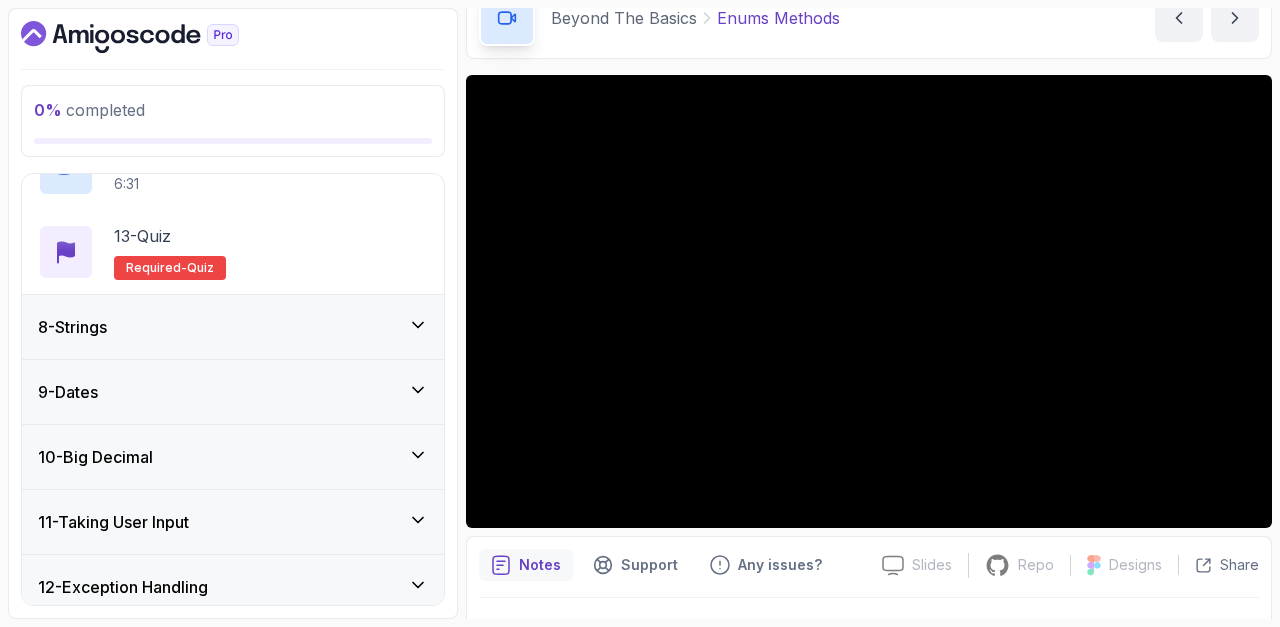 click on "9  -  Dates" at bounding box center (233, 392) 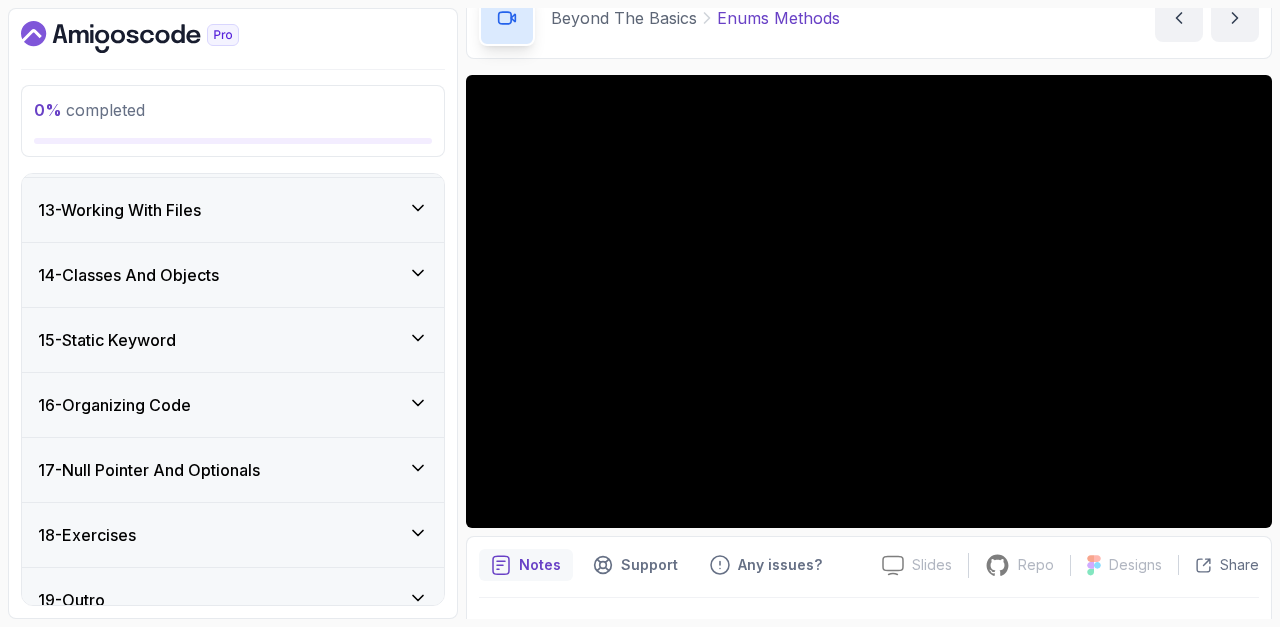 scroll, scrollTop: 1293, scrollLeft: 0, axis: vertical 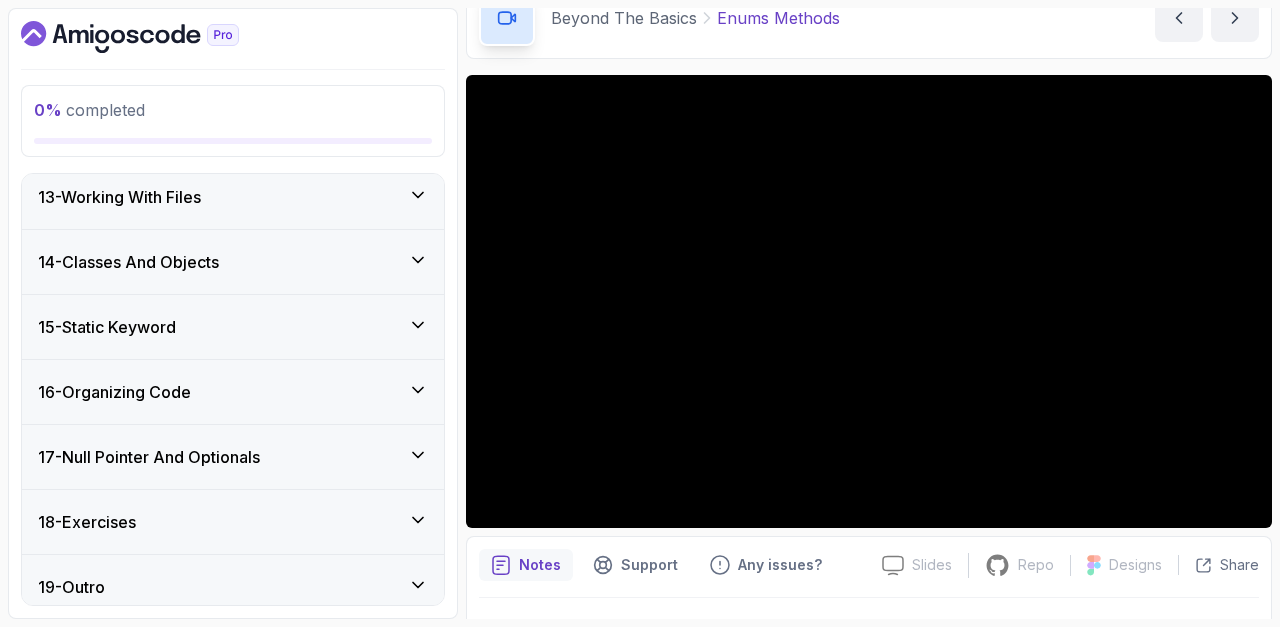 click on "14  -  Classes And Objects" at bounding box center (233, 262) 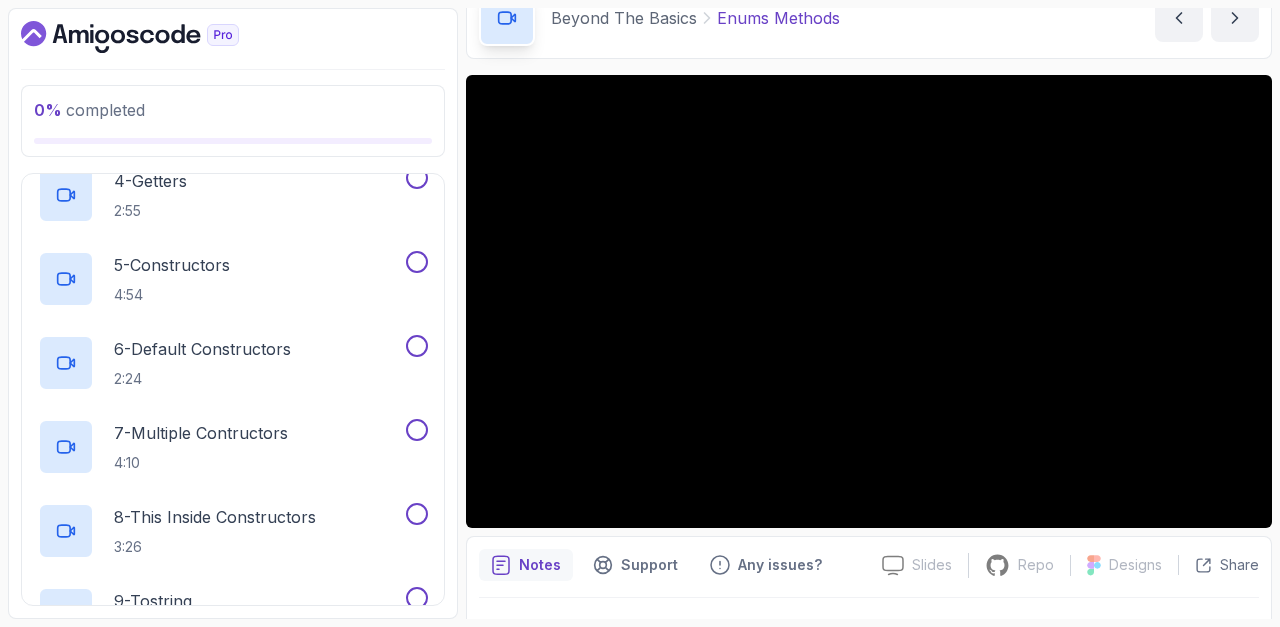 scroll, scrollTop: 1177, scrollLeft: 0, axis: vertical 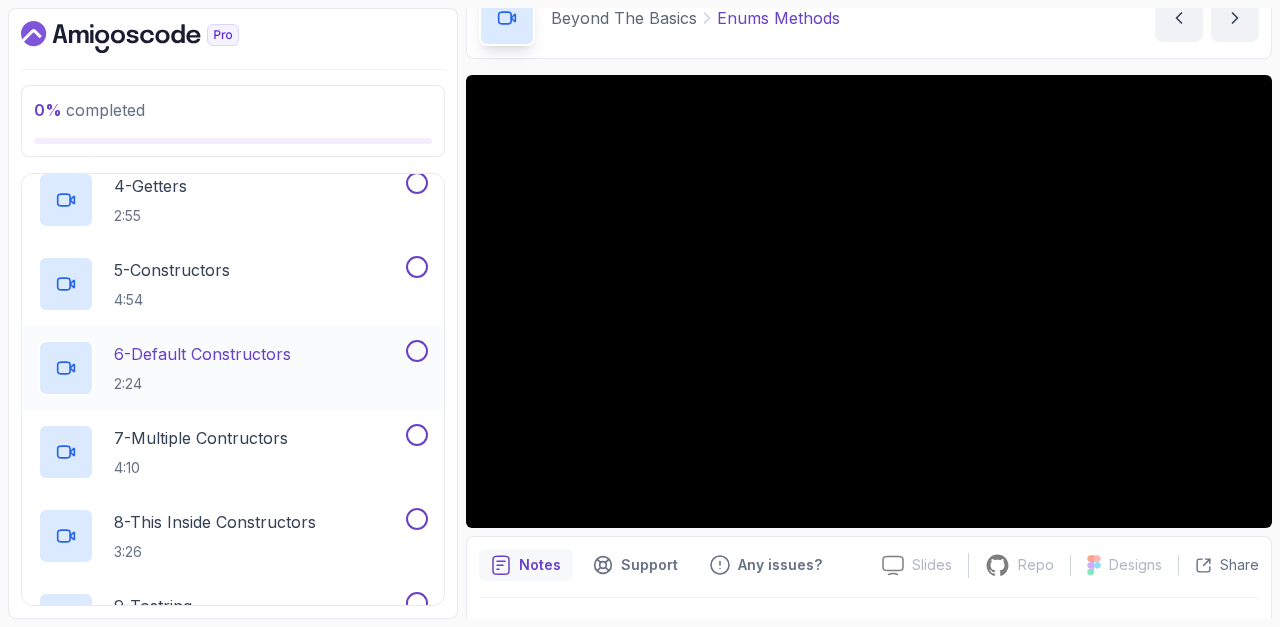 click on "6  -  Default Constructors 2:24" at bounding box center [220, 368] 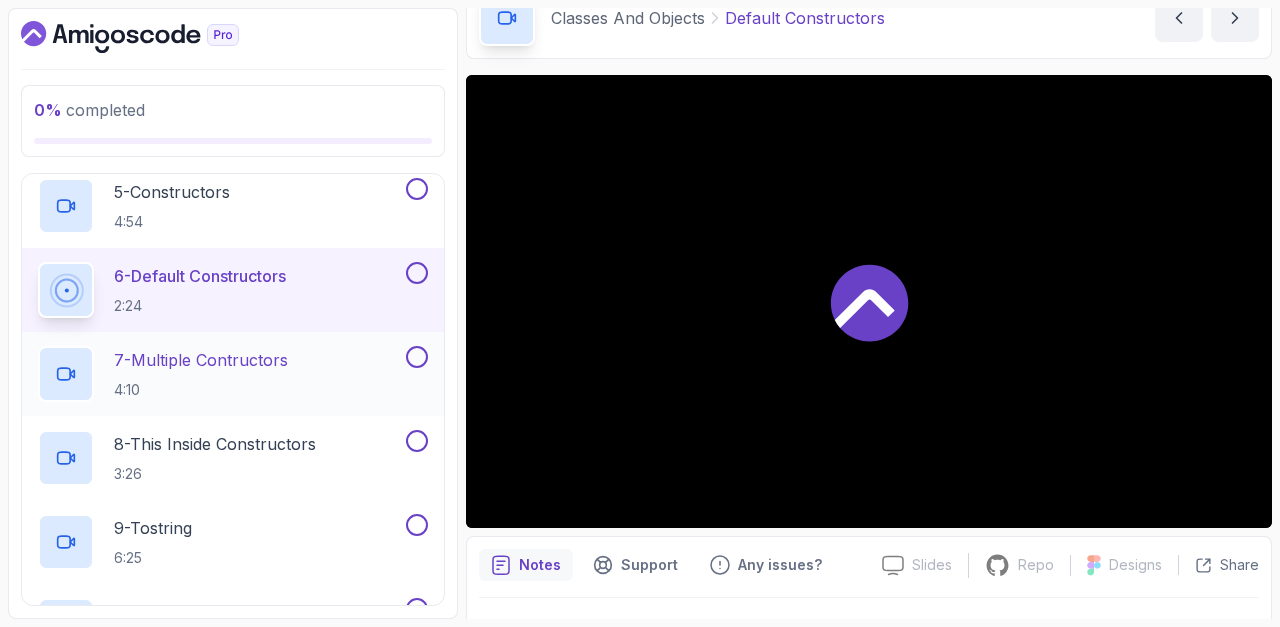 scroll, scrollTop: 1264, scrollLeft: 0, axis: vertical 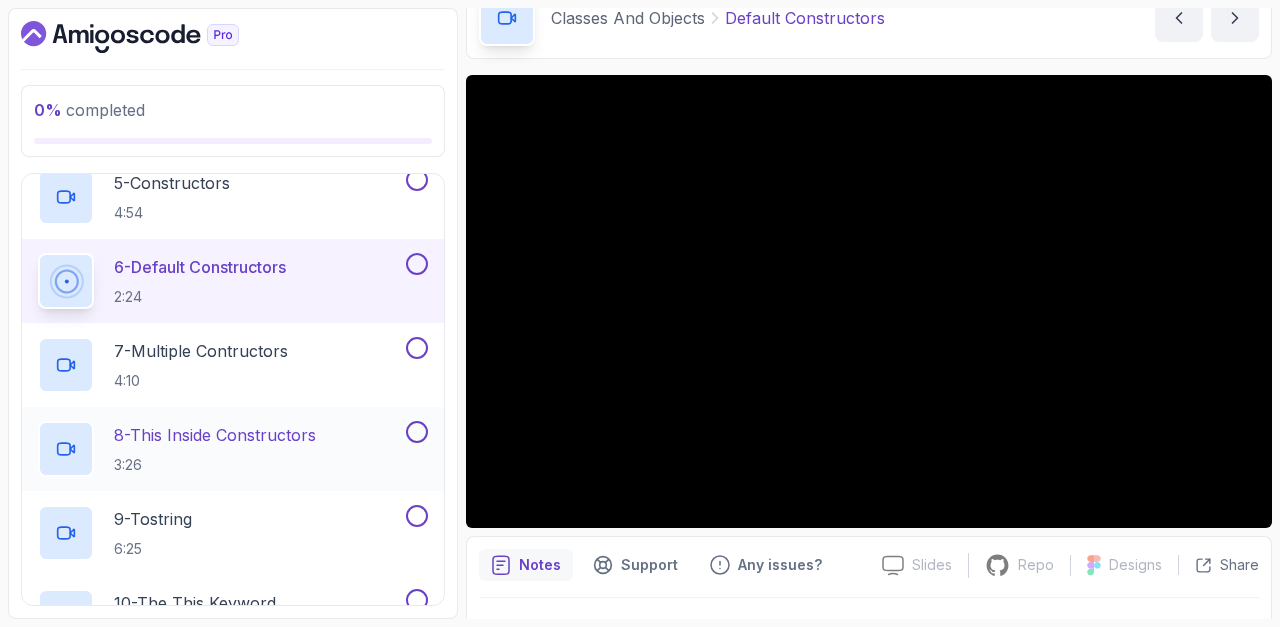click on "8  -  This Inside Constructors 3:26" at bounding box center (220, 449) 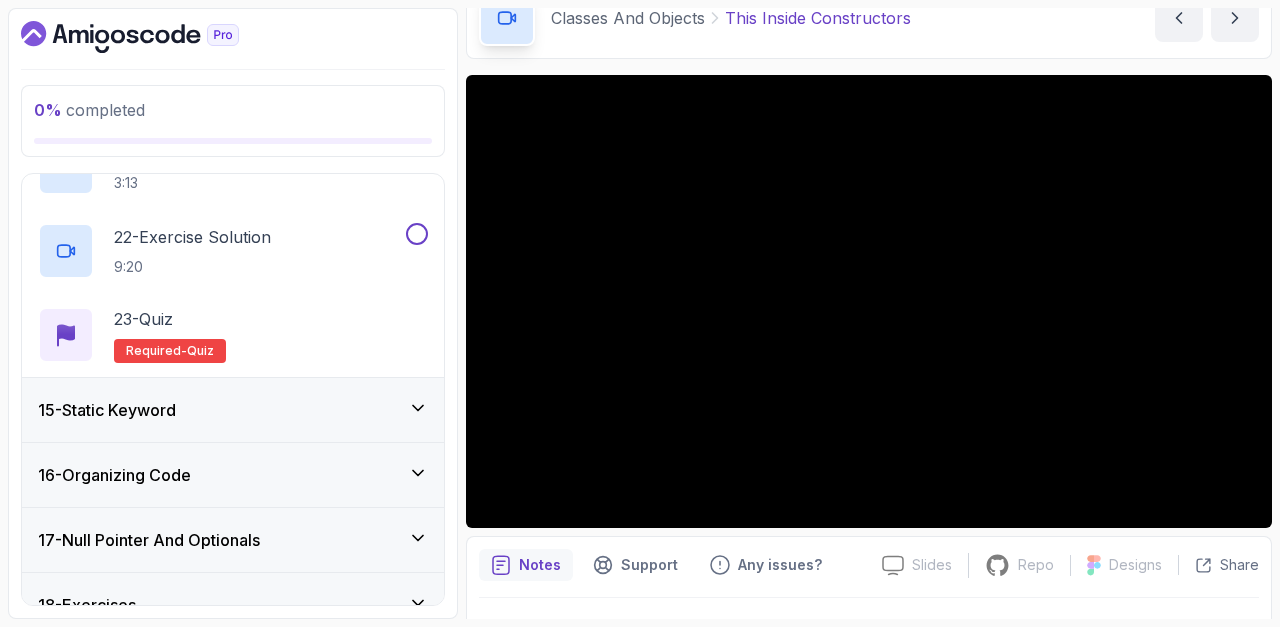scroll, scrollTop: 2700, scrollLeft: 0, axis: vertical 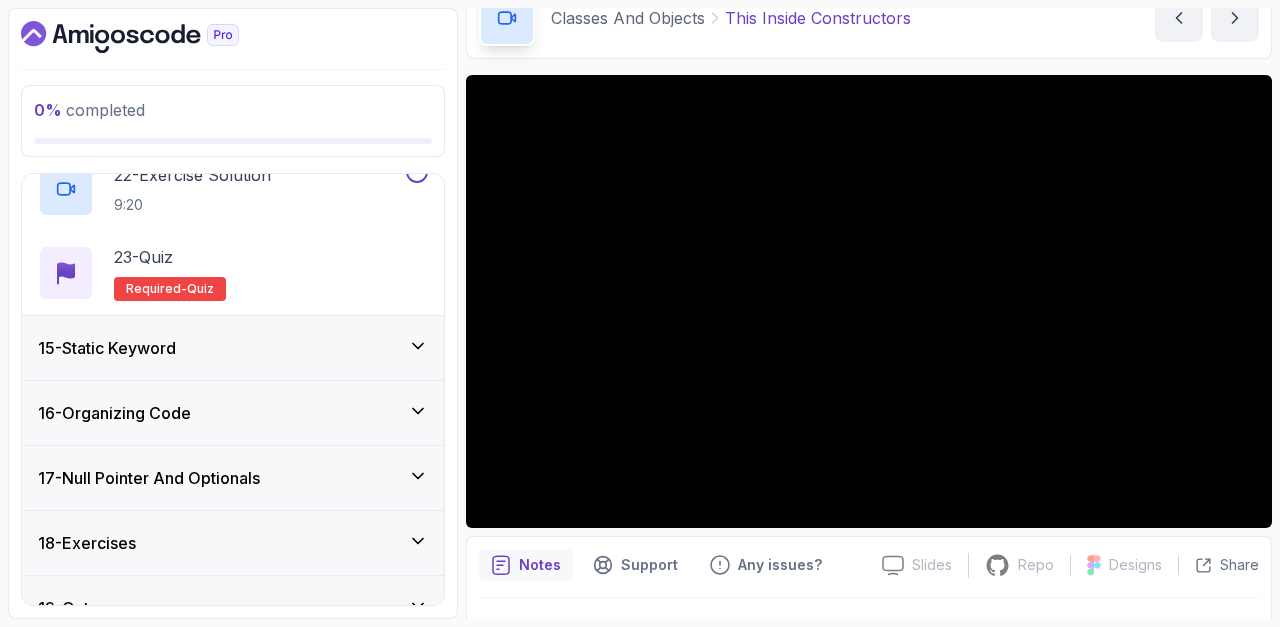 click on "15  -  Static Keyword" at bounding box center (233, 348) 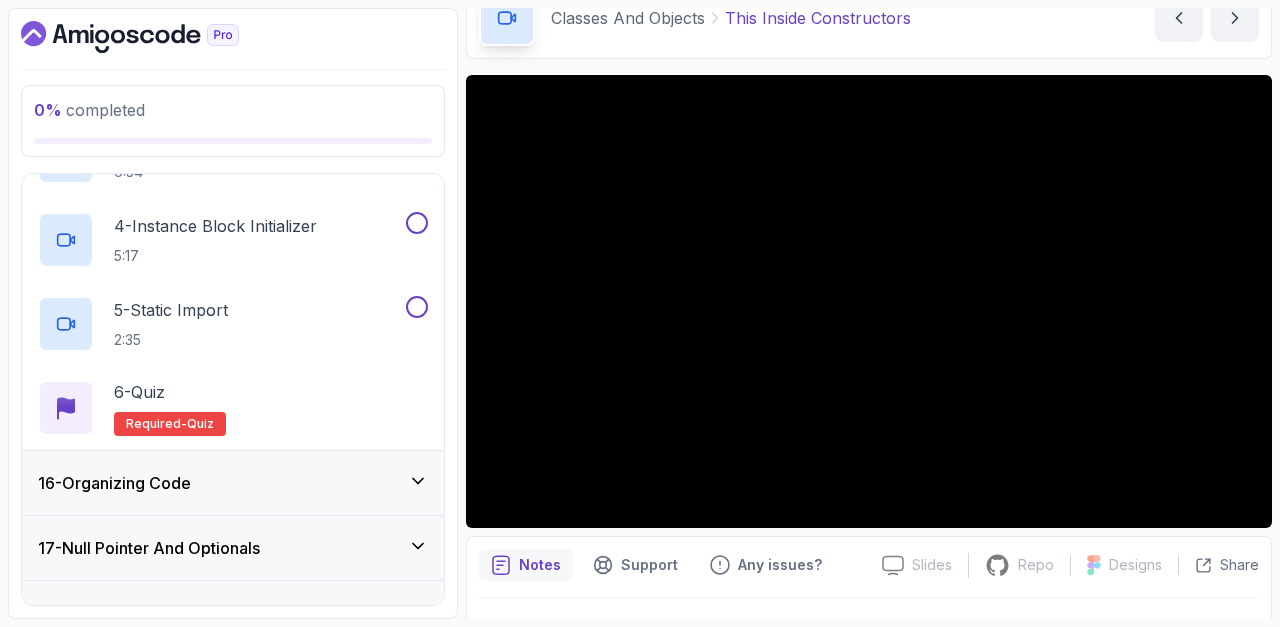 scroll, scrollTop: 1307, scrollLeft: 0, axis: vertical 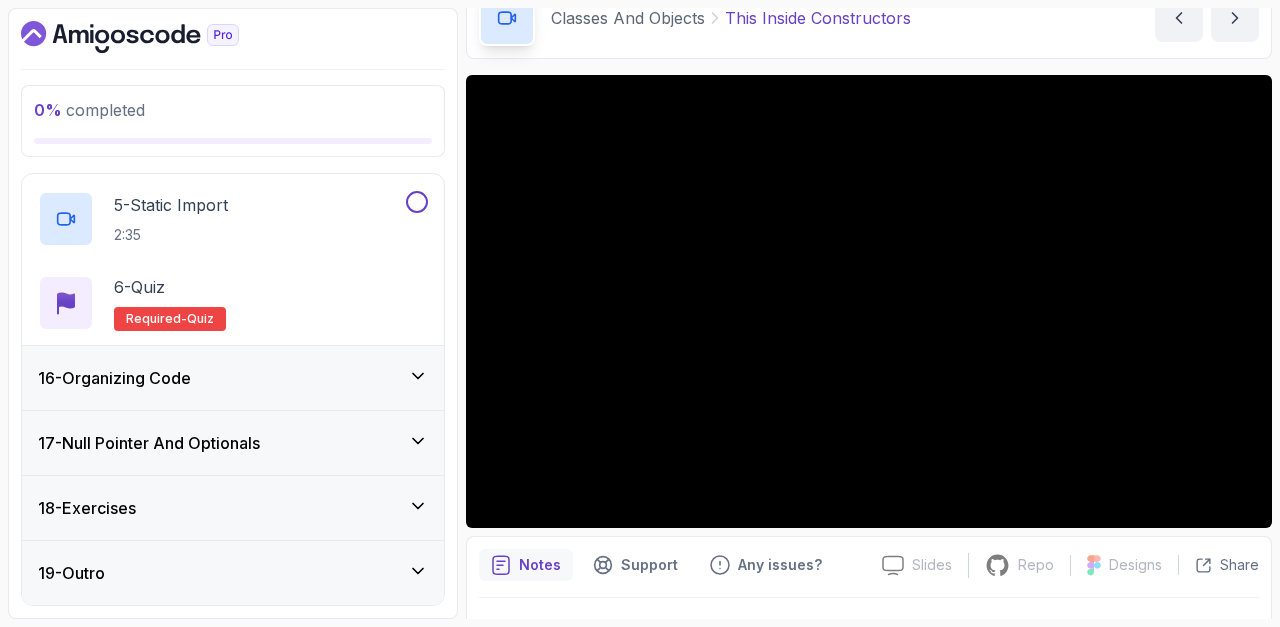 click on "16  -  Organizing Code" at bounding box center (233, 378) 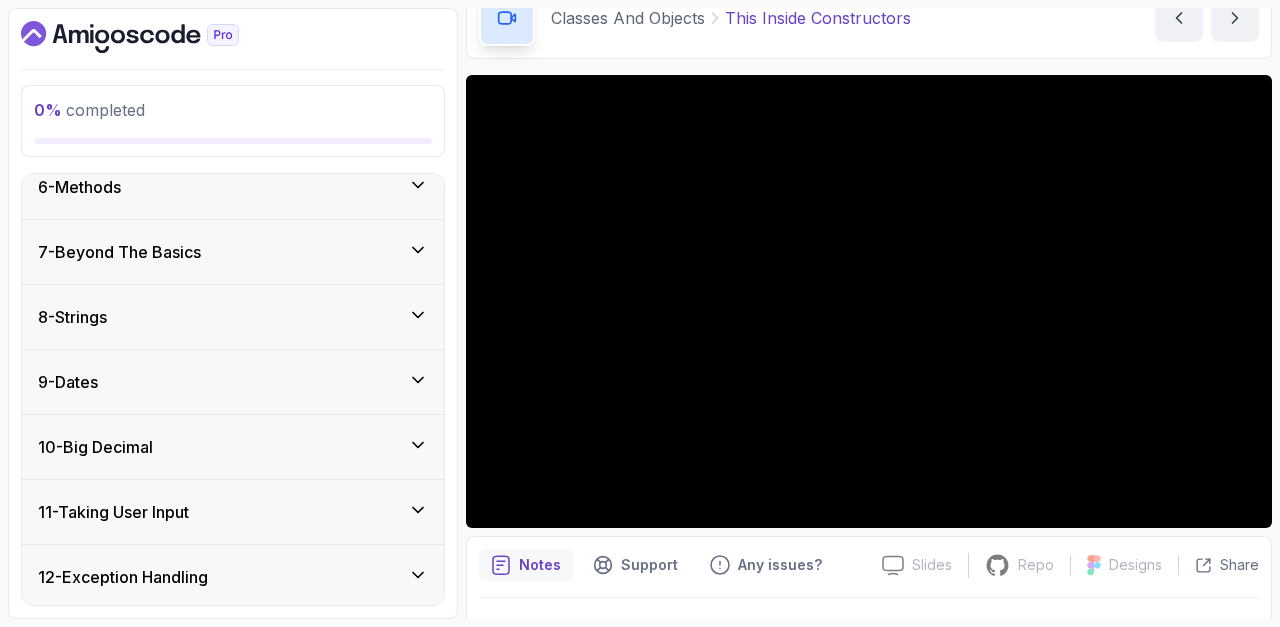 scroll, scrollTop: 0, scrollLeft: 0, axis: both 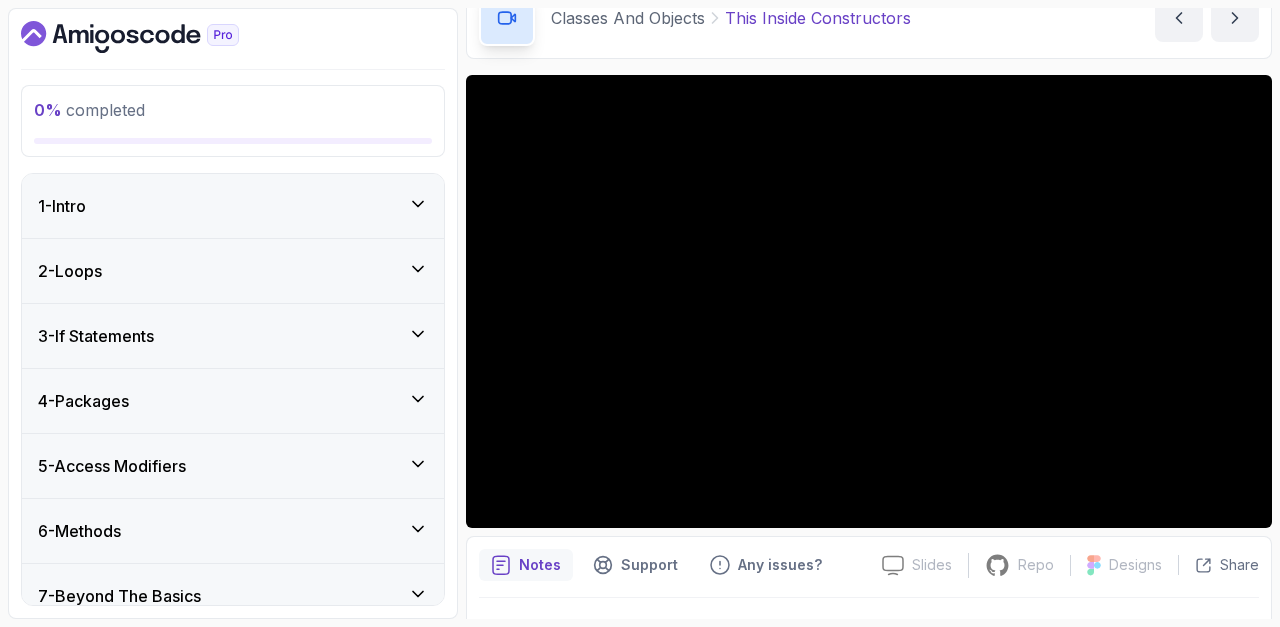 click 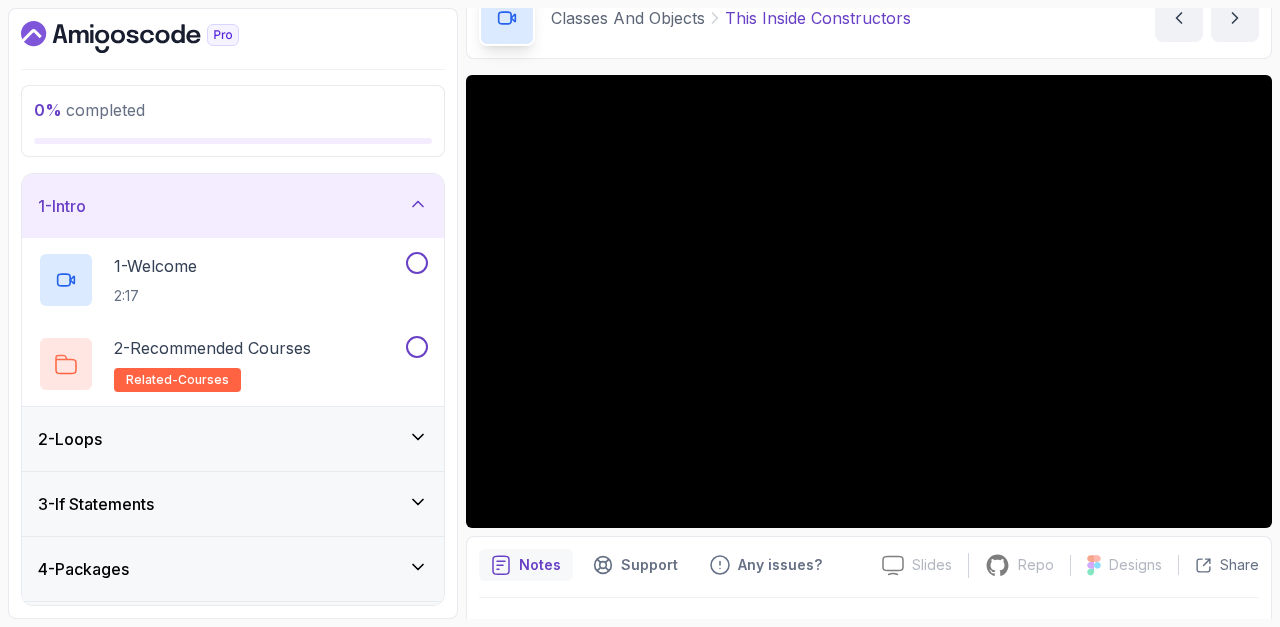 click 